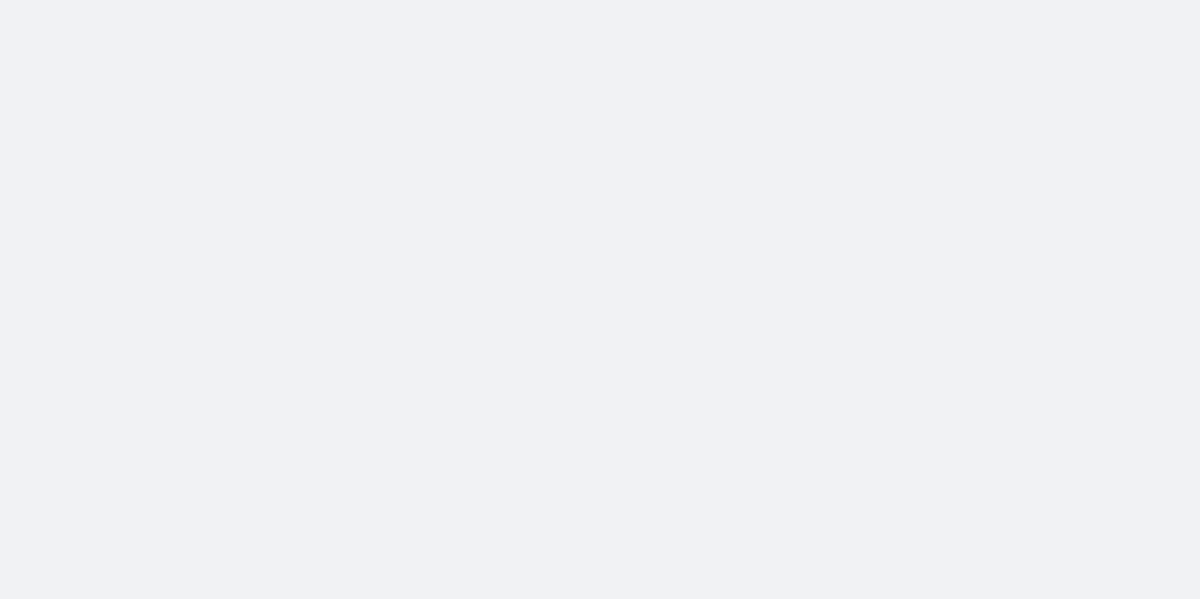 scroll, scrollTop: 0, scrollLeft: 0, axis: both 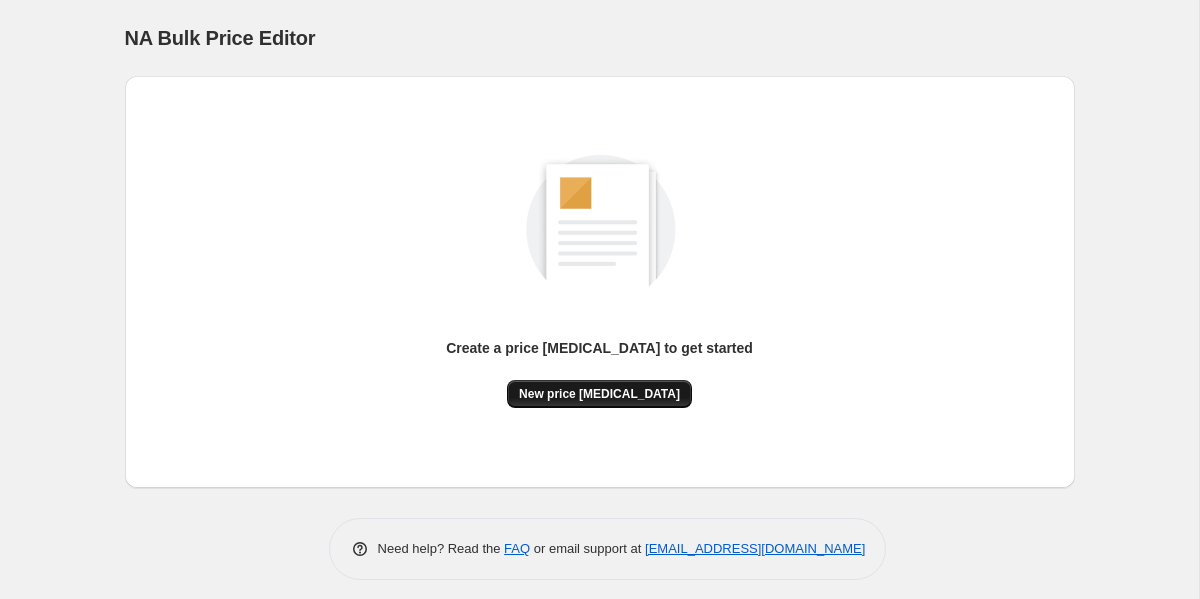 click on "New price [MEDICAL_DATA]" at bounding box center (599, 394) 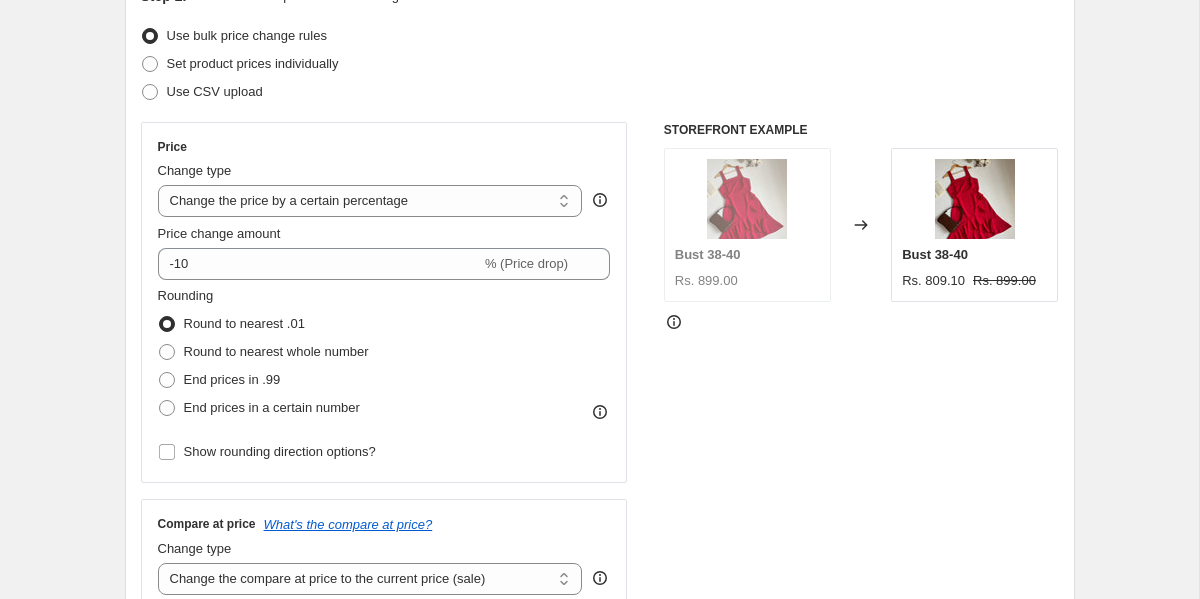scroll, scrollTop: 259, scrollLeft: 0, axis: vertical 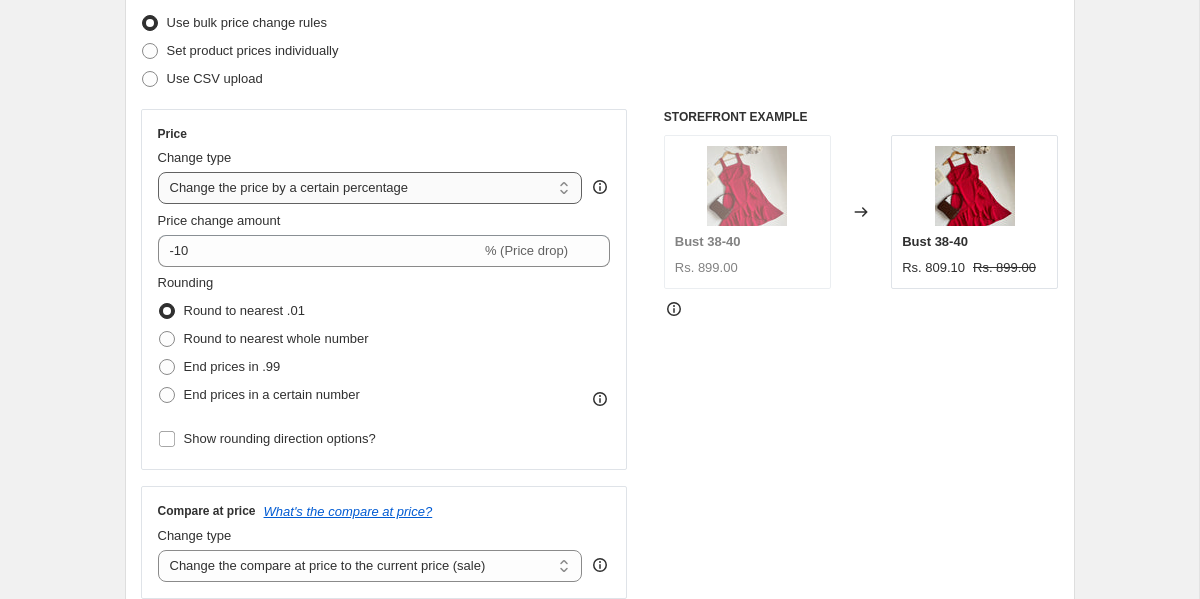 click on "Change the price to a certain amount Change the price by a certain amount Change the price by a certain percentage Change the price to the current compare at price (price before sale) Change the price by a certain amount relative to the compare at price Change the price by a certain percentage relative to the compare at price Don't change the price Change the price by a certain percentage relative to the cost per item Change price to certain cost margin" at bounding box center [370, 188] 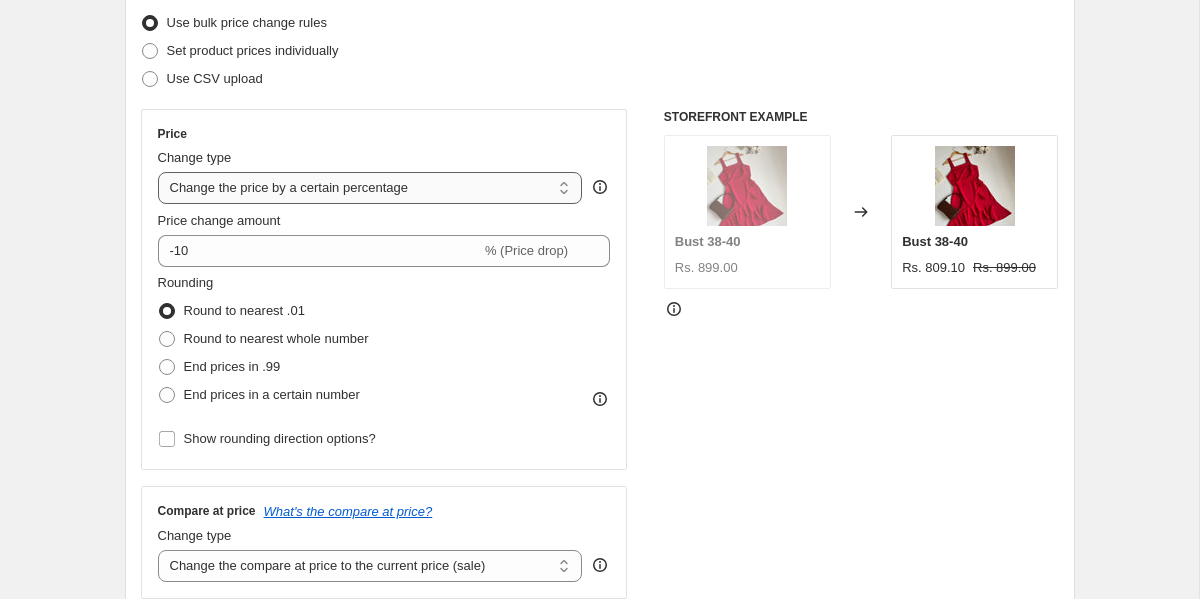 select on "to" 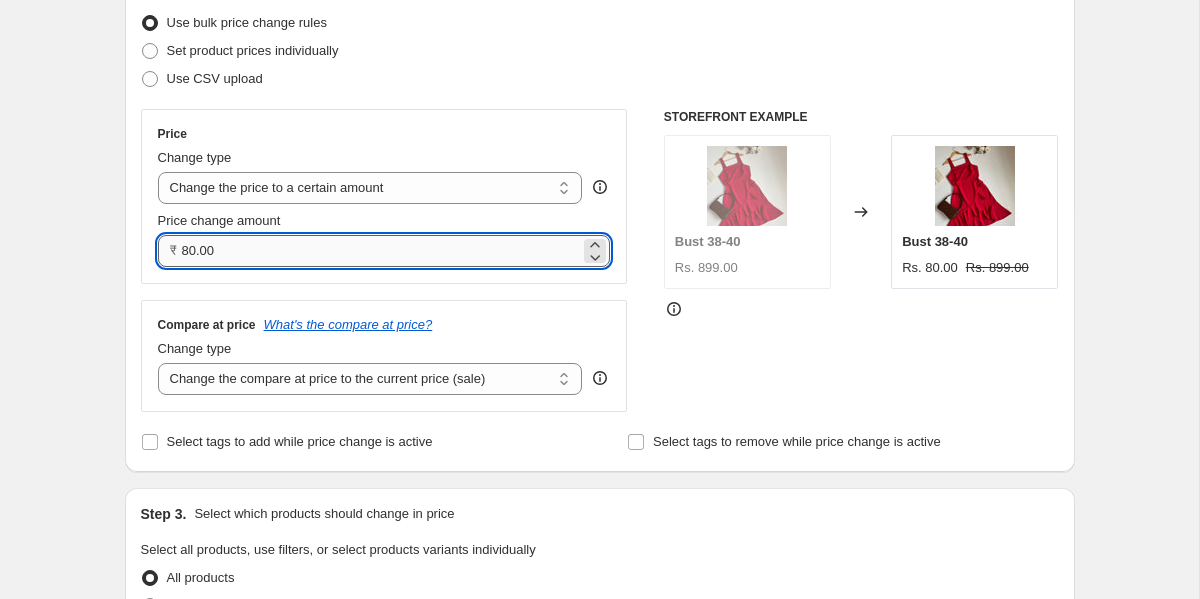 click on "80.00" at bounding box center (381, 251) 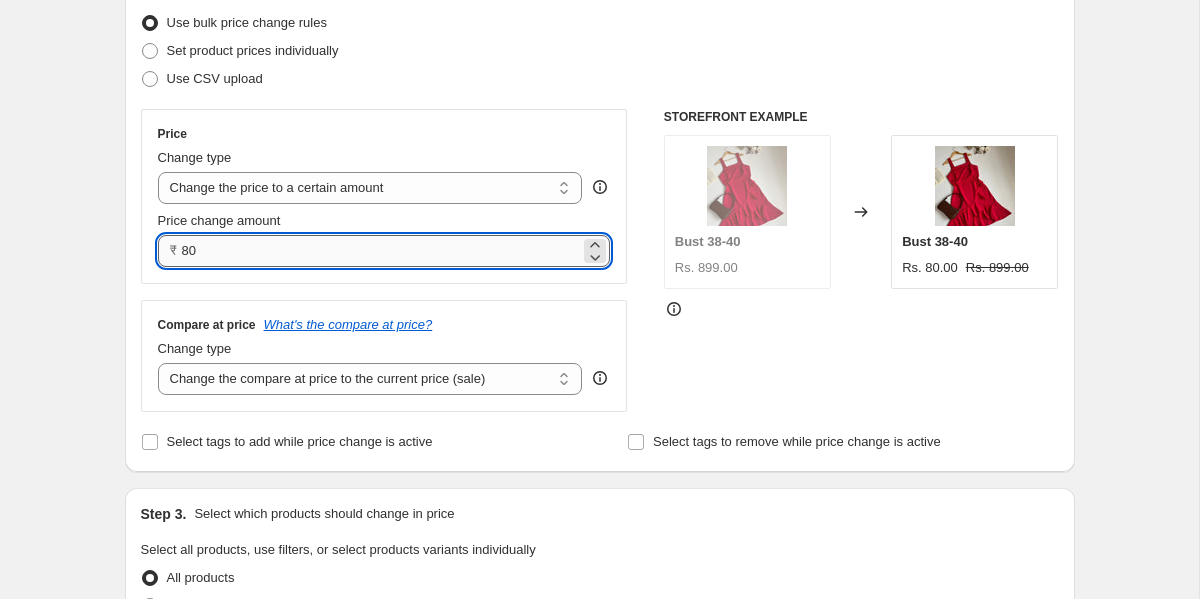 type on "8" 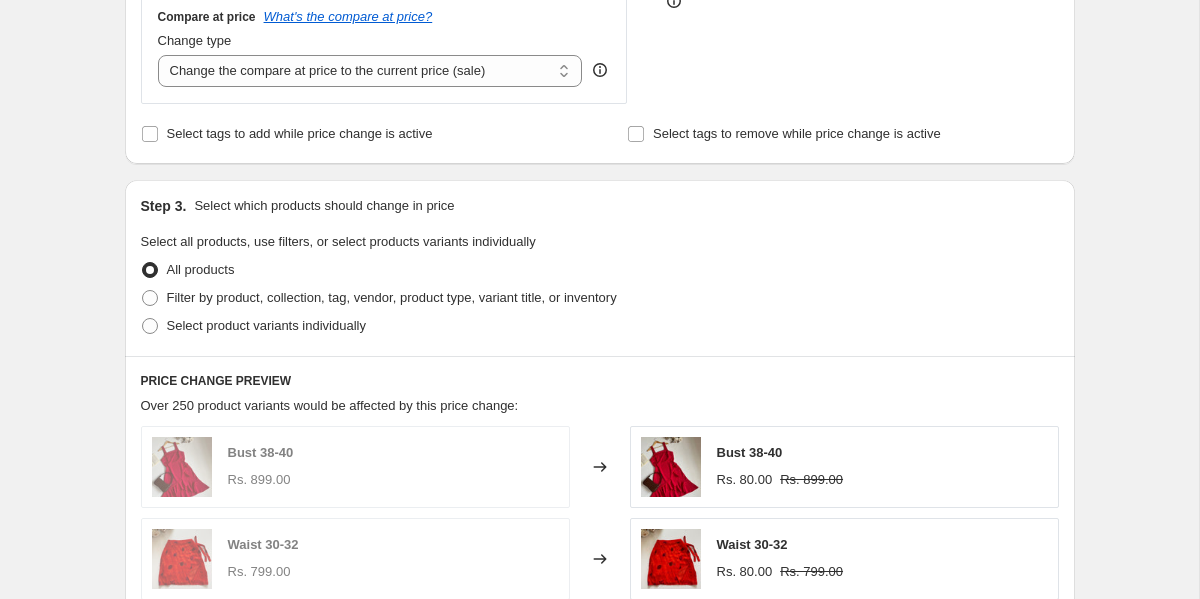 scroll, scrollTop: 616, scrollLeft: 0, axis: vertical 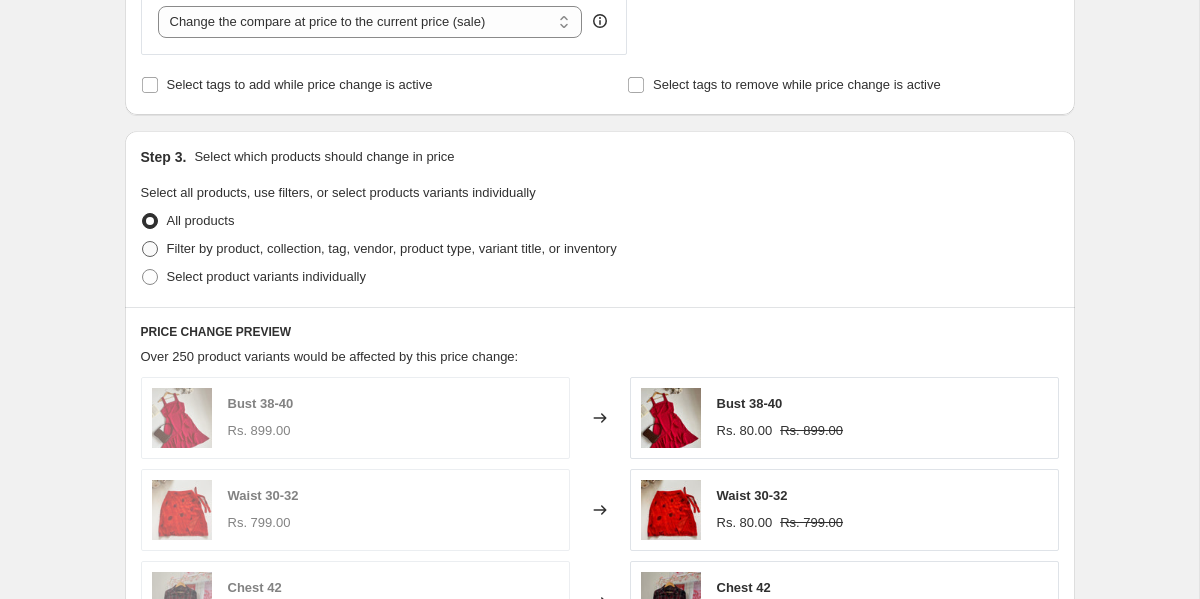 type on "399" 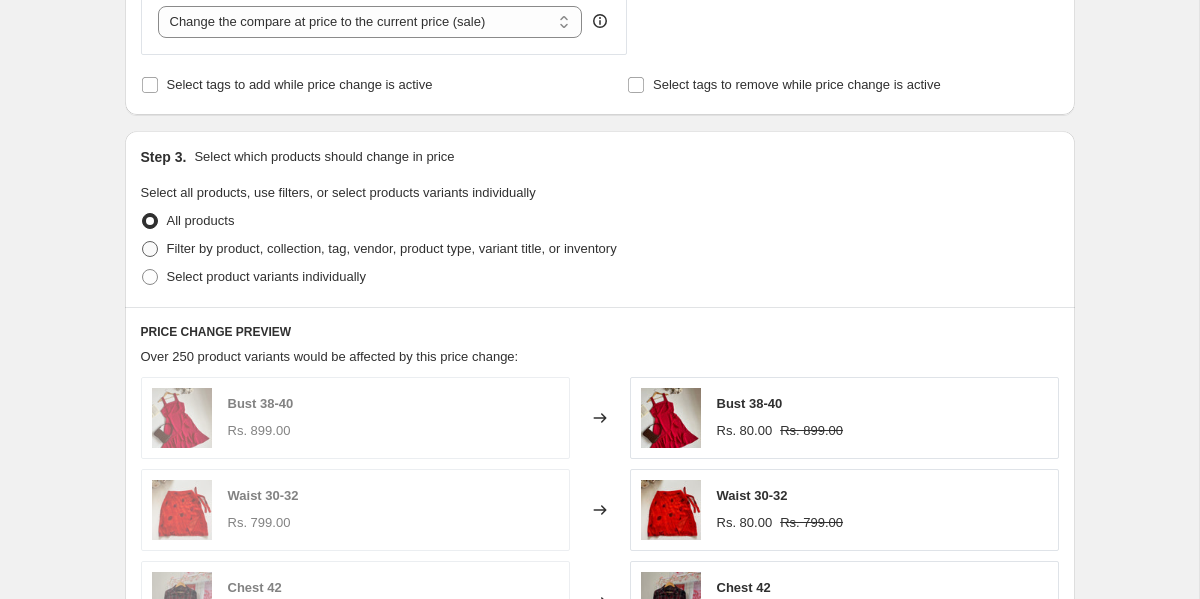 radio on "true" 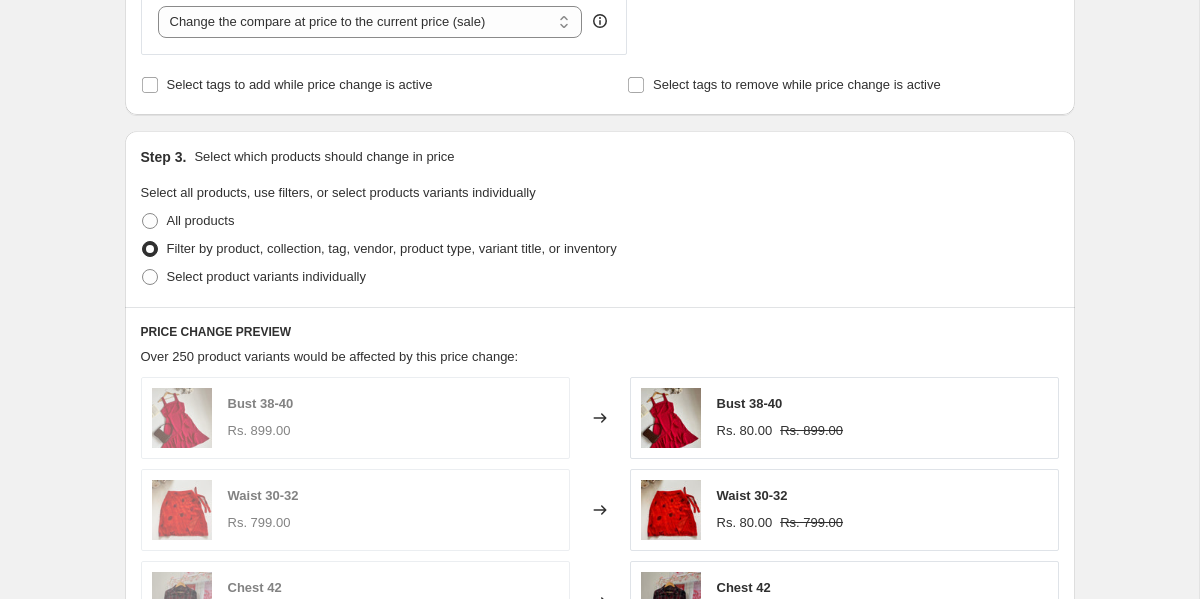 type on "399.00" 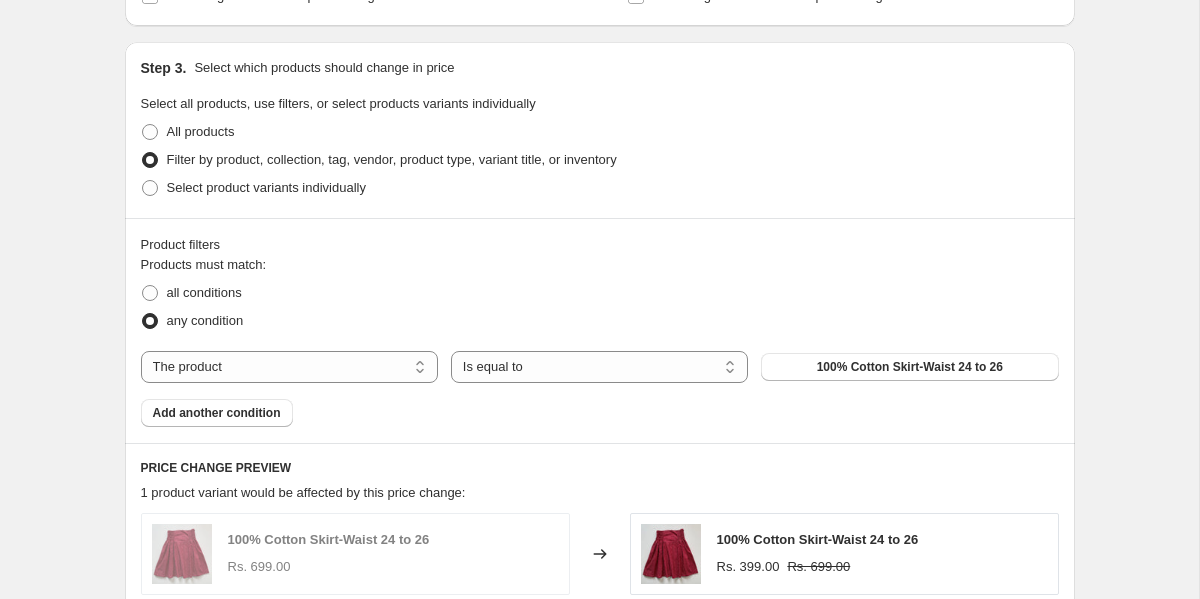 scroll, scrollTop: 754, scrollLeft: 0, axis: vertical 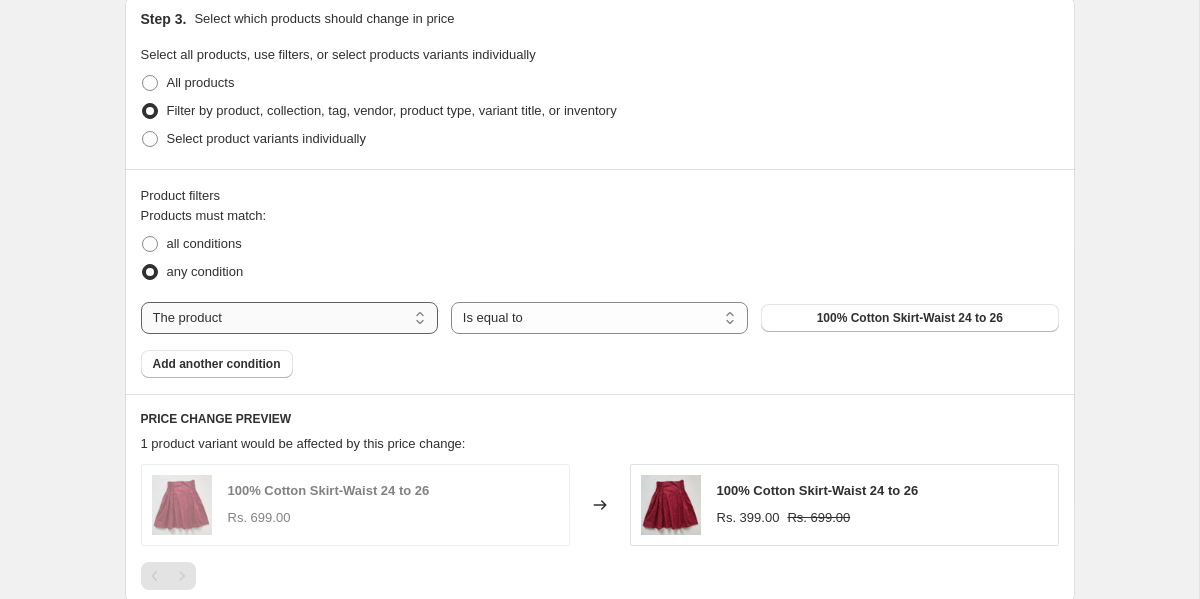 click on "The product The product's collection The product's tag The product's vendor The product's status The variant's title Inventory quantity" at bounding box center [289, 318] 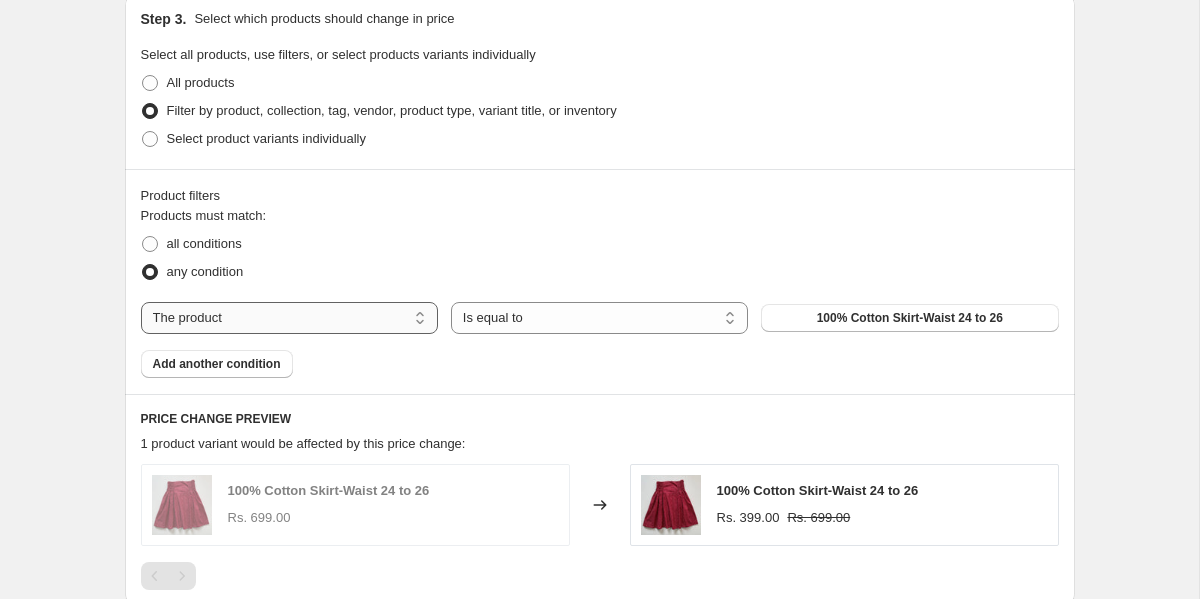 select on "collection" 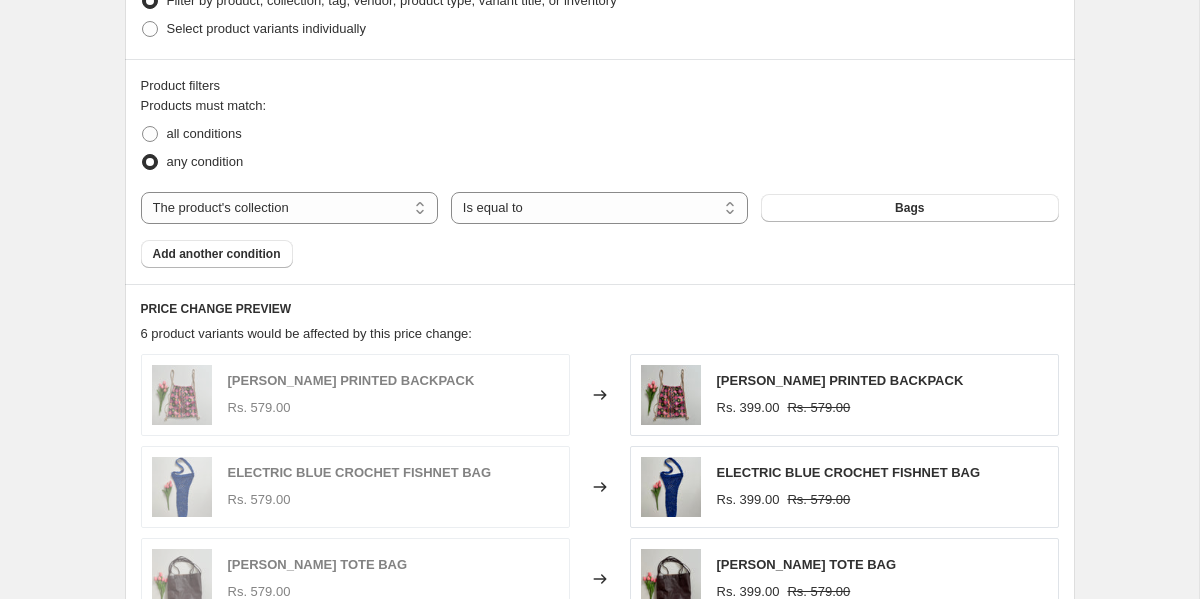 scroll, scrollTop: 865, scrollLeft: 0, axis: vertical 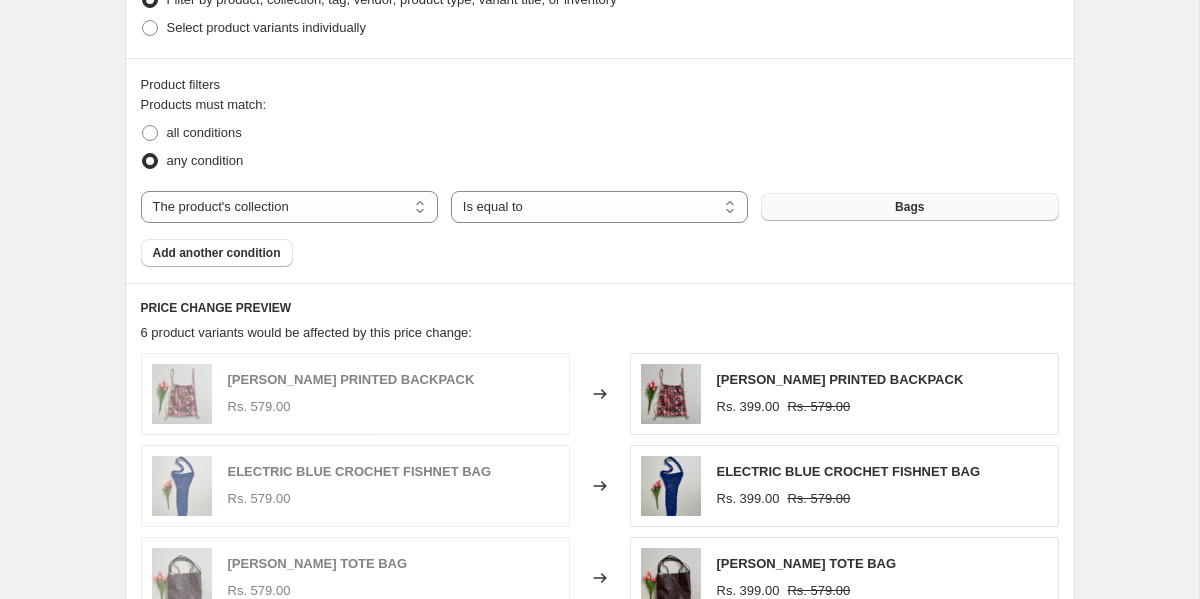 click on "Bags" at bounding box center (909, 207) 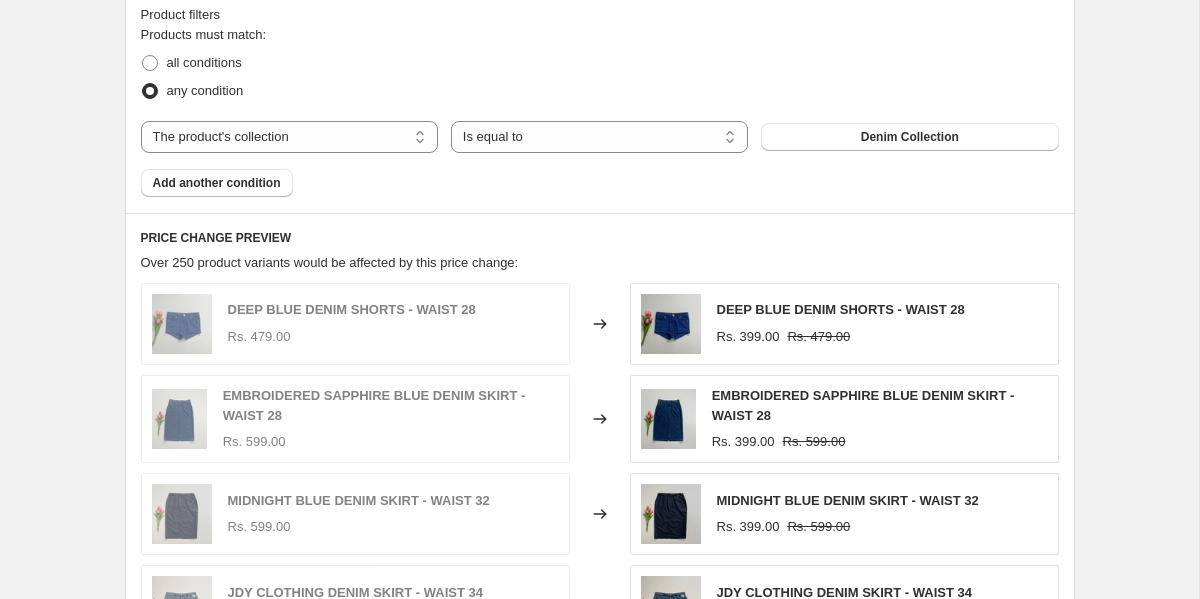 scroll, scrollTop: 934, scrollLeft: 0, axis: vertical 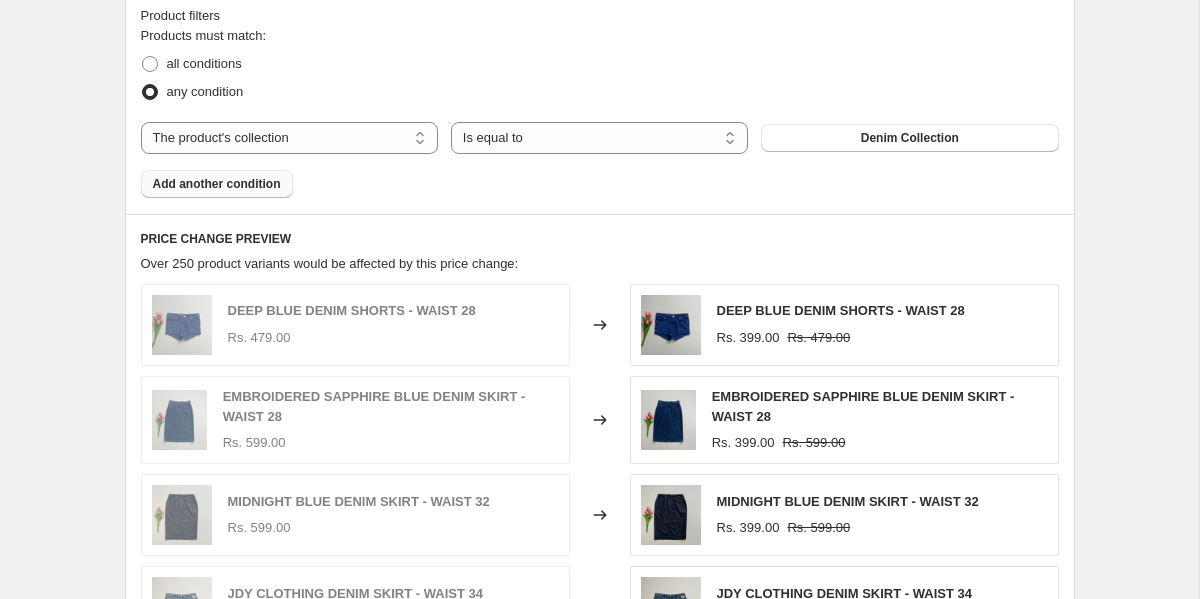 click on "Add another condition" at bounding box center (217, 184) 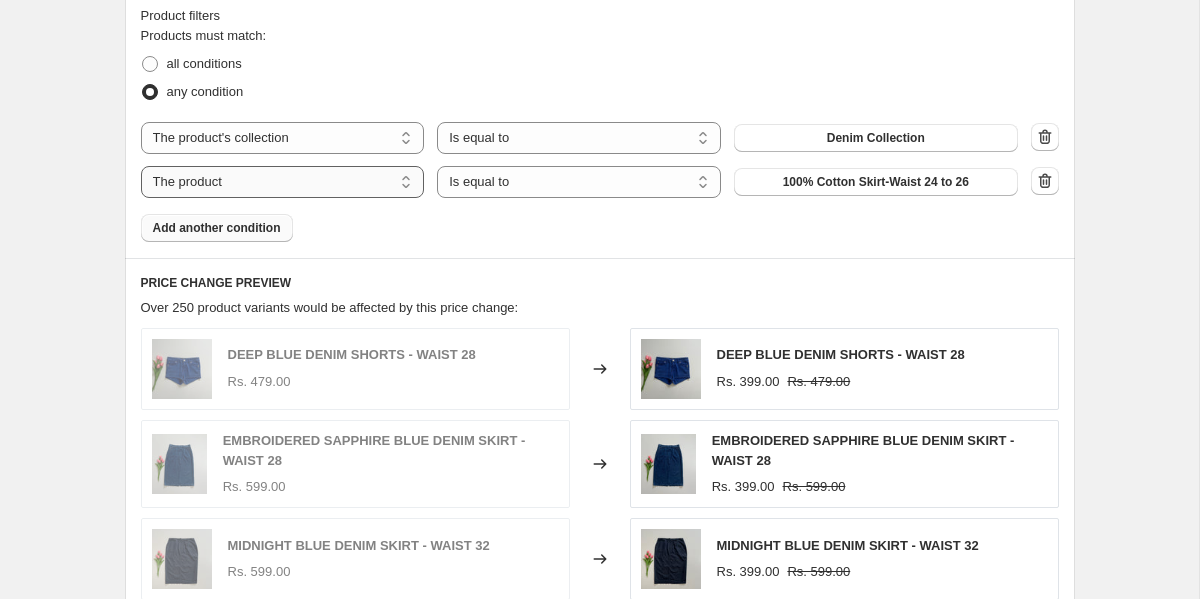 click on "The product The product's collection The product's tag The product's vendor The product's status The variant's title Inventory quantity" at bounding box center [283, 182] 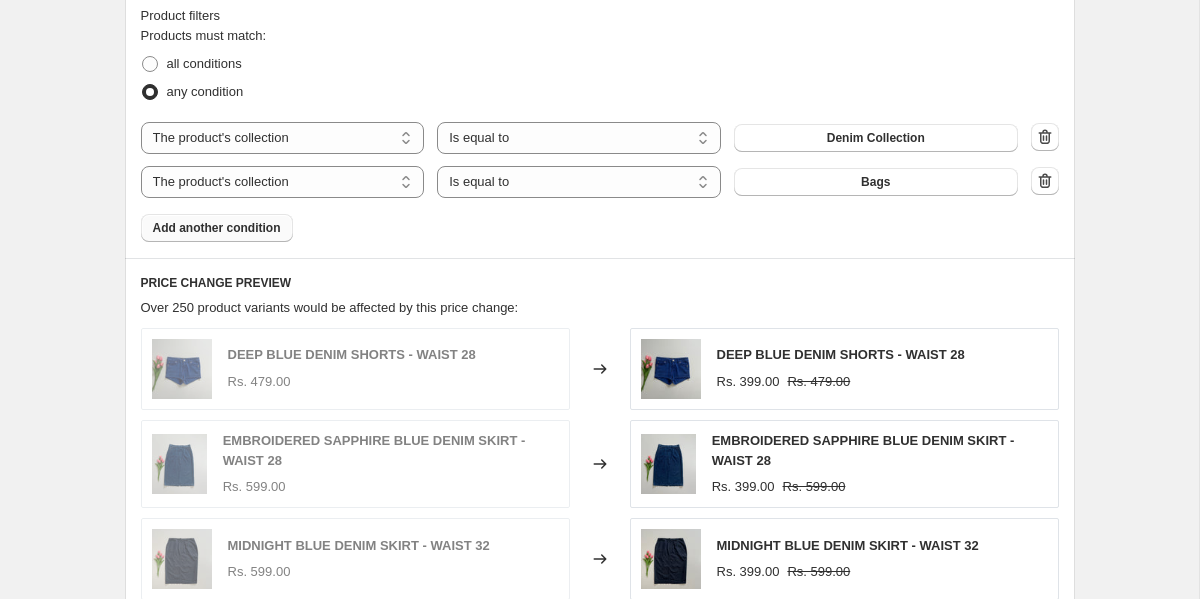 click on "Bags" at bounding box center [876, 182] 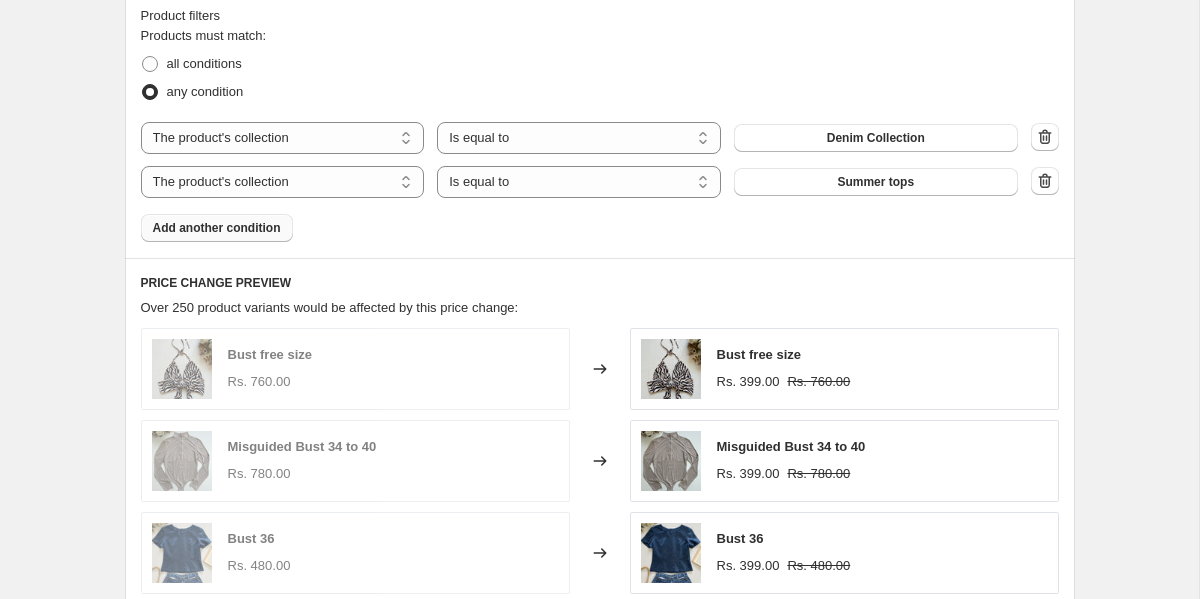 click on "Add another condition" at bounding box center (217, 228) 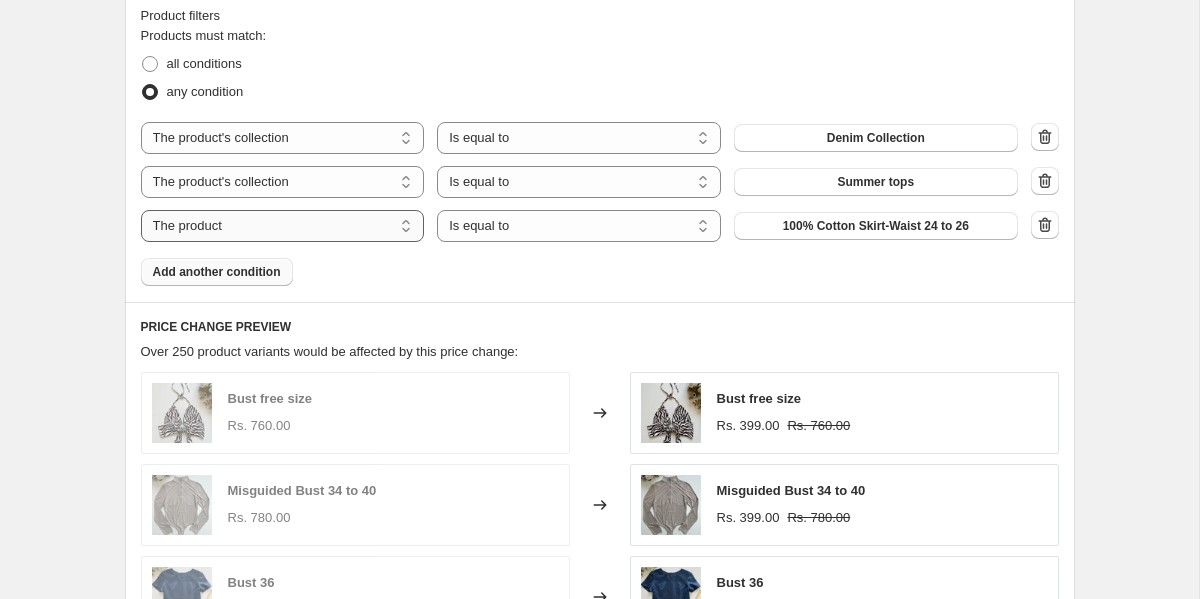 click on "The product The product's collection The product's tag The product's vendor The product's status The variant's title Inventory quantity" at bounding box center [283, 226] 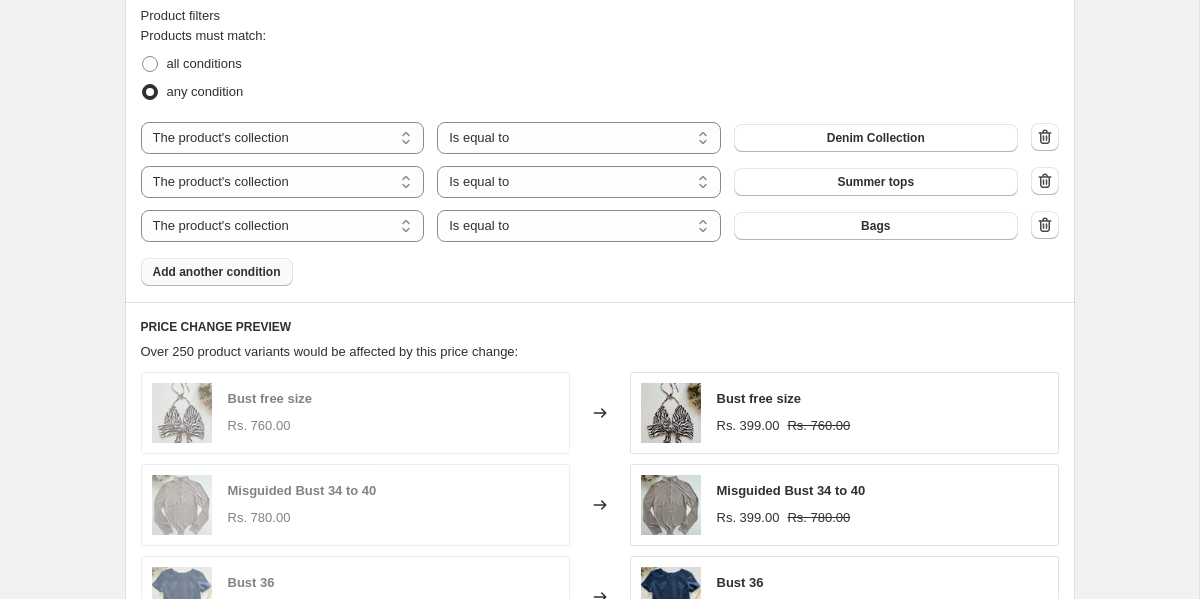 click on "Bags" at bounding box center [875, 226] 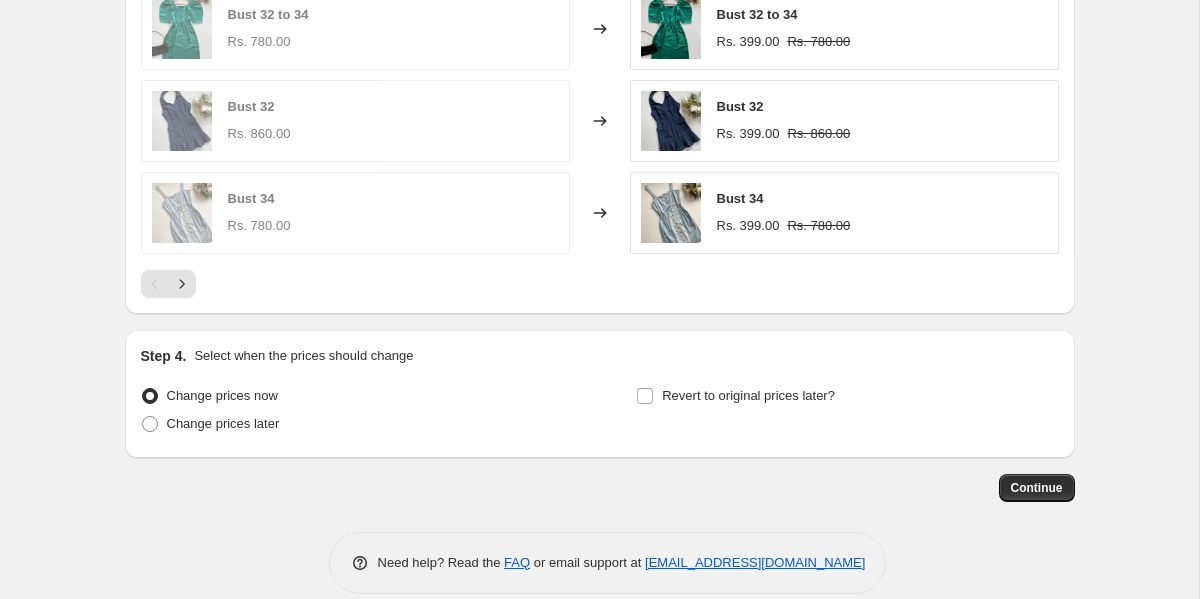 scroll, scrollTop: 1526, scrollLeft: 0, axis: vertical 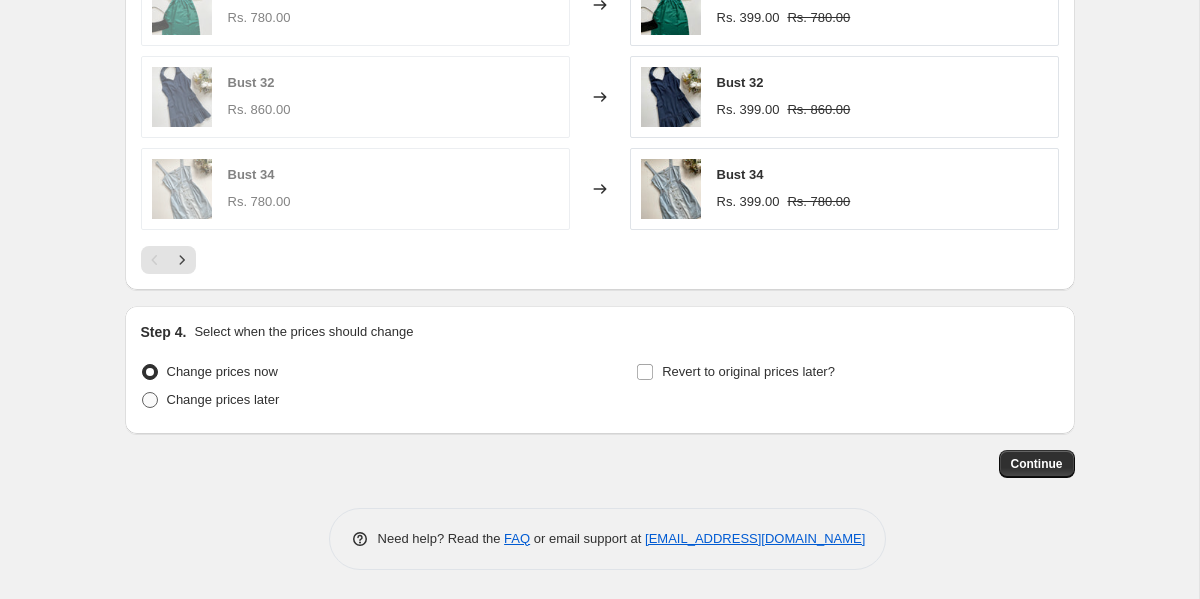 click at bounding box center (150, 400) 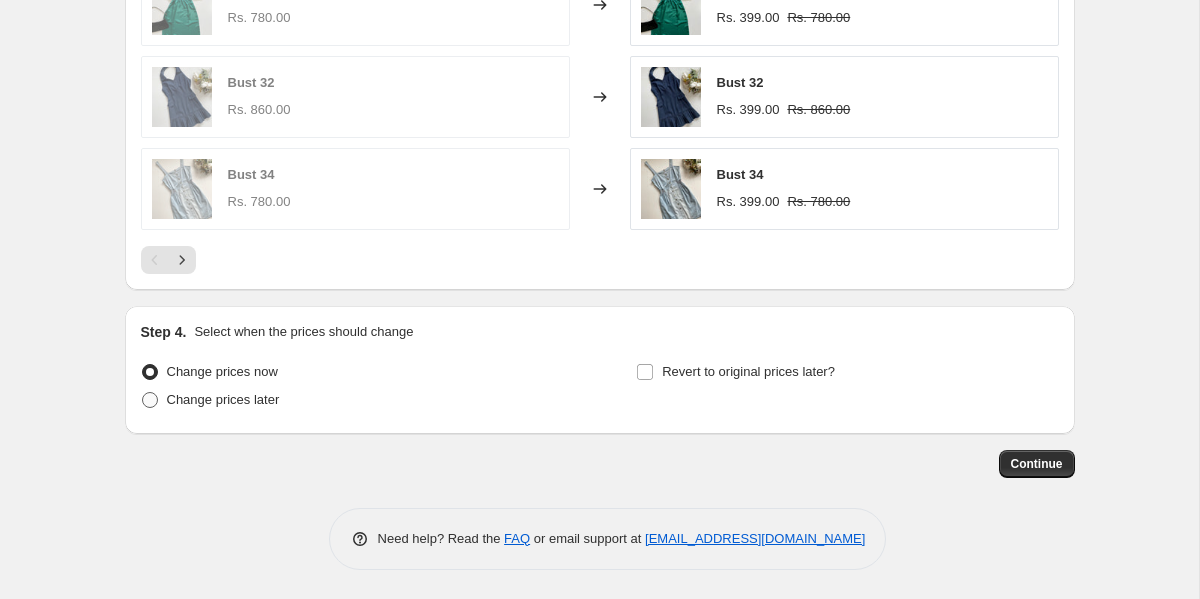 radio on "true" 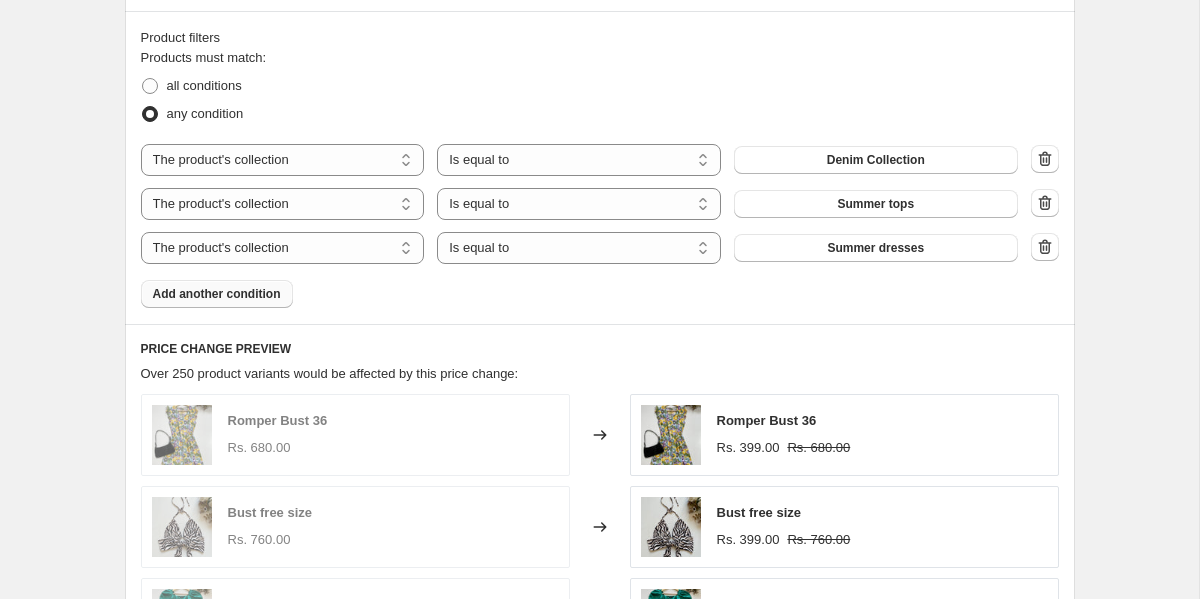 scroll, scrollTop: 907, scrollLeft: 0, axis: vertical 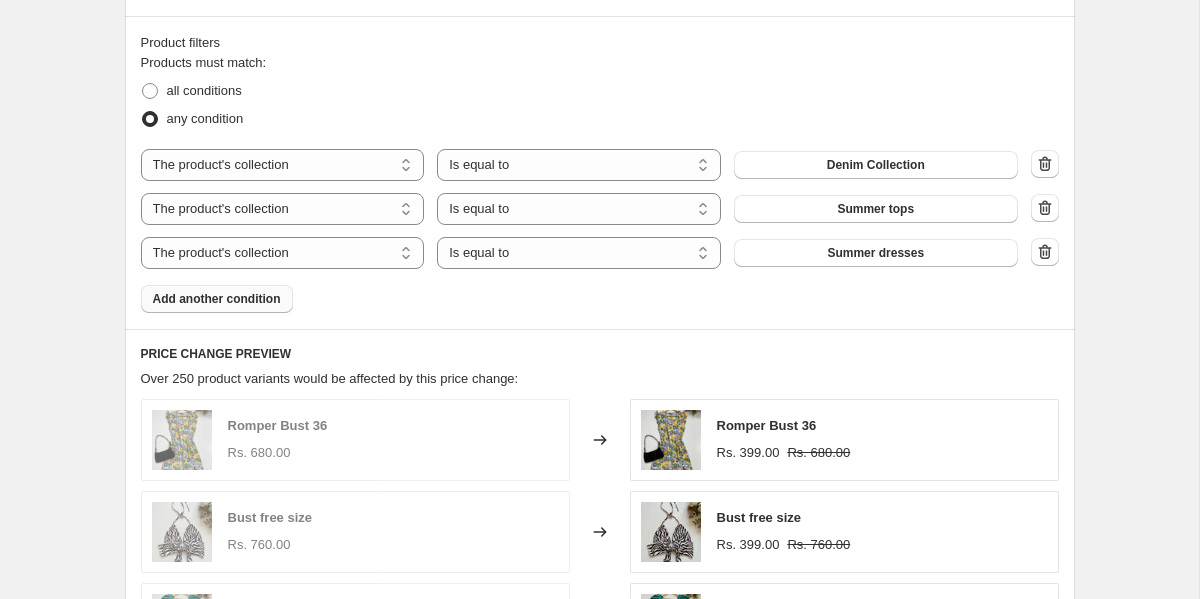 click on "Add another condition" at bounding box center [217, 299] 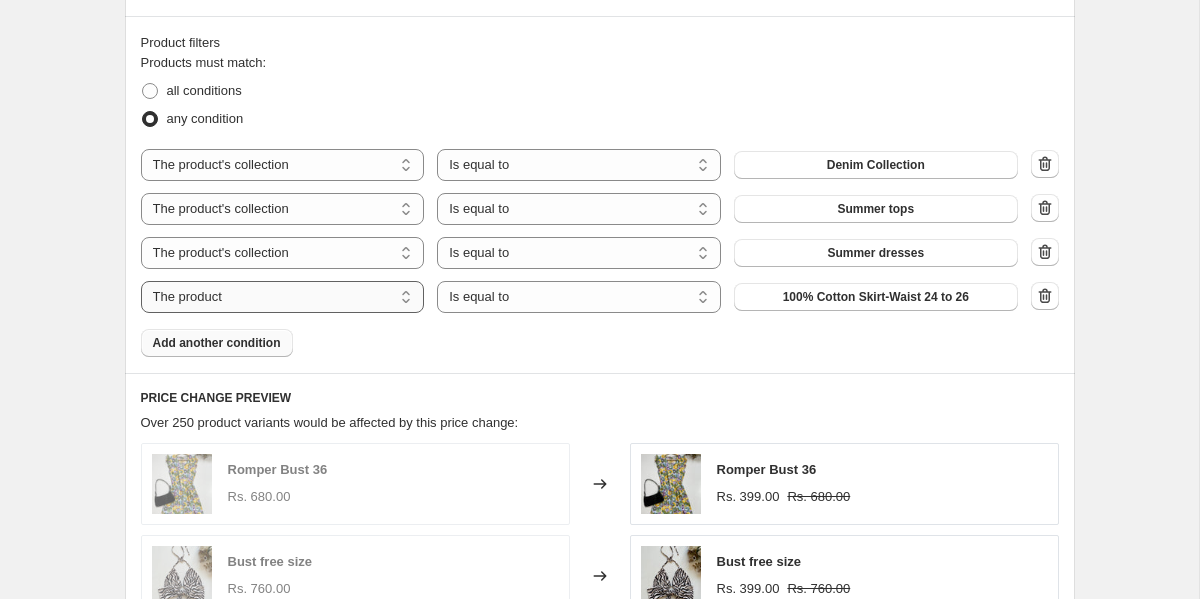 click on "The product The product's collection The product's tag The product's vendor The product's status The variant's title Inventory quantity" at bounding box center [283, 297] 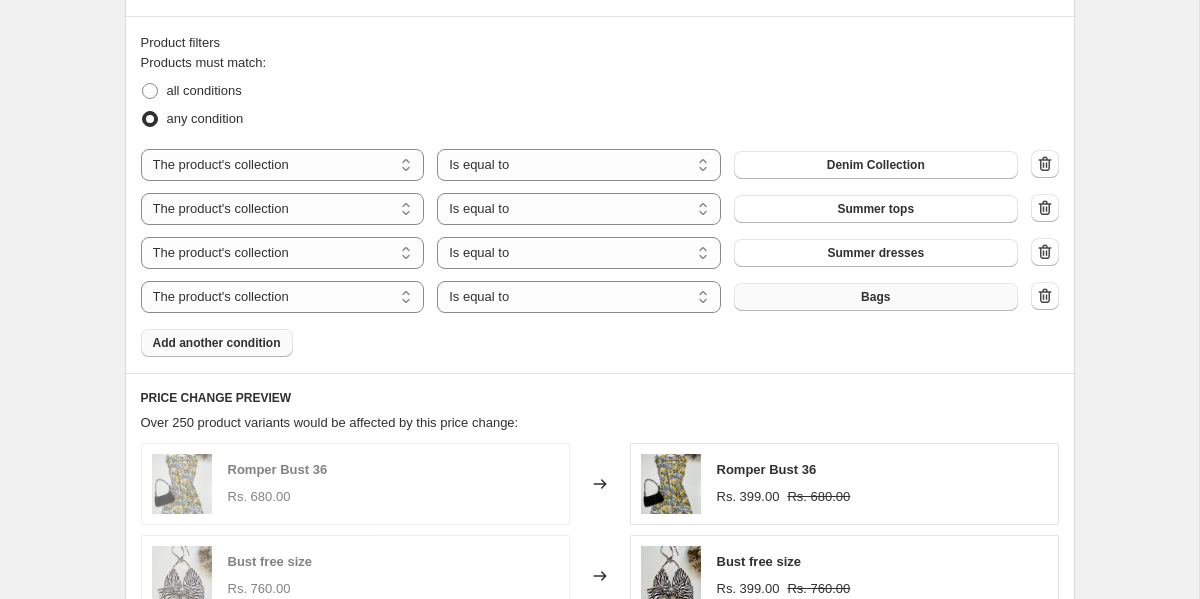click on "Bags" at bounding box center (875, 297) 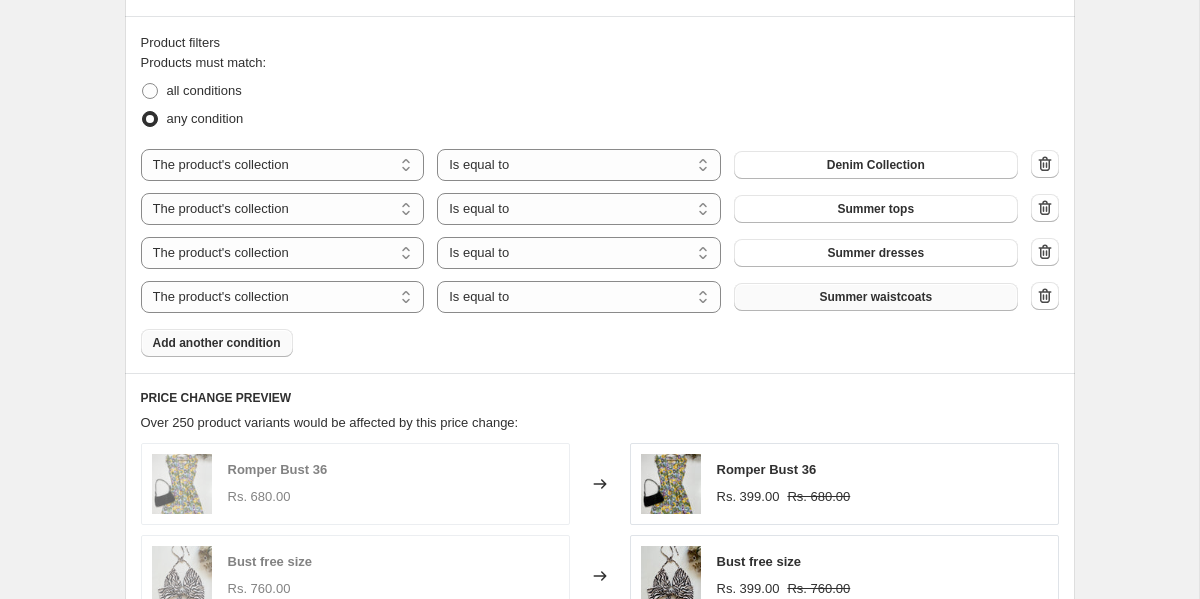 click on "Add another condition" at bounding box center [217, 343] 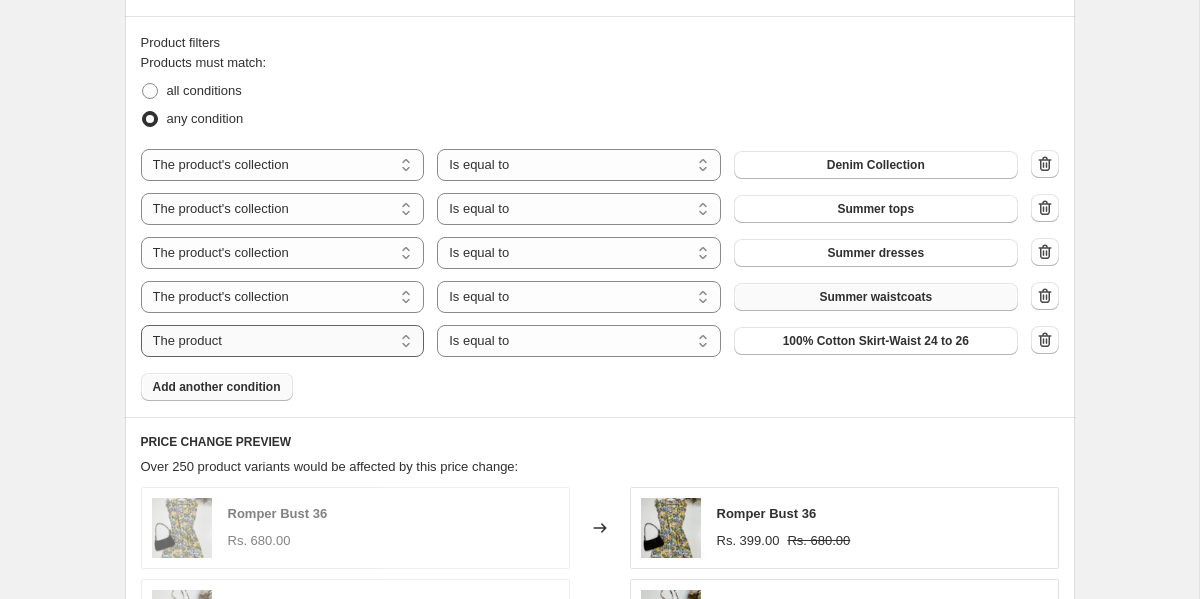 click on "The product The product's collection The product's tag The product's vendor The product's status The variant's title Inventory quantity" at bounding box center [283, 341] 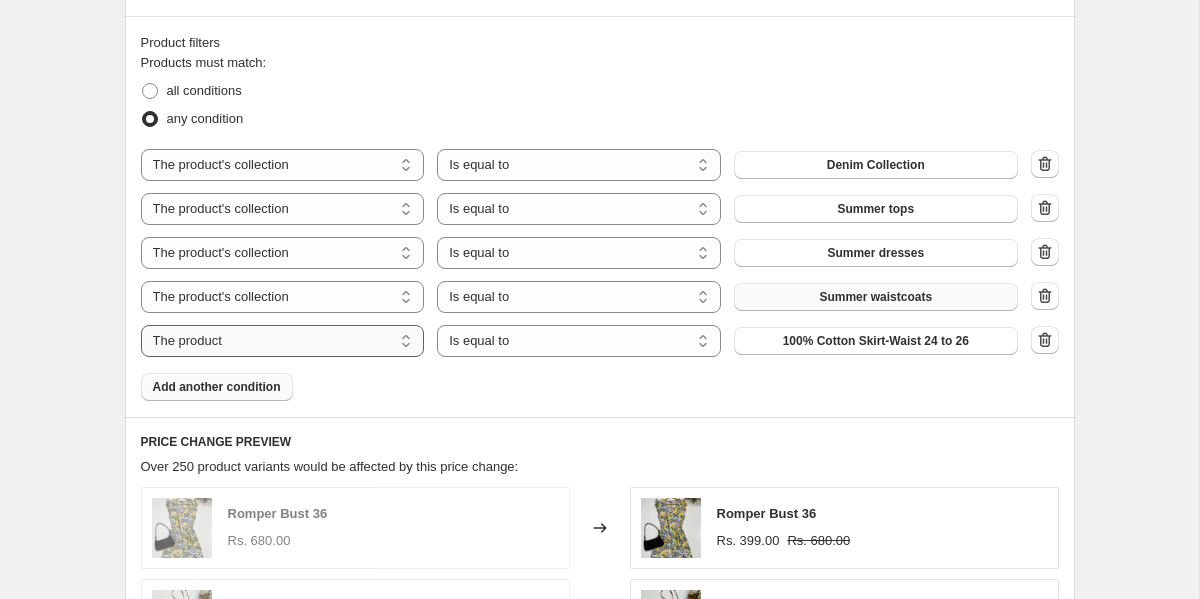 select on "collection" 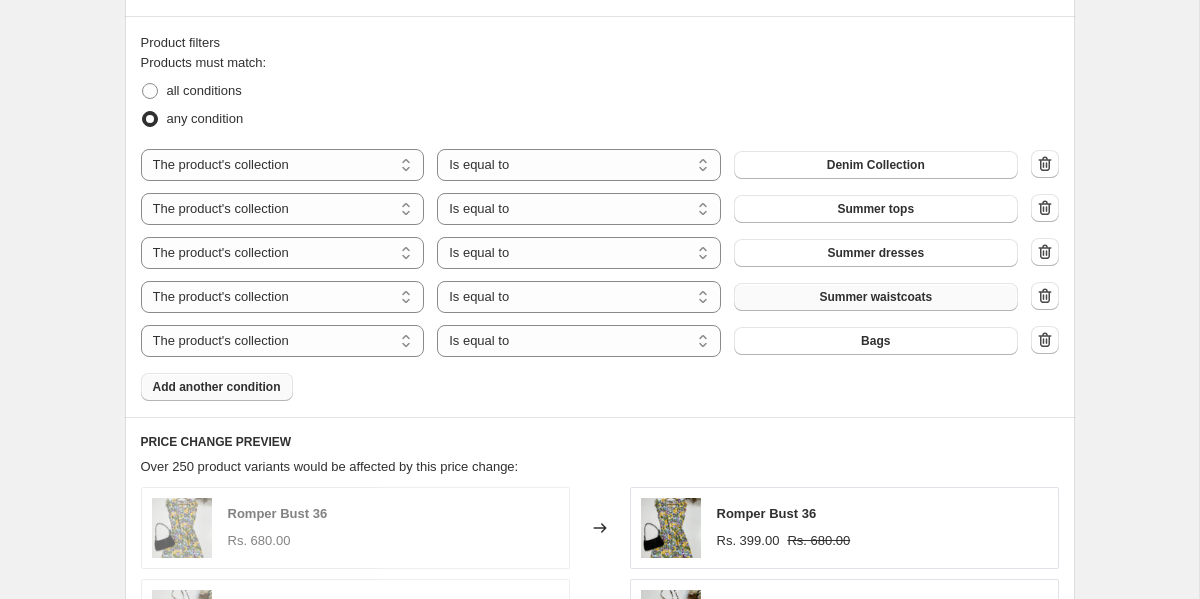 click on "Bags" at bounding box center [876, 341] 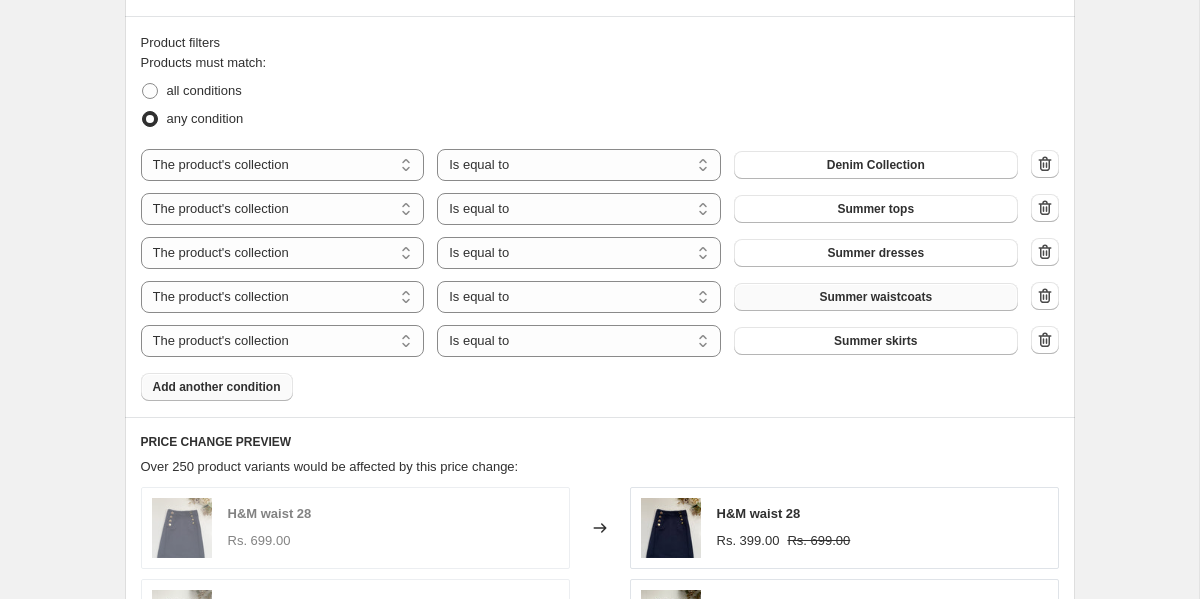 click on "Add another condition" at bounding box center (217, 387) 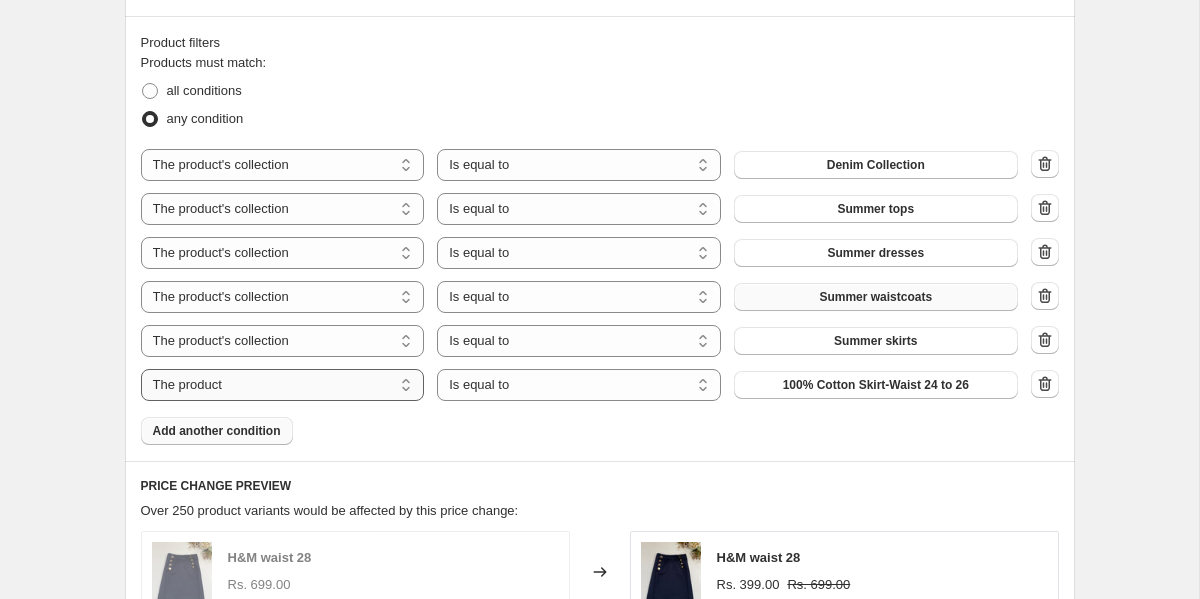 click on "The product The product's collection The product's tag The product's vendor The product's status The variant's title Inventory quantity" at bounding box center [283, 385] 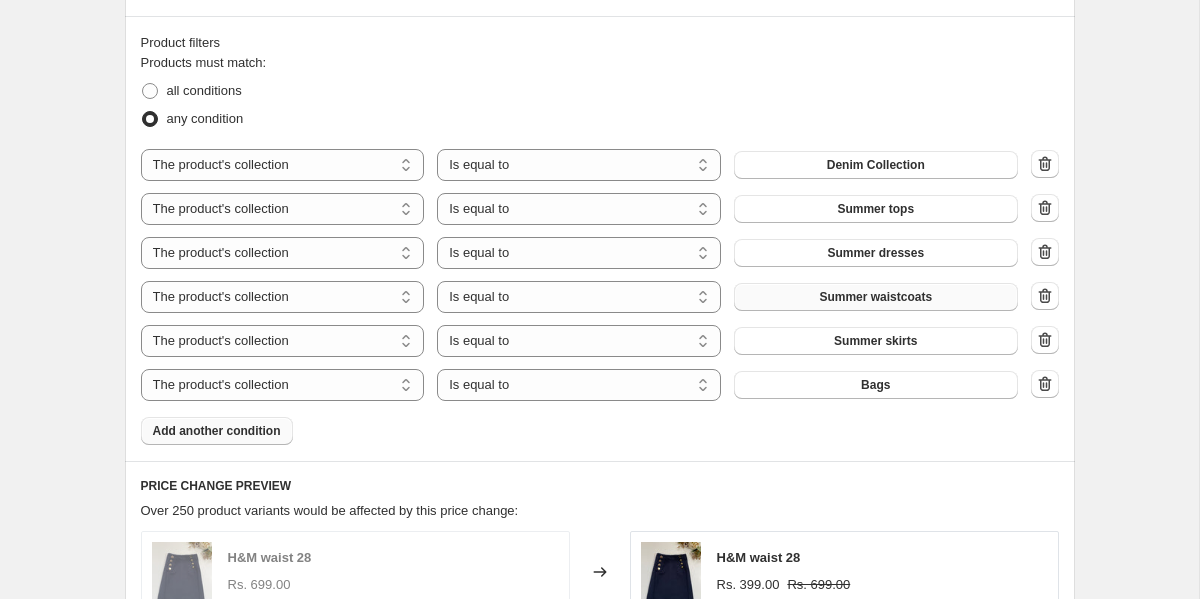 click on "Bags" at bounding box center [876, 385] 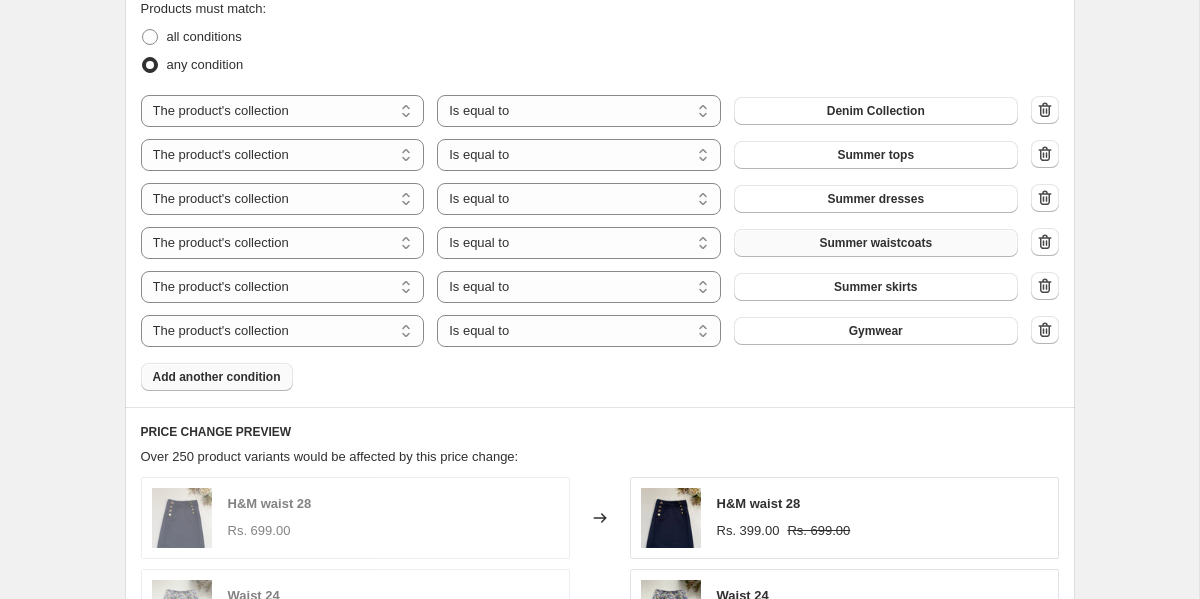scroll, scrollTop: 965, scrollLeft: 0, axis: vertical 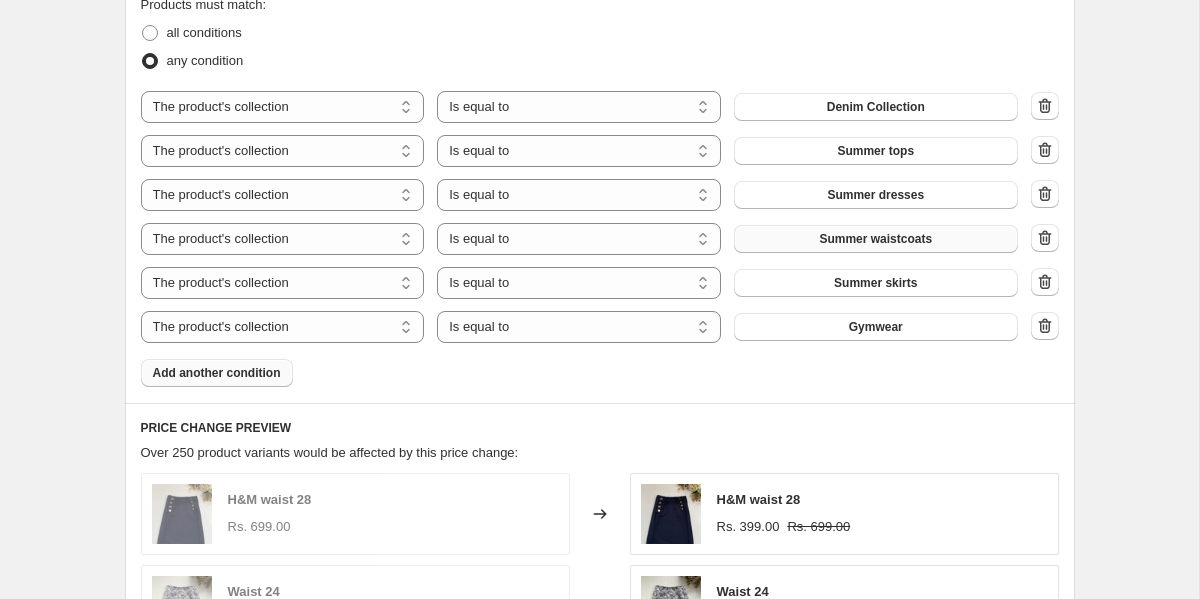 click on "Add another condition" at bounding box center (217, 373) 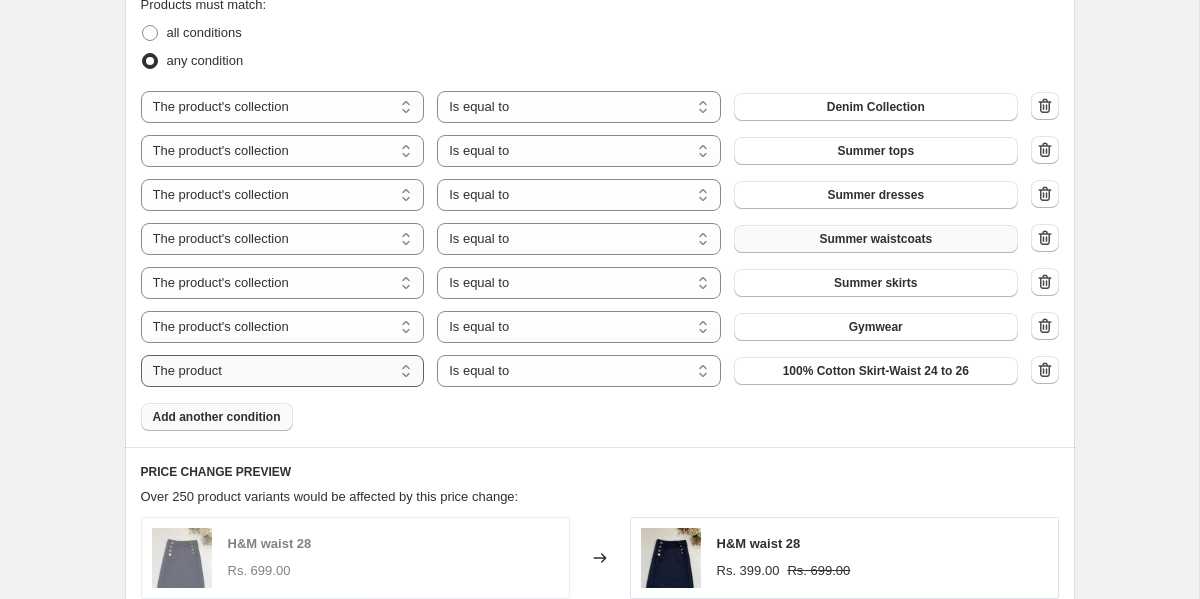 click on "The product The product's collection The product's tag The product's vendor The product's status The variant's title Inventory quantity" at bounding box center [283, 371] 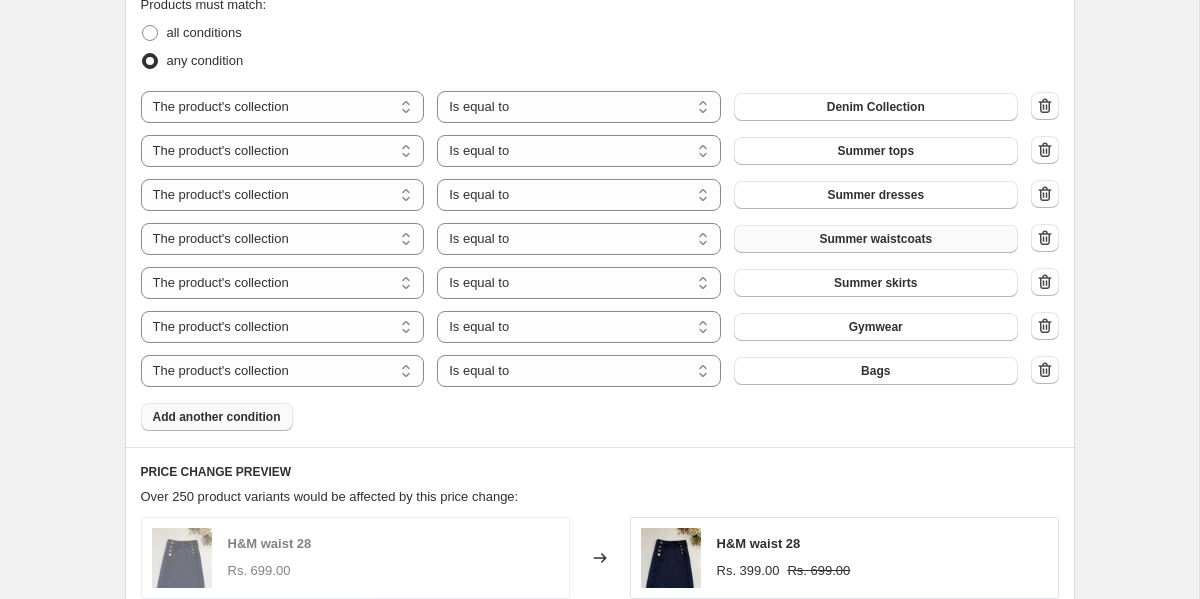 click on "Bags" at bounding box center [875, 371] 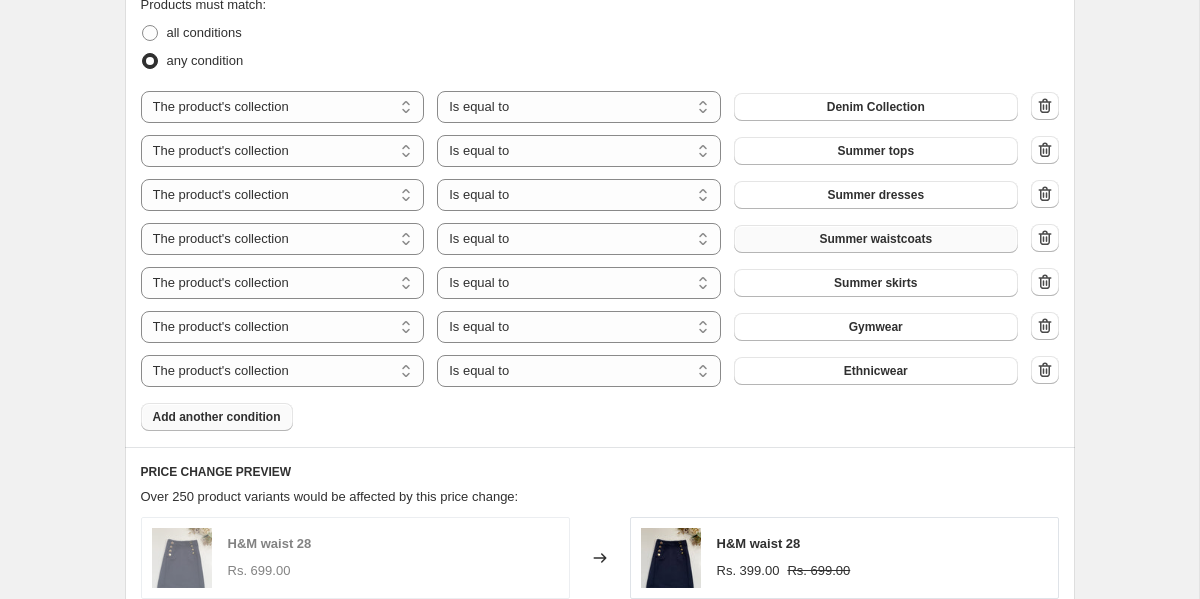 click on "Add another condition" at bounding box center [217, 417] 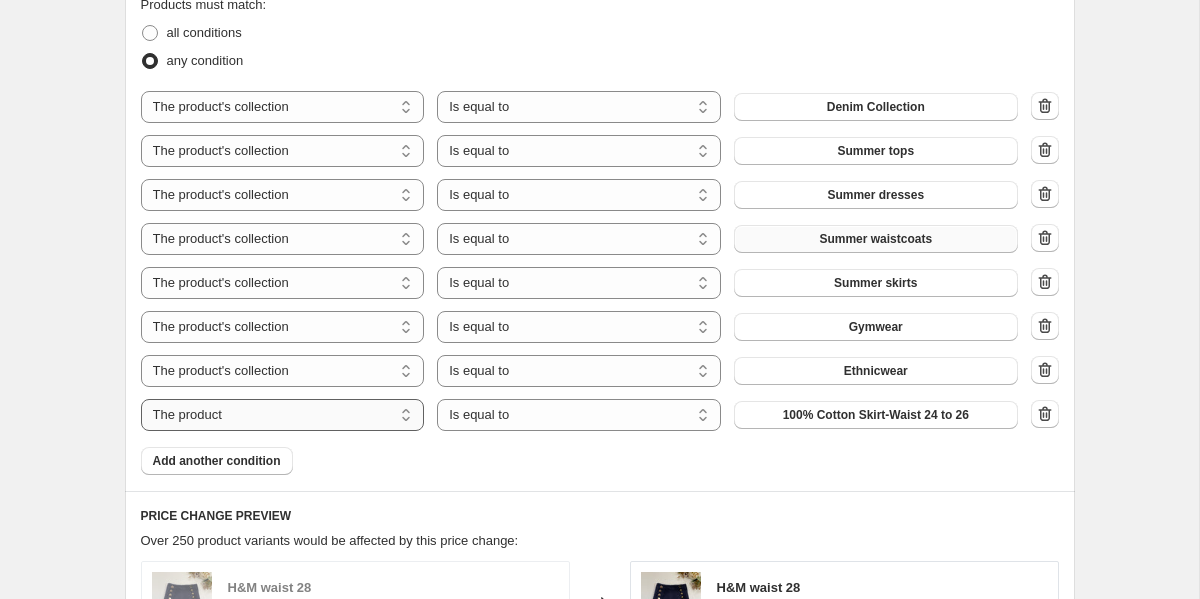 click on "The product The product's collection The product's tag The product's vendor The product's status The variant's title Inventory quantity" at bounding box center (283, 415) 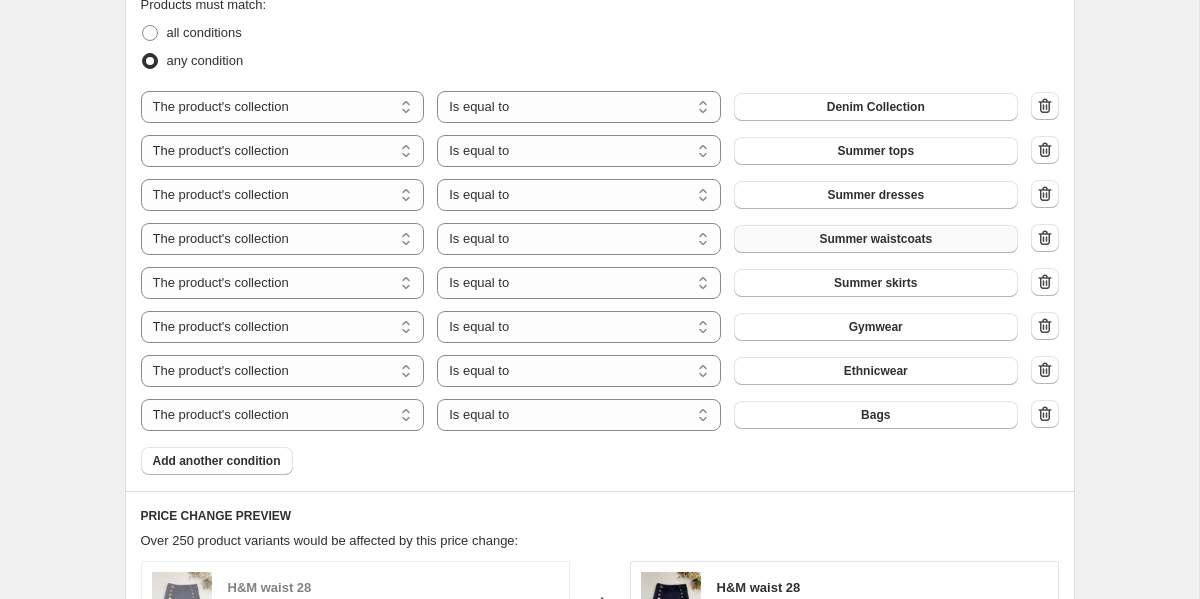 click on "Bags" at bounding box center (875, 415) 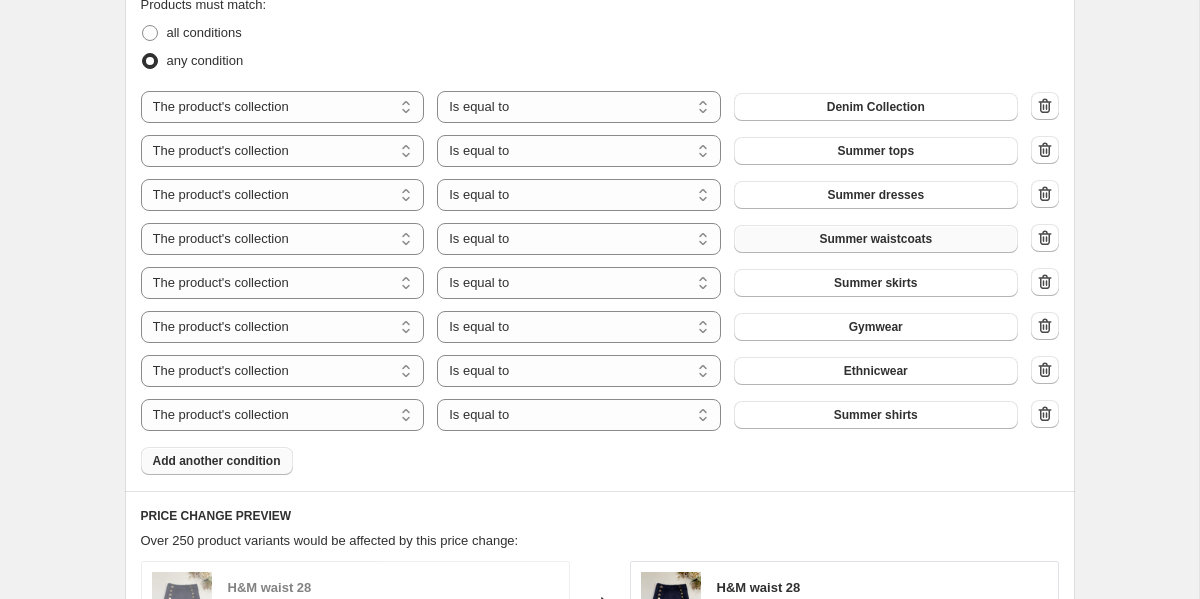 click on "Add another condition" at bounding box center [217, 461] 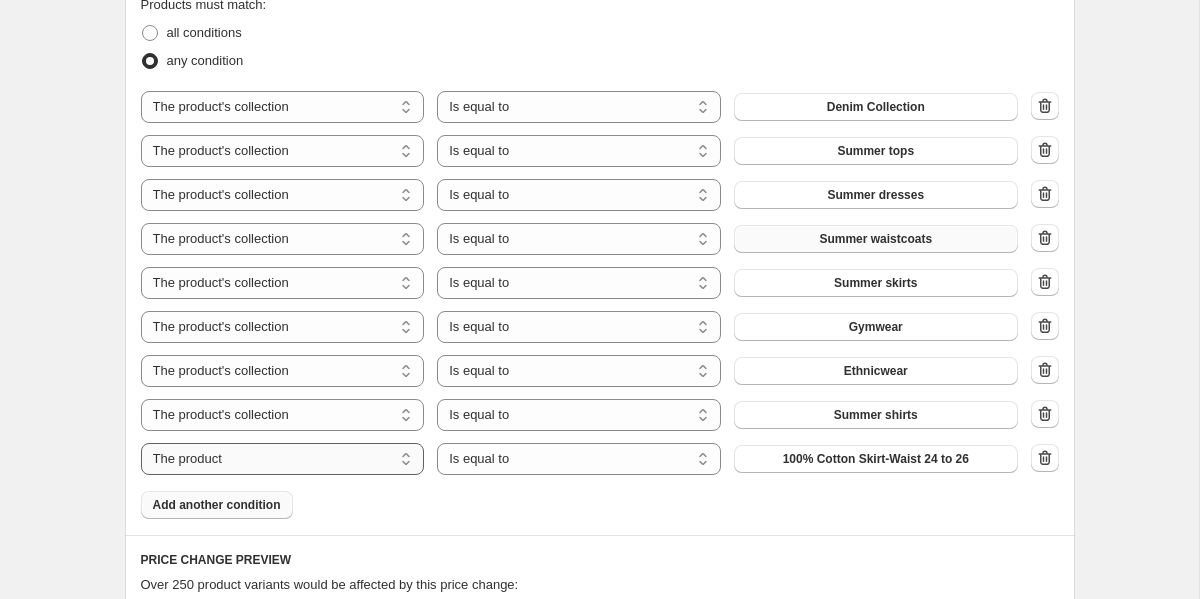 click on "The product The product's collection The product's tag The product's vendor The product's status The variant's title Inventory quantity" at bounding box center [283, 459] 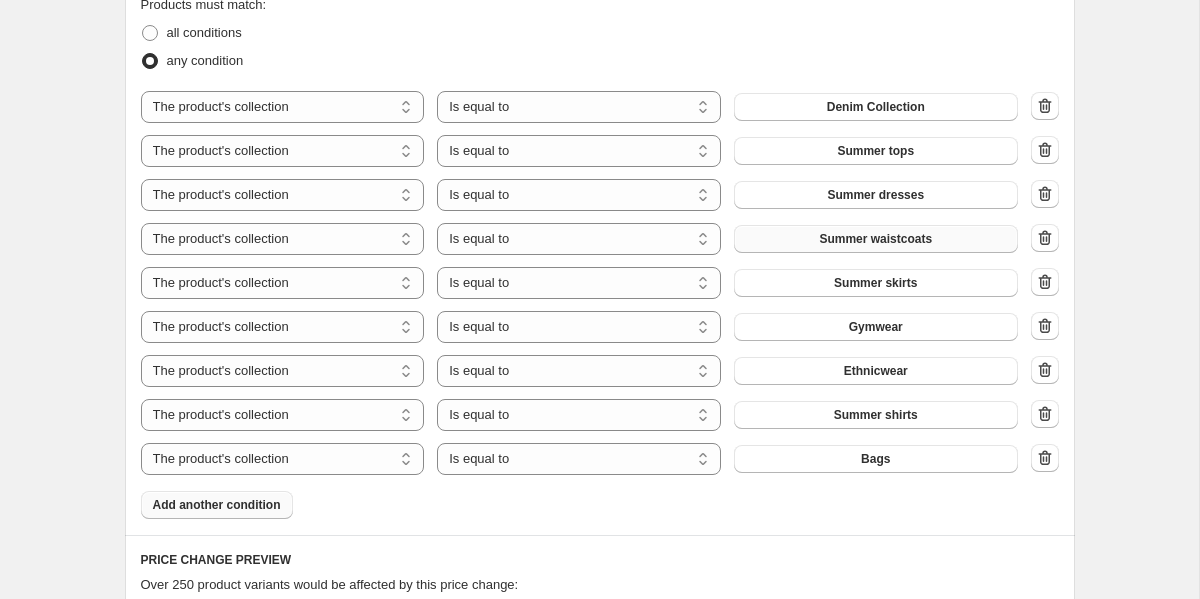 click on "Bags" at bounding box center (876, 459) 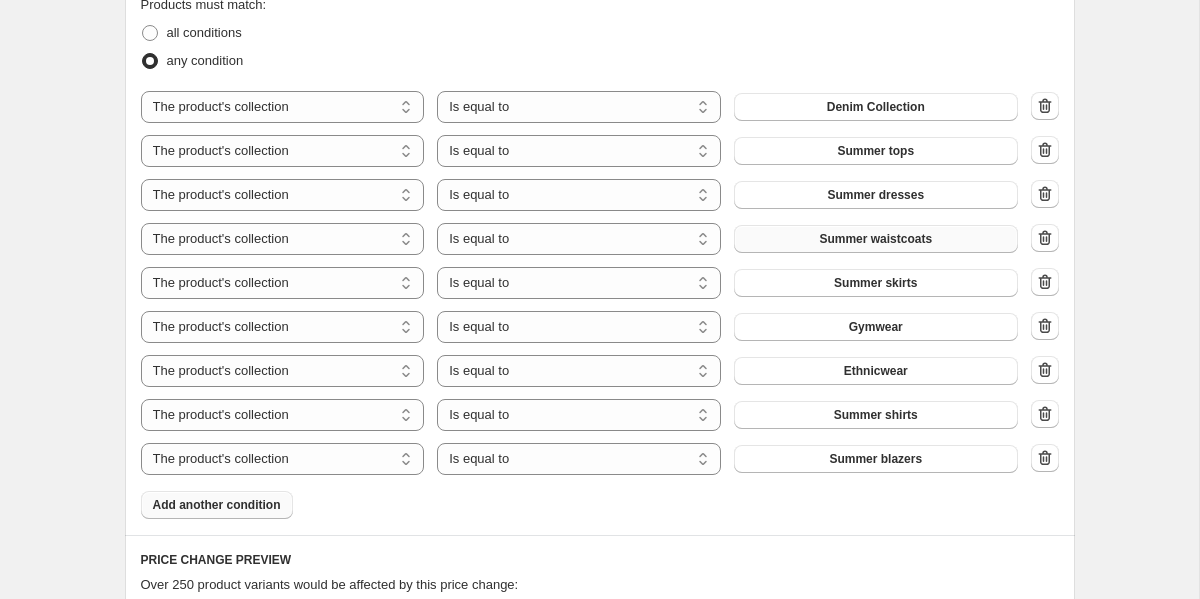click on "Add another condition" at bounding box center (217, 505) 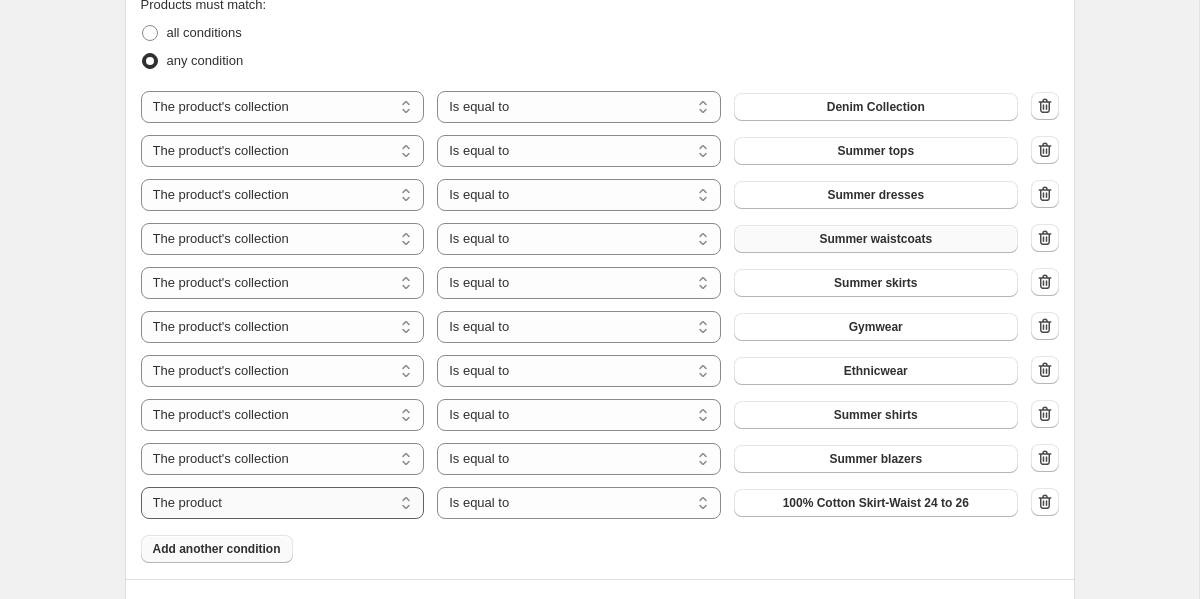 click on "The product The product's collection The product's tag The product's vendor The product's status The variant's title Inventory quantity" at bounding box center [283, 503] 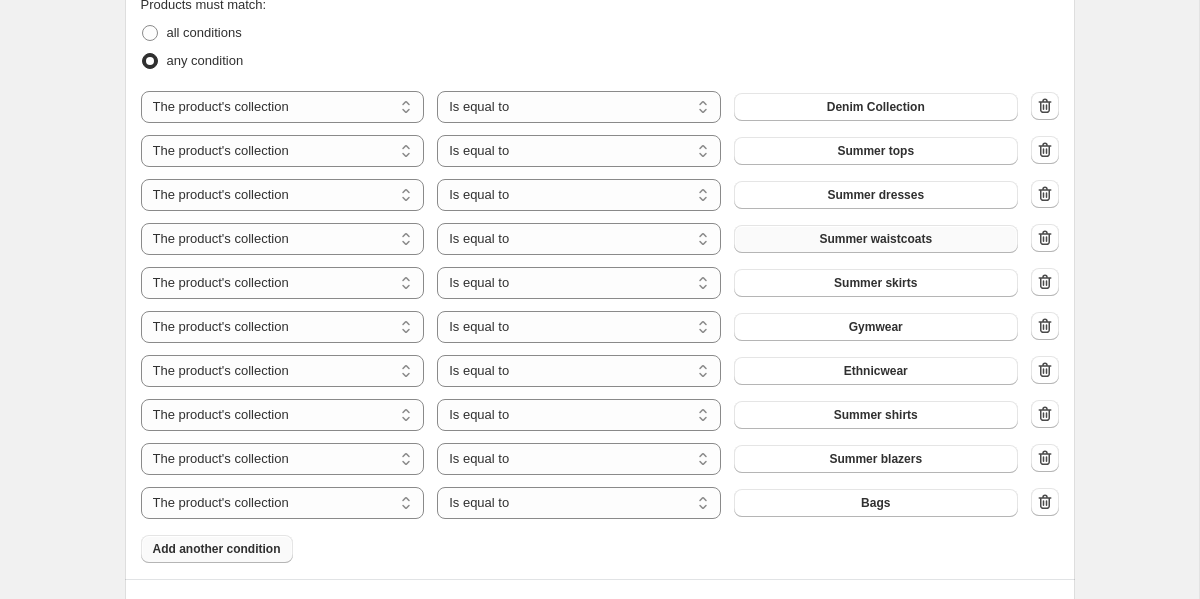 click on "Bags" at bounding box center (876, 503) 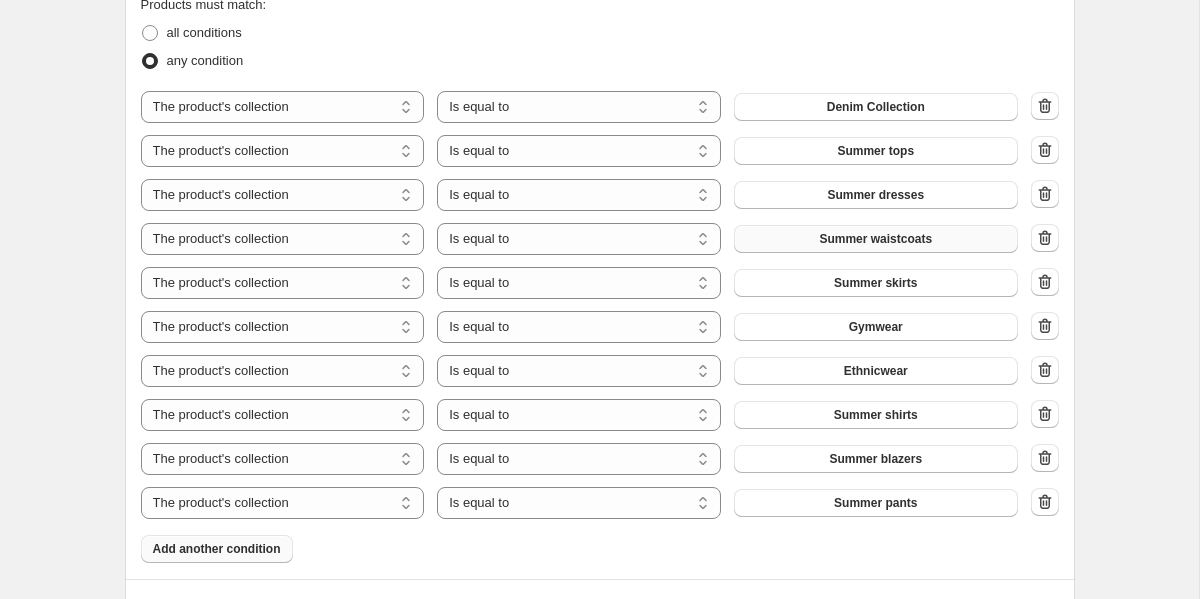 click on "Add another condition" at bounding box center [217, 549] 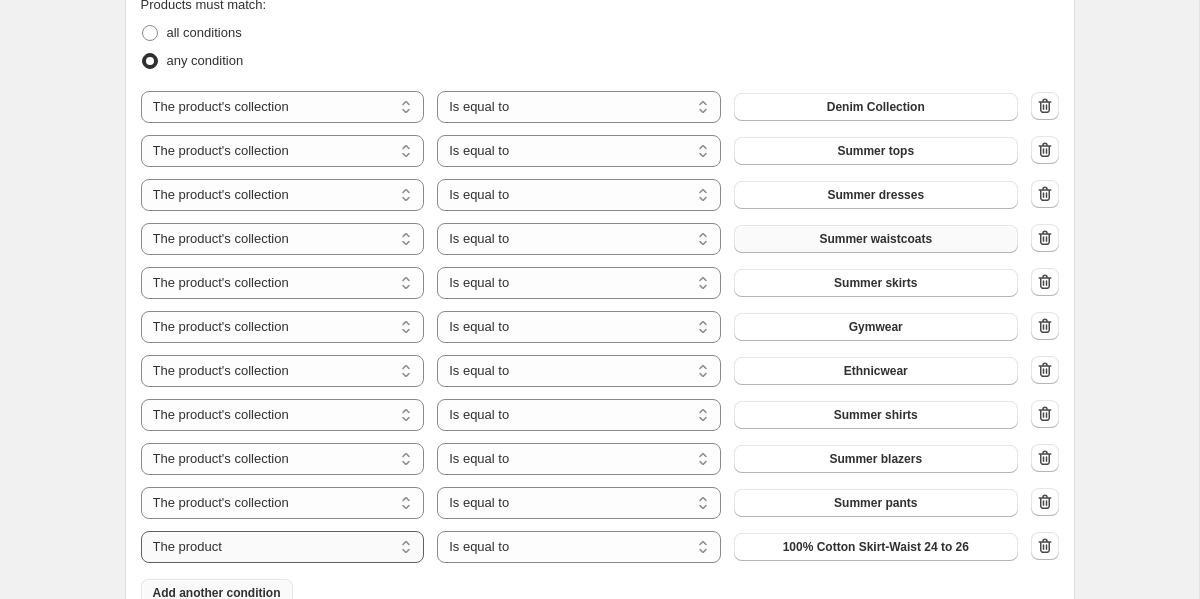 click on "The product The product's collection The product's tag The product's vendor The product's status The variant's title Inventory quantity" at bounding box center [283, 547] 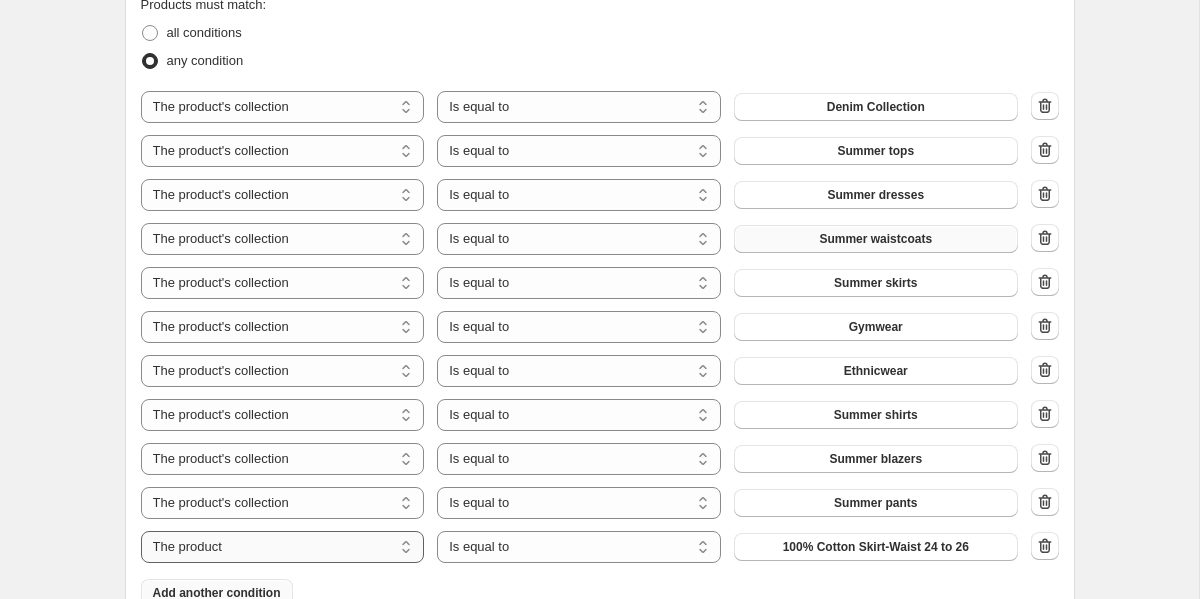 select on "collection" 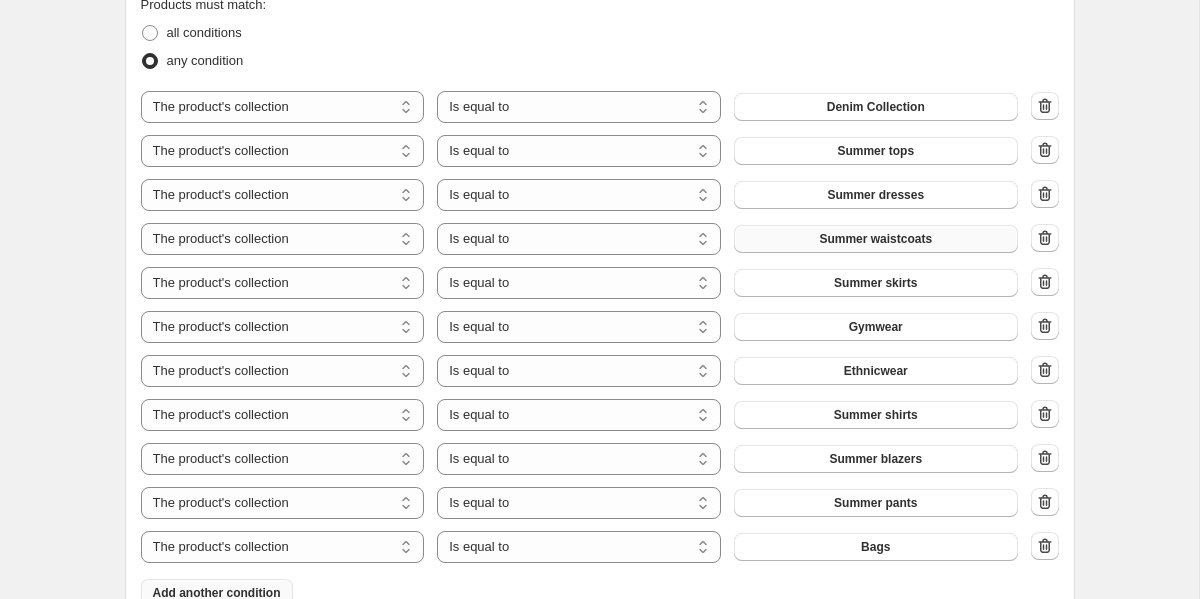 click on "Bags" at bounding box center (876, 547) 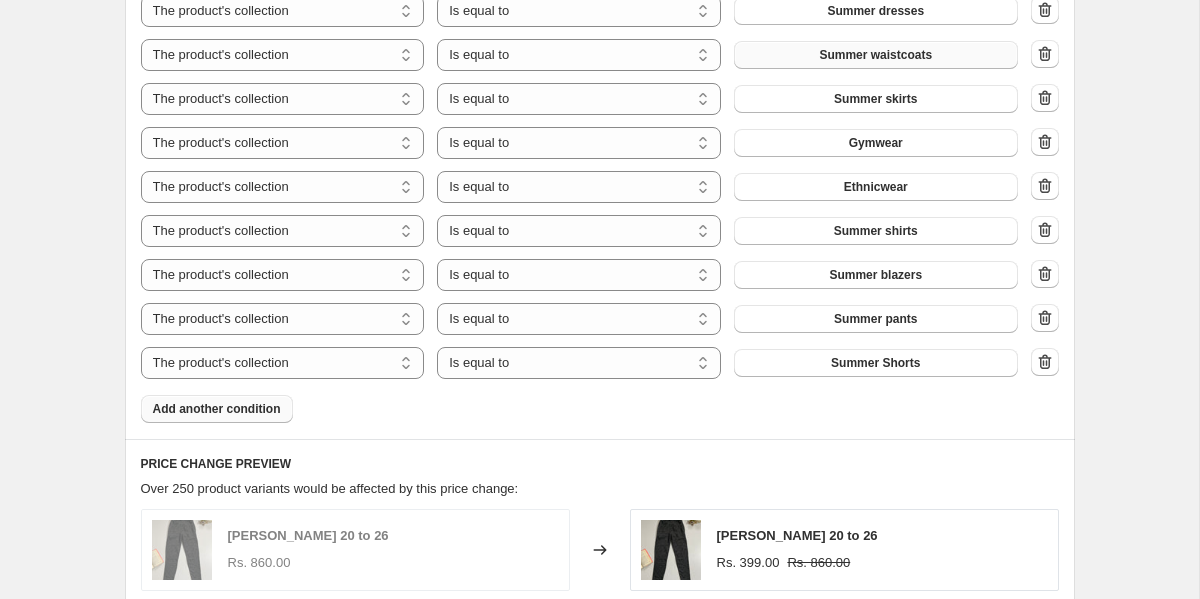 scroll, scrollTop: 1218, scrollLeft: 0, axis: vertical 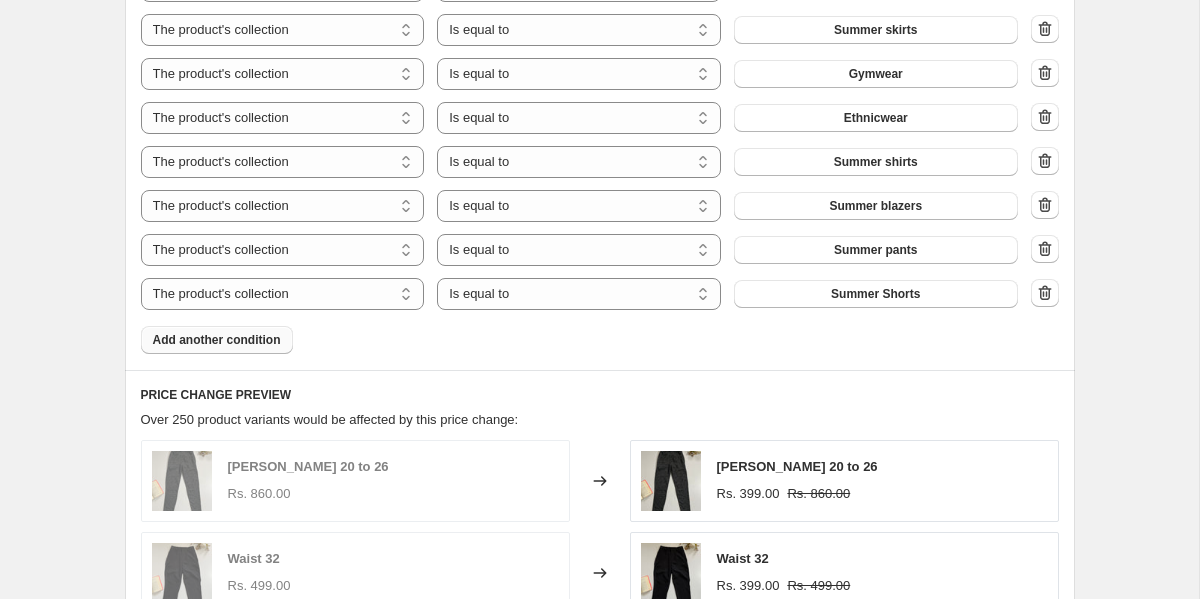 click on "Add another condition" at bounding box center [217, 340] 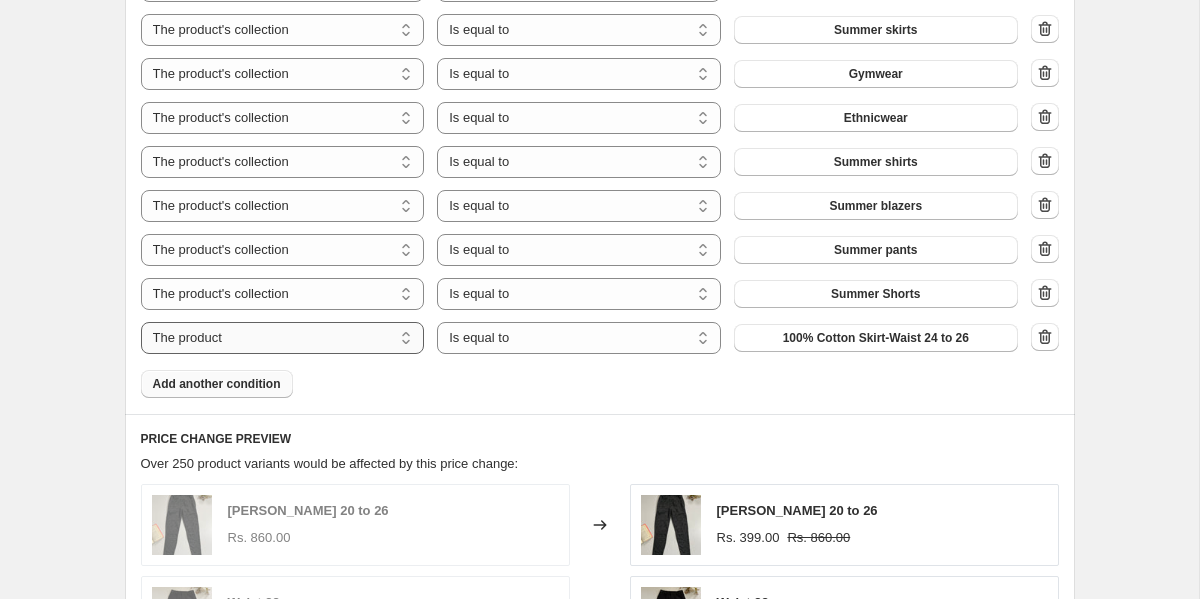click on "The product The product's collection The product's tag The product's vendor The product's status The variant's title Inventory quantity" at bounding box center (283, 338) 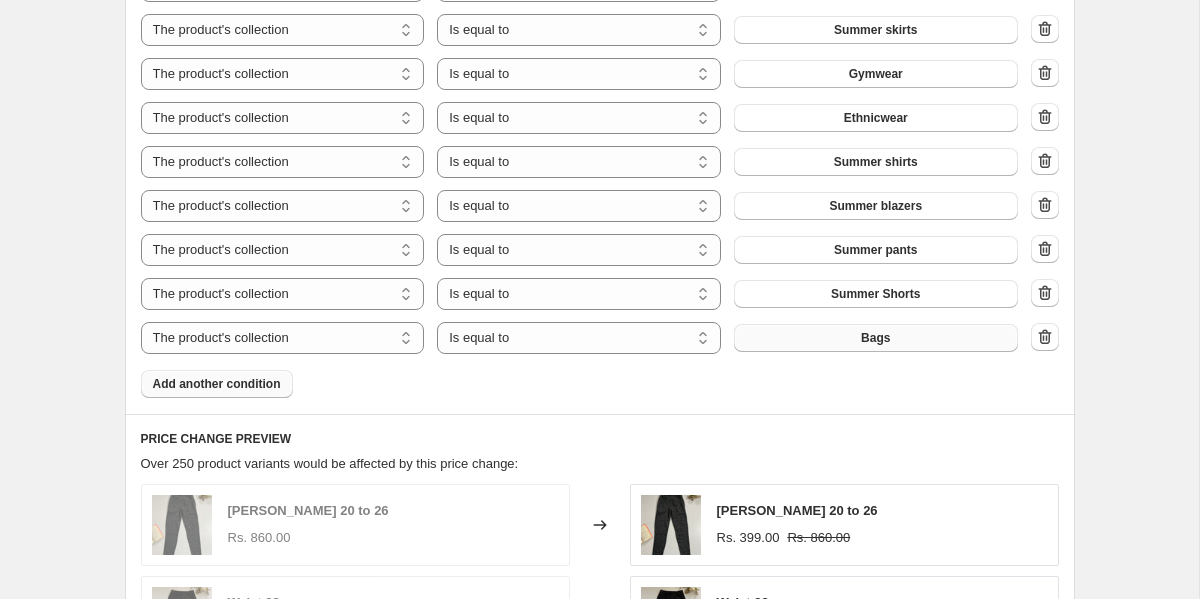 click on "Bags" at bounding box center [876, 338] 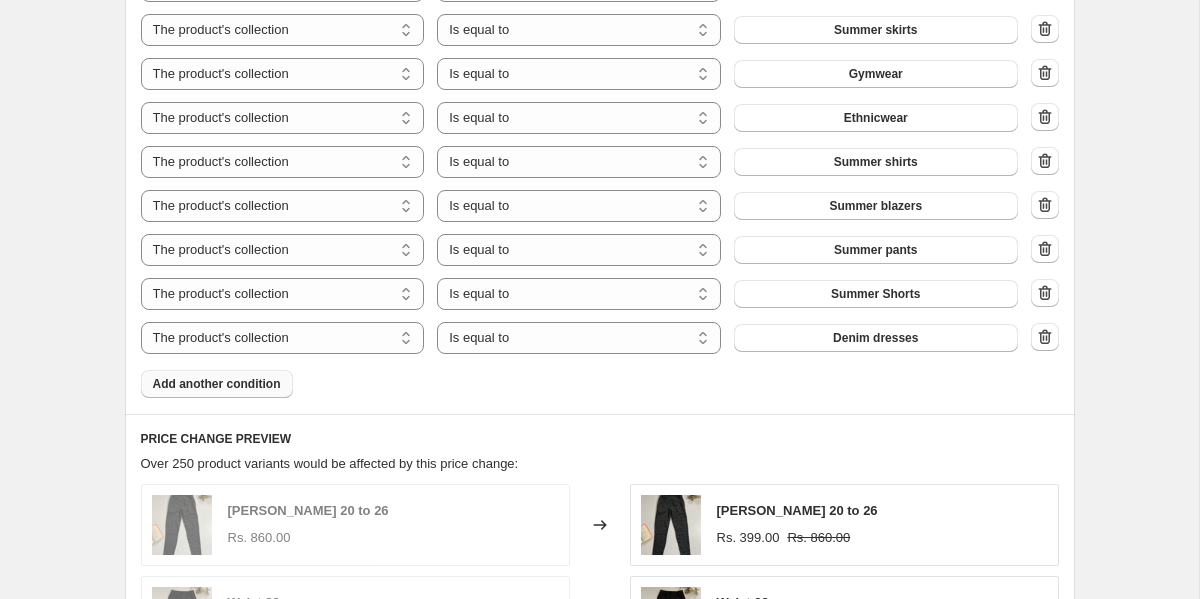 click on "Add another condition" at bounding box center (217, 384) 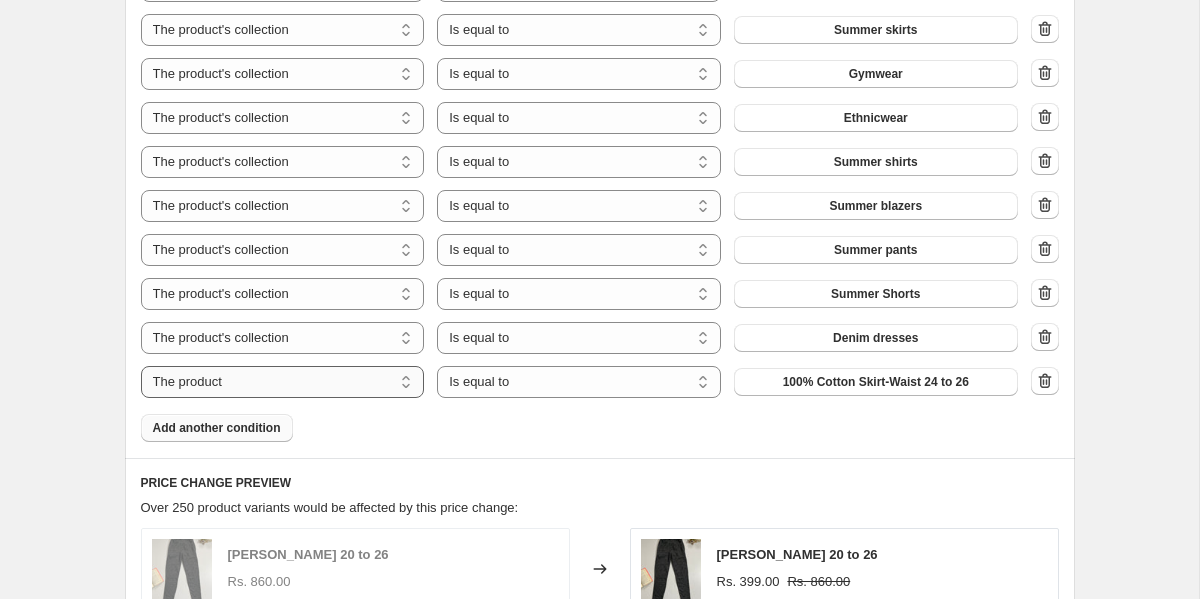 click on "The product The product's collection The product's tag The product's vendor The product's status The variant's title Inventory quantity" at bounding box center [283, 382] 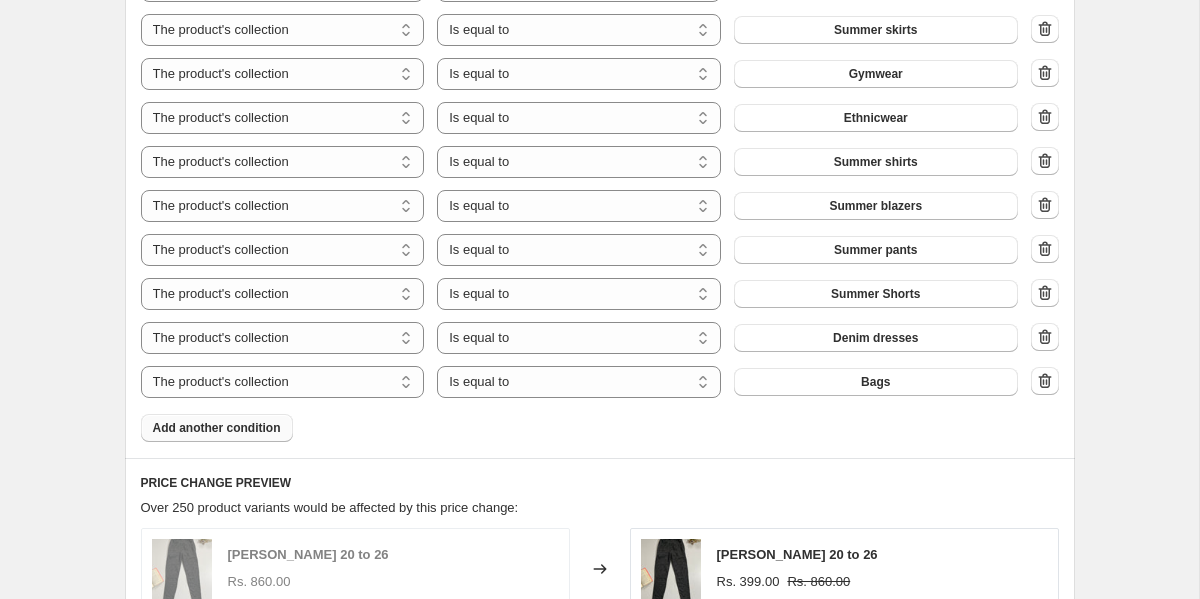click on "Bags" at bounding box center [876, 382] 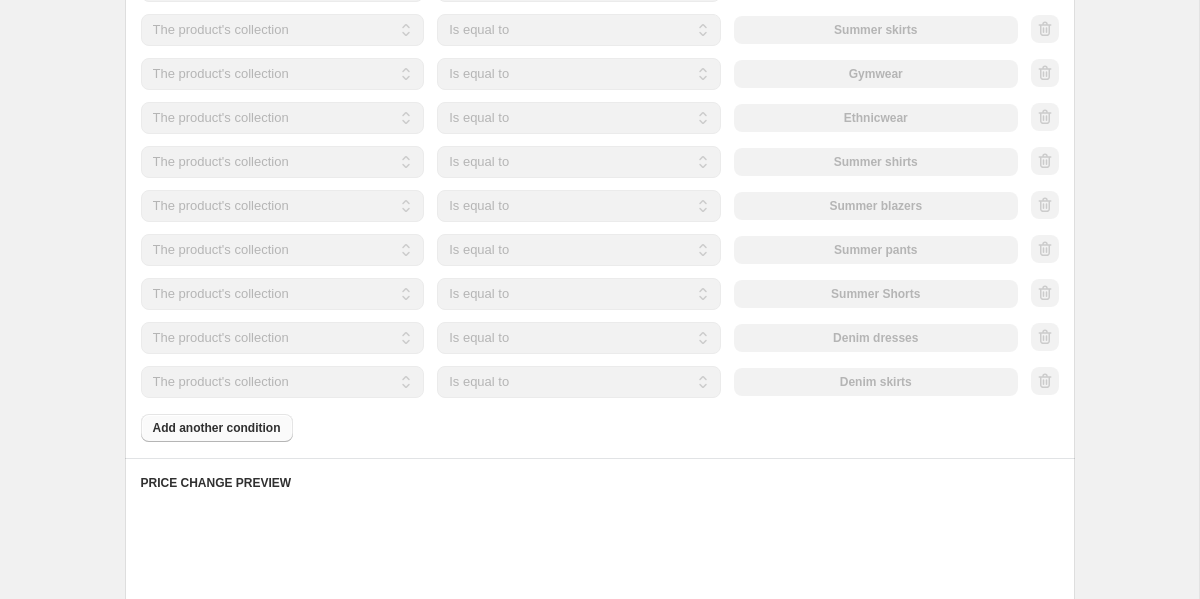 click on "Products must match: all conditions any condition The product The product's collection The product's tag The product's vendor The product's status The variant's title Inventory quantity The product's collection Is equal to Is not equal to Is equal to Denim Collection The product The product's collection The product's tag The product's vendor The product's status The variant's title Inventory quantity The product's collection Is equal to Is not equal to Is equal to Summer tops The product The product's collection The product's tag The product's vendor The product's status The variant's title Inventory quantity The product's collection Is equal to Is not equal to Is equal to Summer dresses The product The product's collection The product's tag The product's vendor The product's status The variant's title Inventory quantity The product's collection Is equal to Is not equal to Is equal to Summer waistcoats The product The product's collection The product's tag The product's vendor The product's status Is equal to" at bounding box center (600, 92) 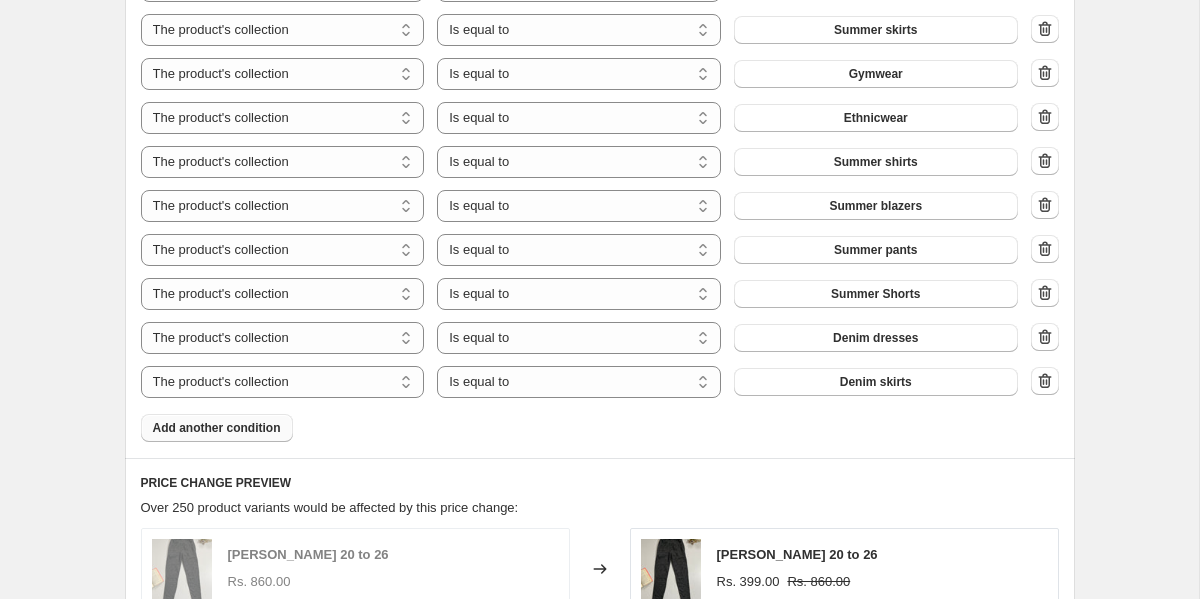 click on "Add another condition" at bounding box center (217, 428) 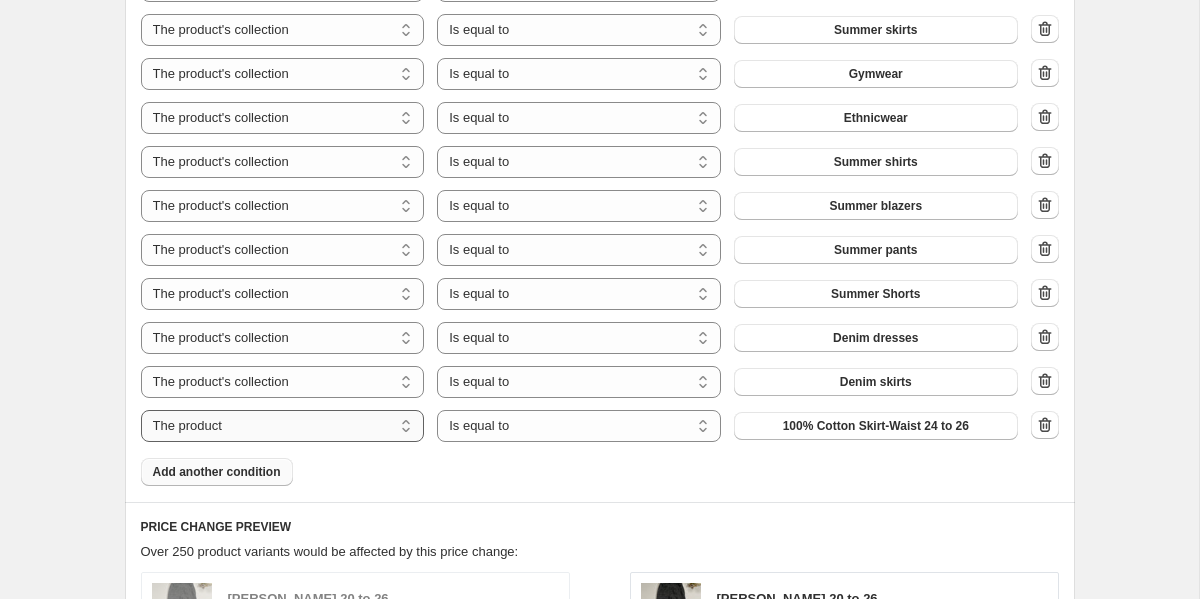 click on "The product The product's collection The product's tag The product's vendor The product's status The variant's title Inventory quantity" at bounding box center [283, 426] 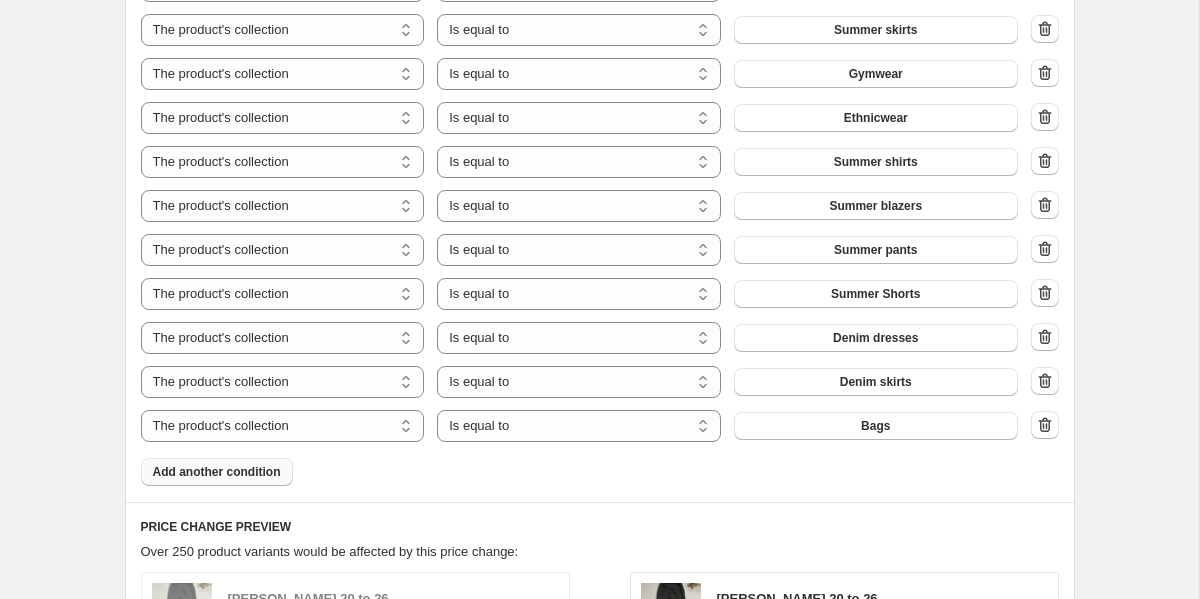 click on "Bags" at bounding box center [876, 426] 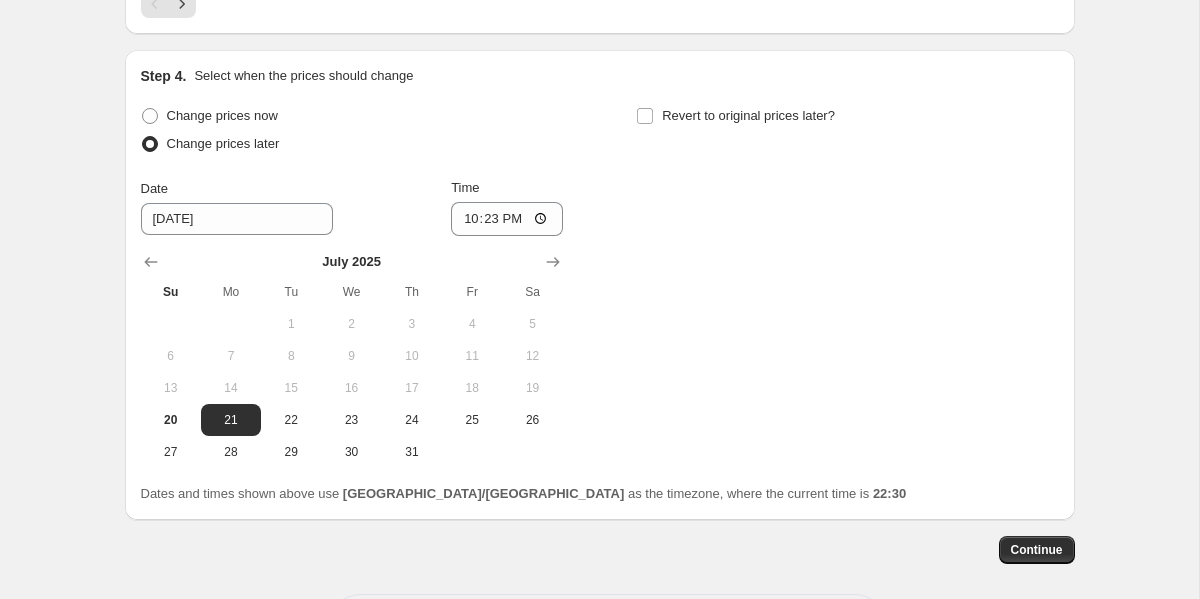 scroll, scrollTop: 2271, scrollLeft: 0, axis: vertical 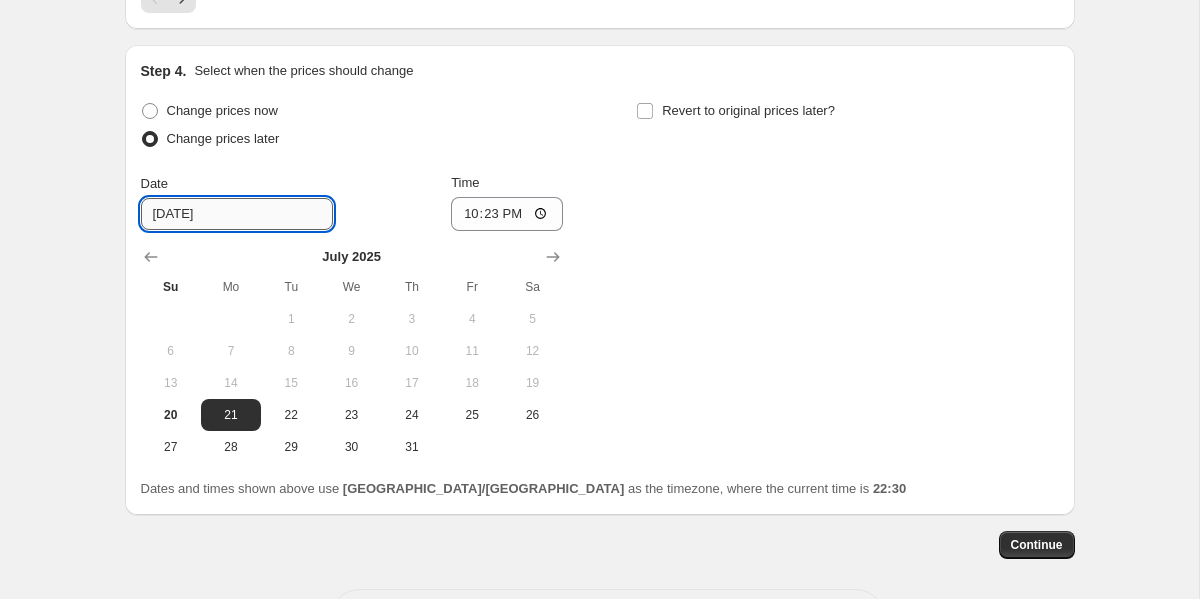 click on "[DATE]" at bounding box center [237, 214] 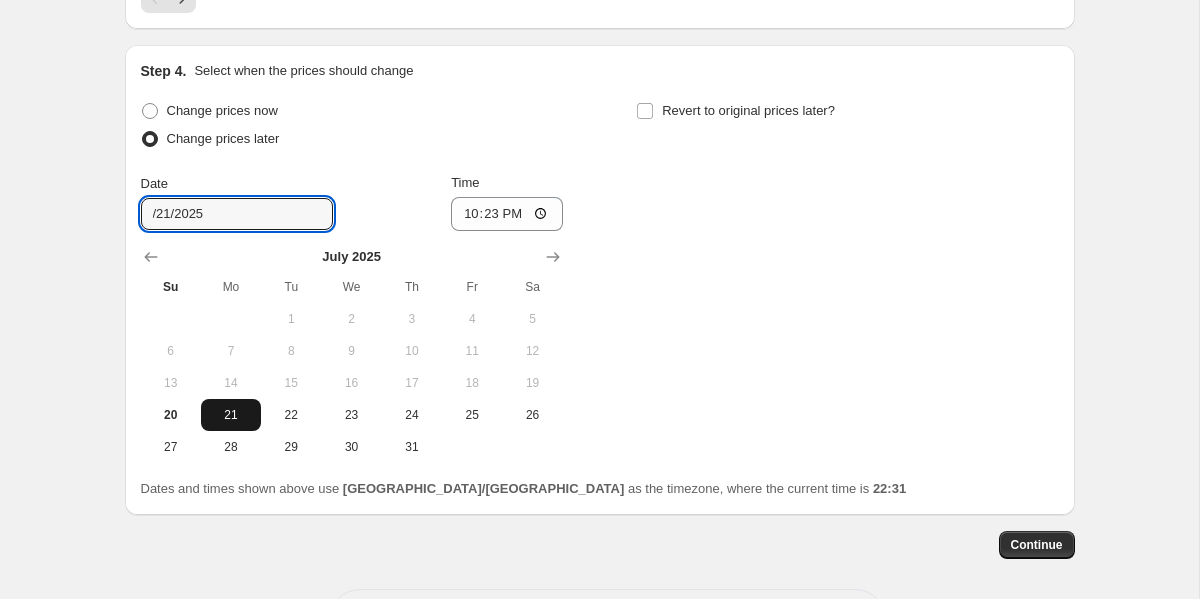 type on "[DATE]" 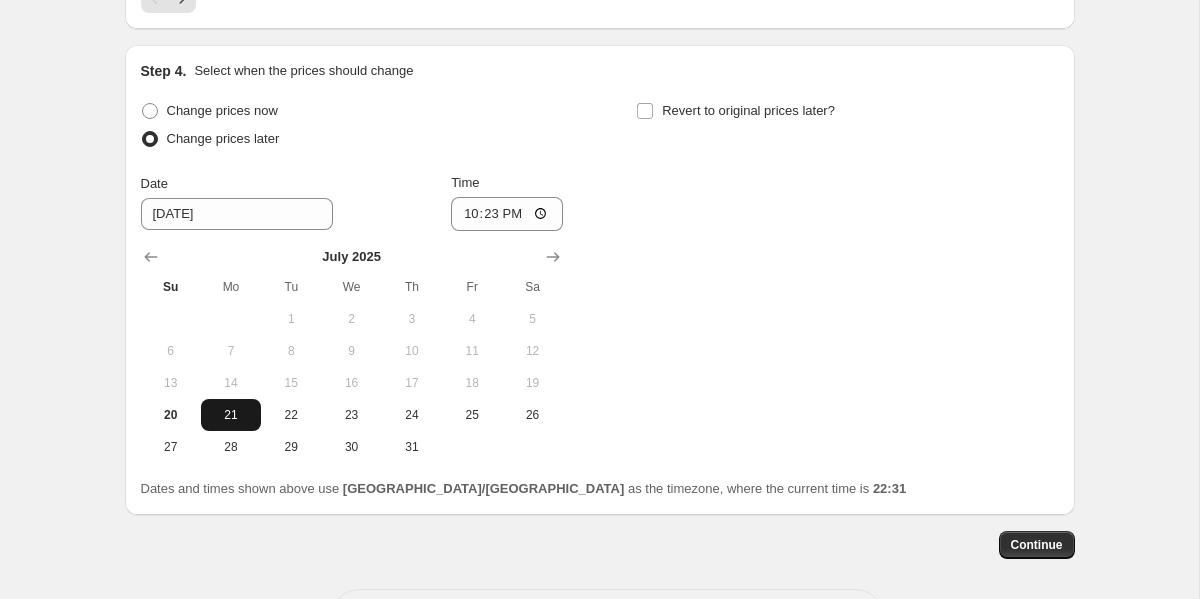 click on "21" at bounding box center [231, 415] 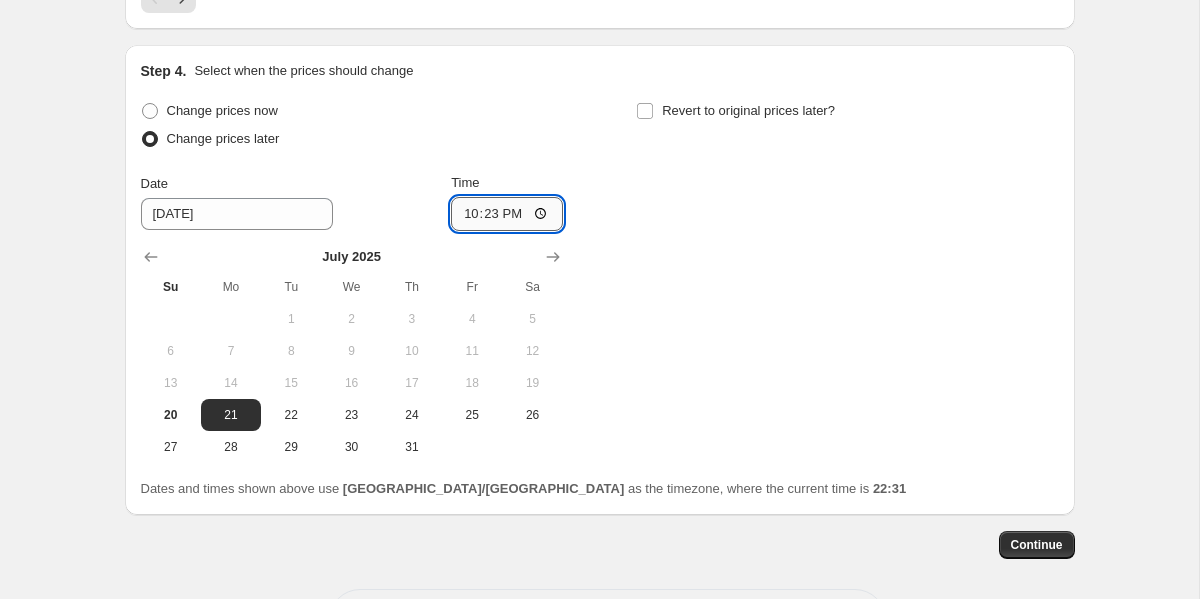 click on "22:23" at bounding box center [507, 214] 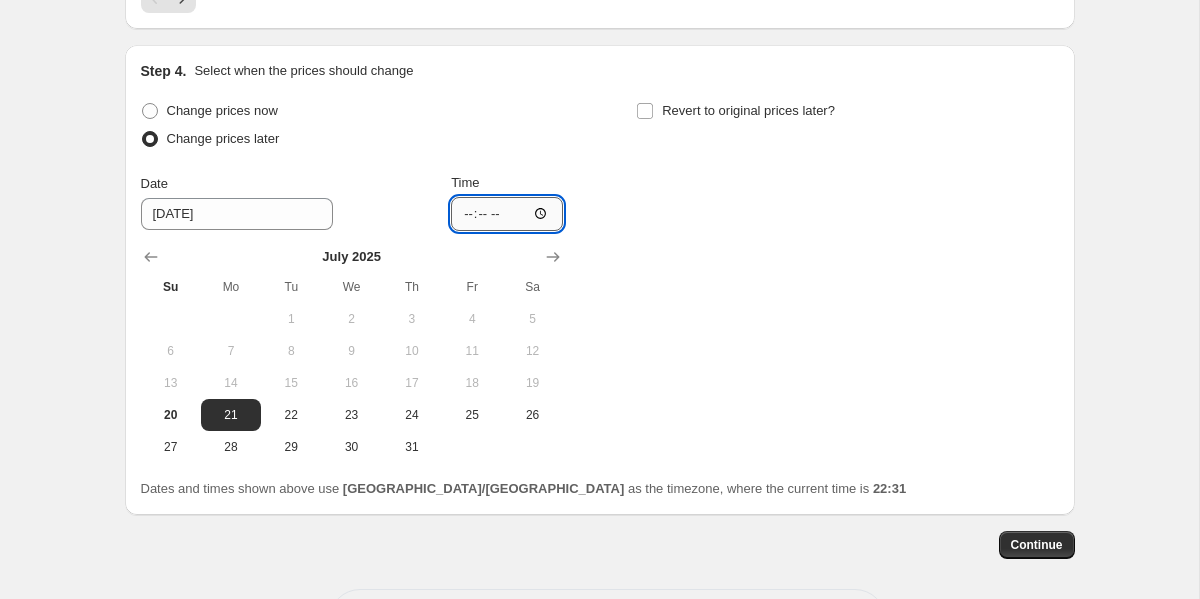 type on "12:00" 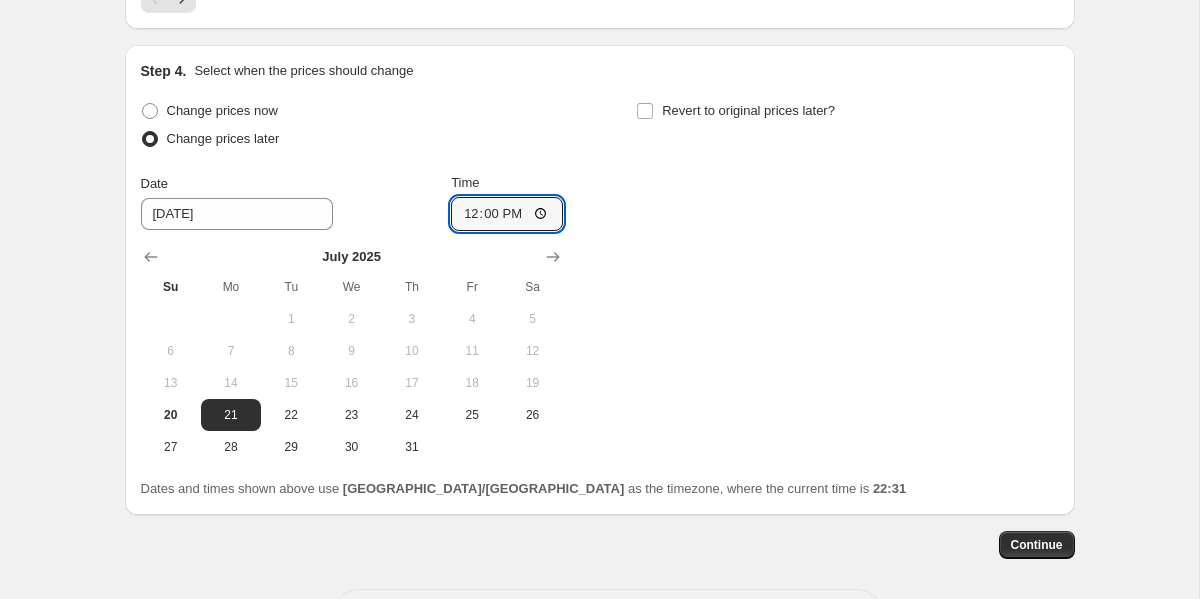 click on "Change prices now Change prices later Date 7/21/2025 Time 12:00 July   2025 Su Mo Tu We Th Fr Sa 1 2 3 4 5 6 7 8 9 10 11 12 13 14 15 16 17 18 19 20 21 22 23 24 25 26 27 28 29 30 31 Revert to original prices later?" at bounding box center [600, 280] 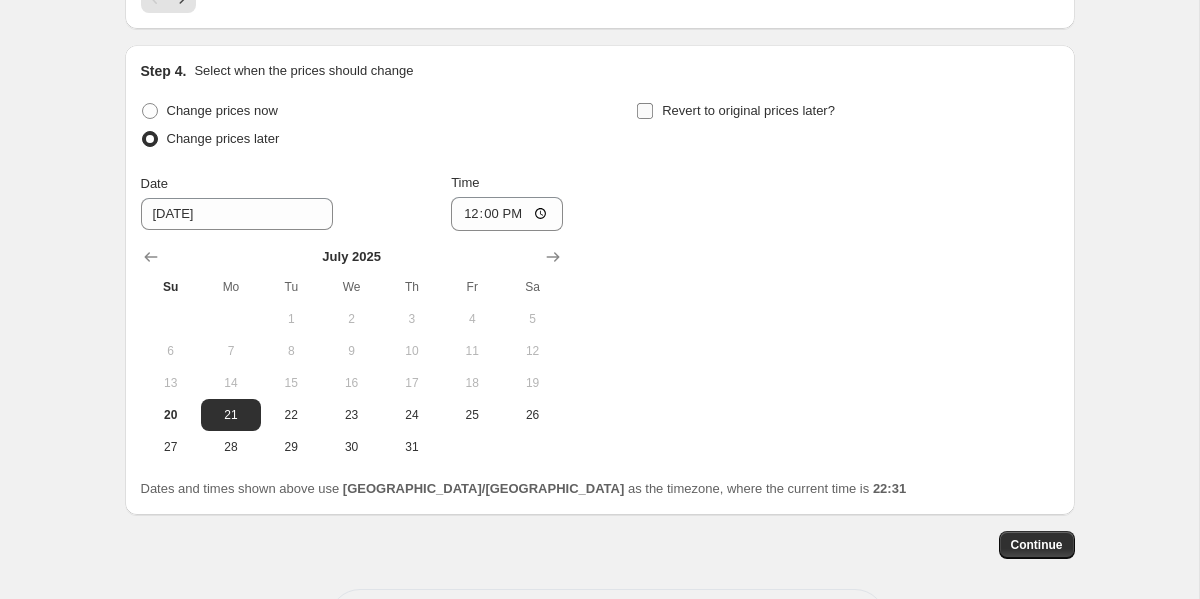click on "Revert to original prices later?" at bounding box center (735, 111) 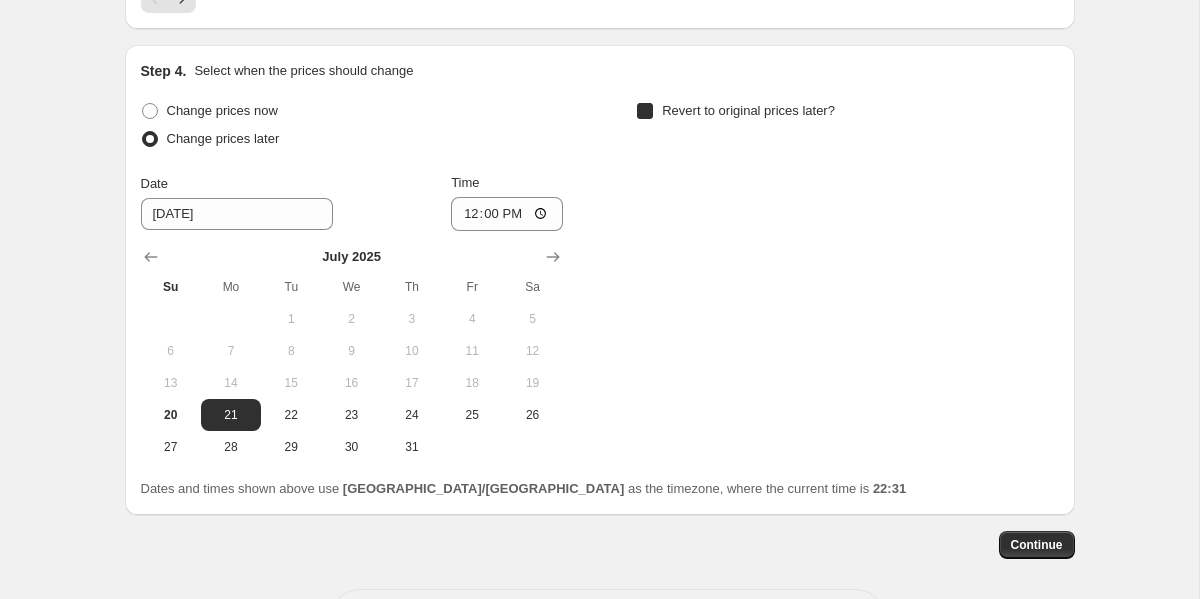 checkbox on "true" 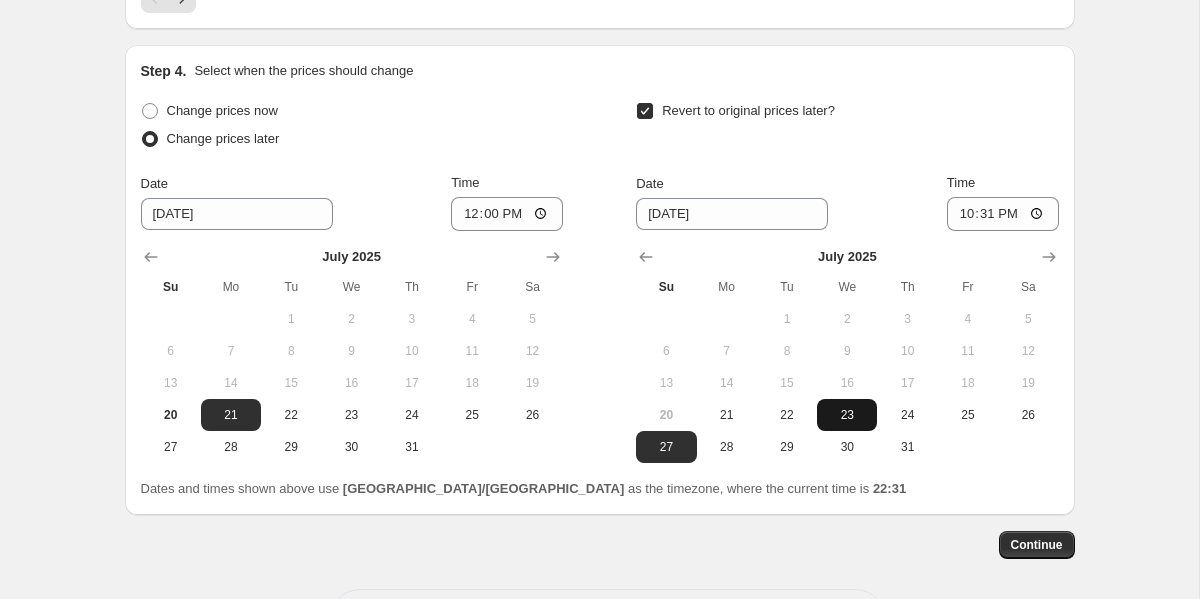 click on "23" at bounding box center (847, 415) 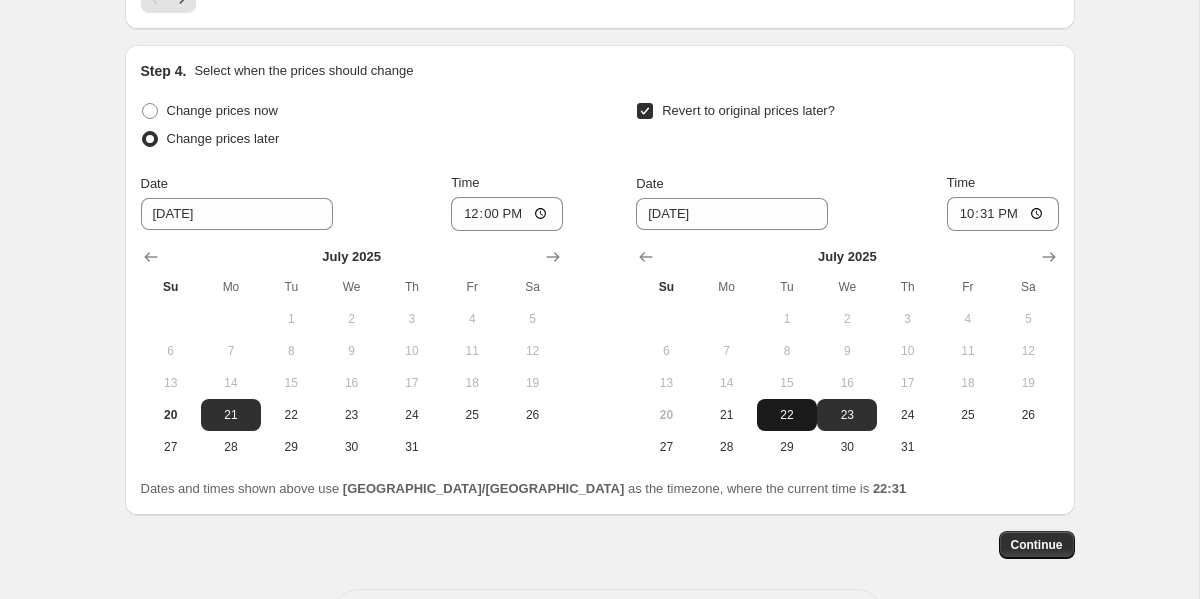 click on "22" at bounding box center [787, 415] 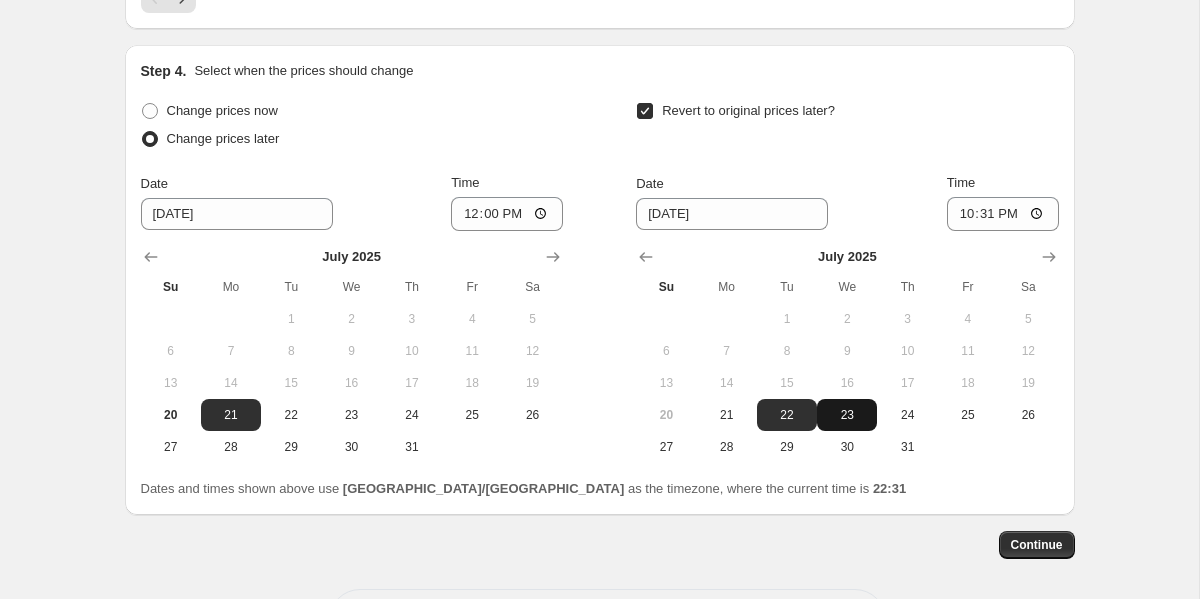 click on "23" at bounding box center [847, 415] 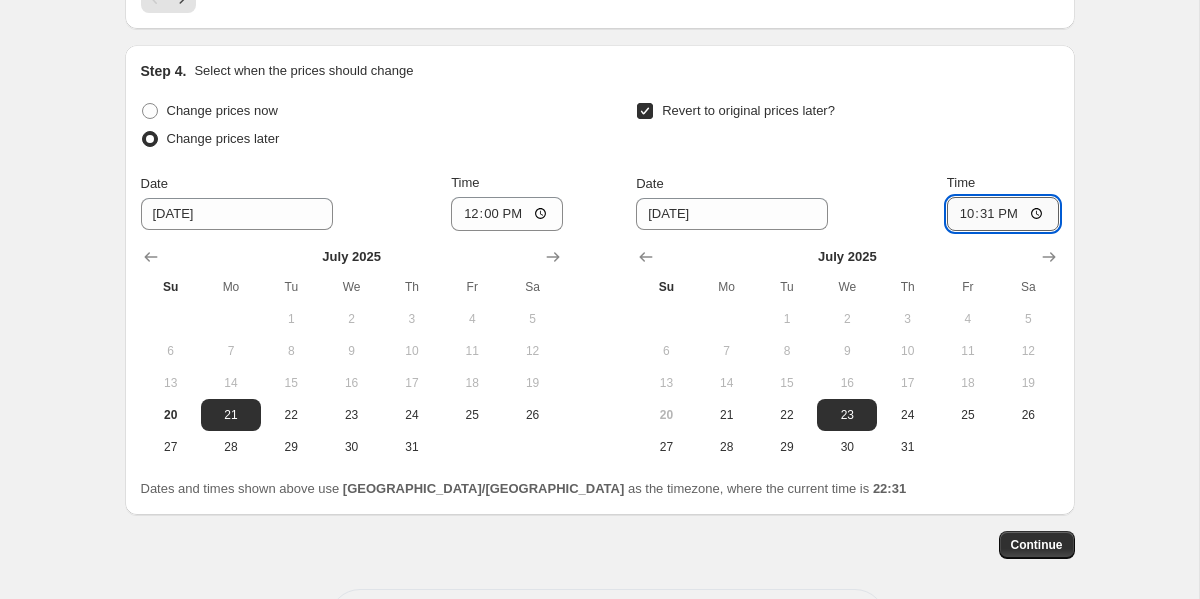 click on "22:31" at bounding box center (1003, 214) 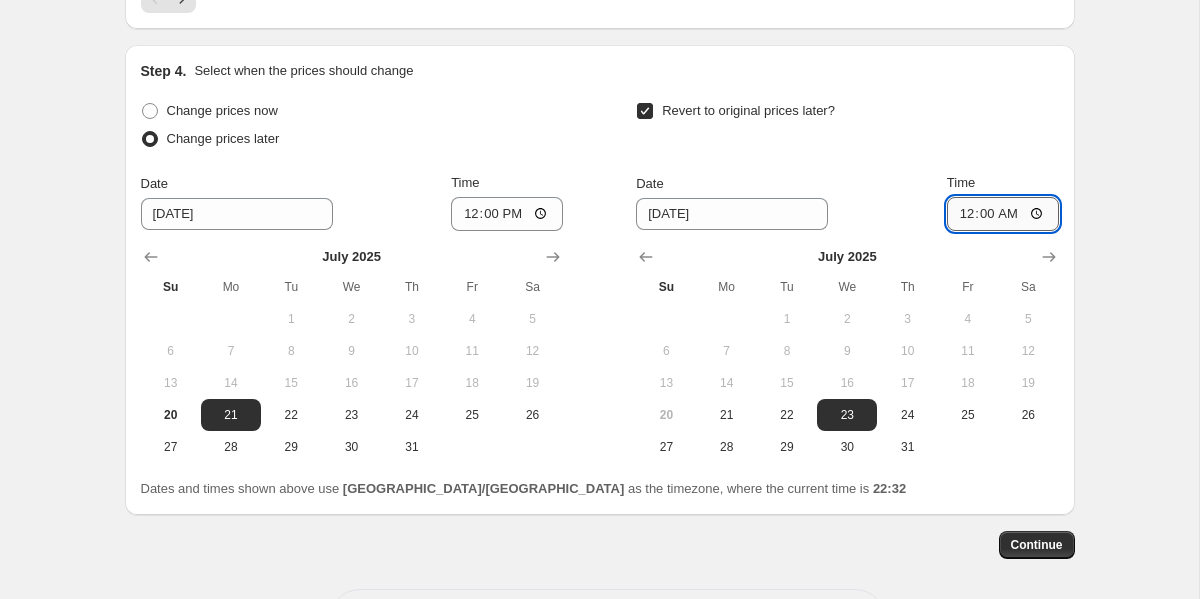 click on "00:00" at bounding box center [1003, 214] 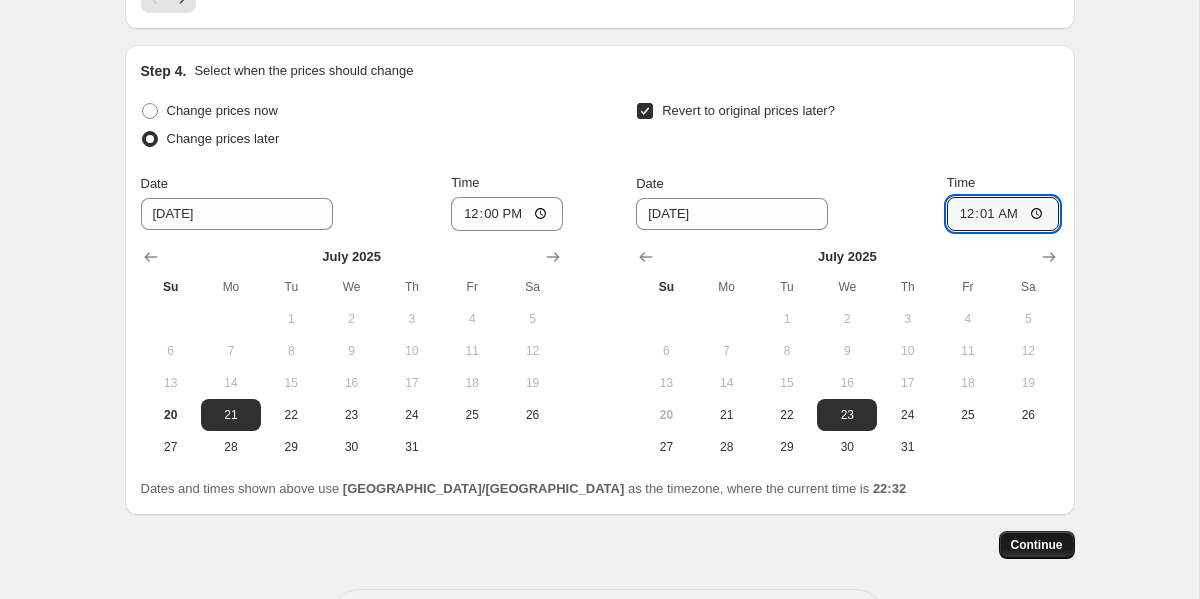 click on "Continue" at bounding box center (1037, 545) 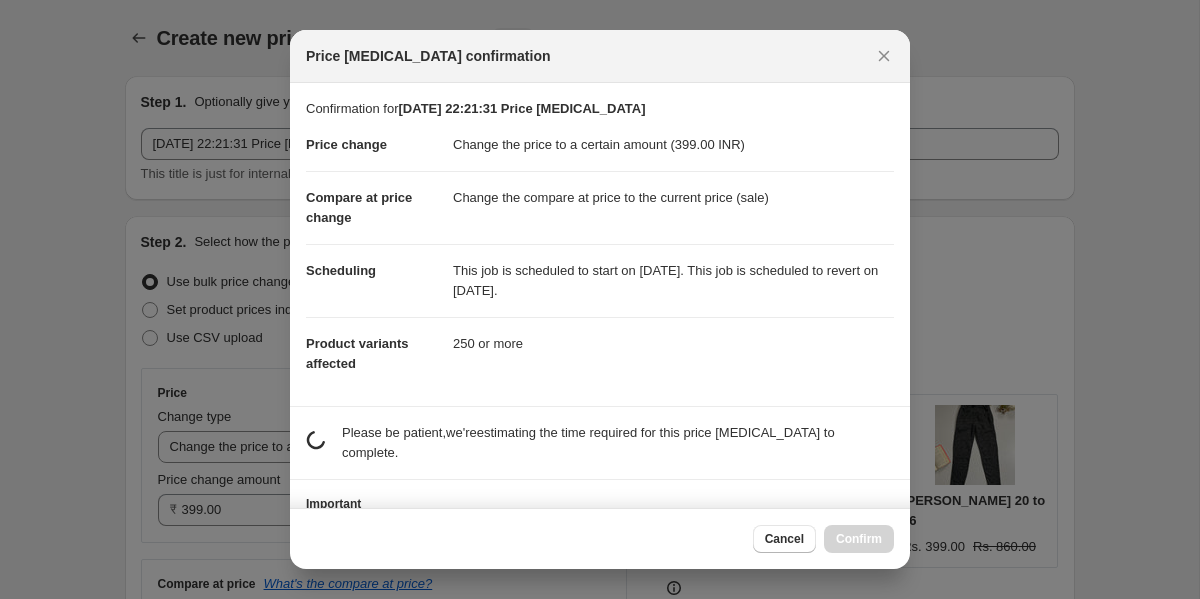 scroll, scrollTop: 2271, scrollLeft: 0, axis: vertical 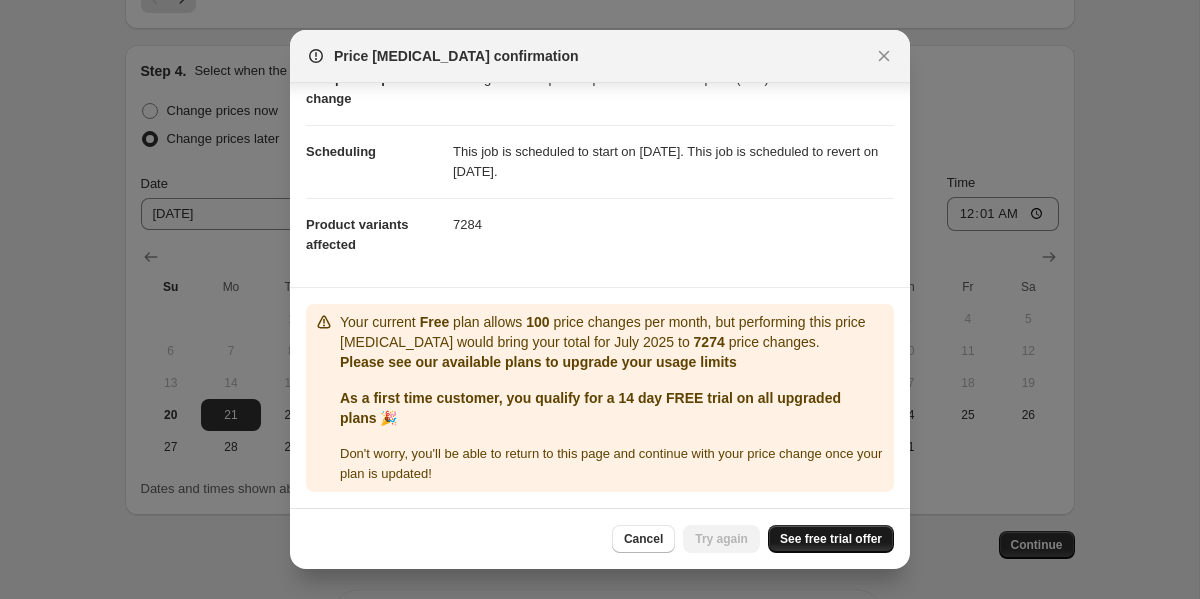 click on "See free trial offer" at bounding box center [831, 539] 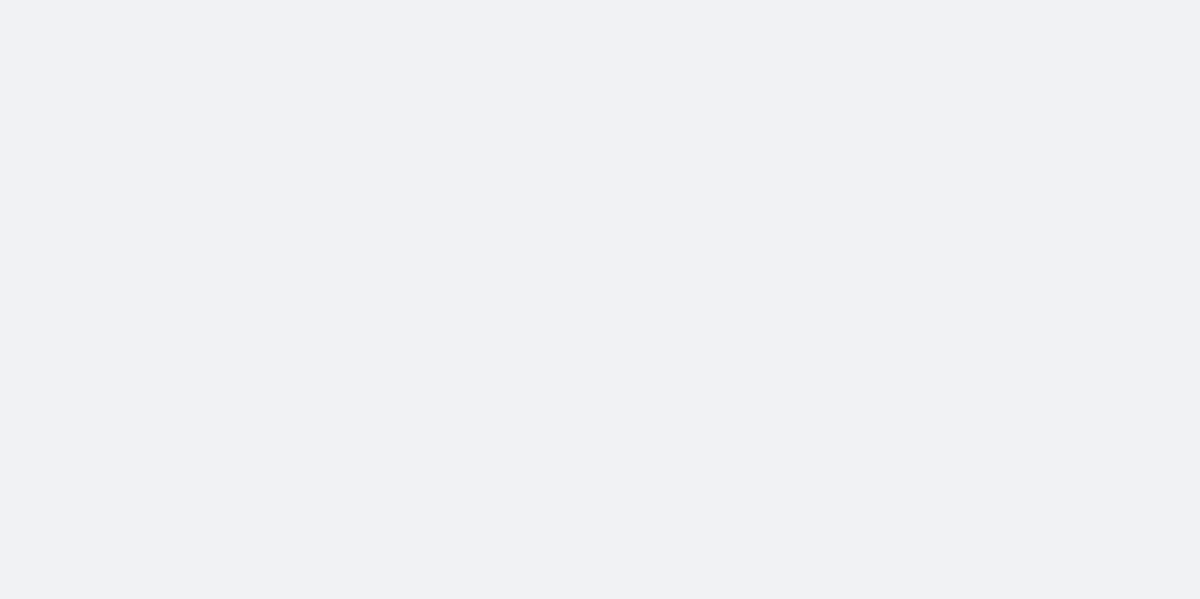 scroll, scrollTop: 0, scrollLeft: 0, axis: both 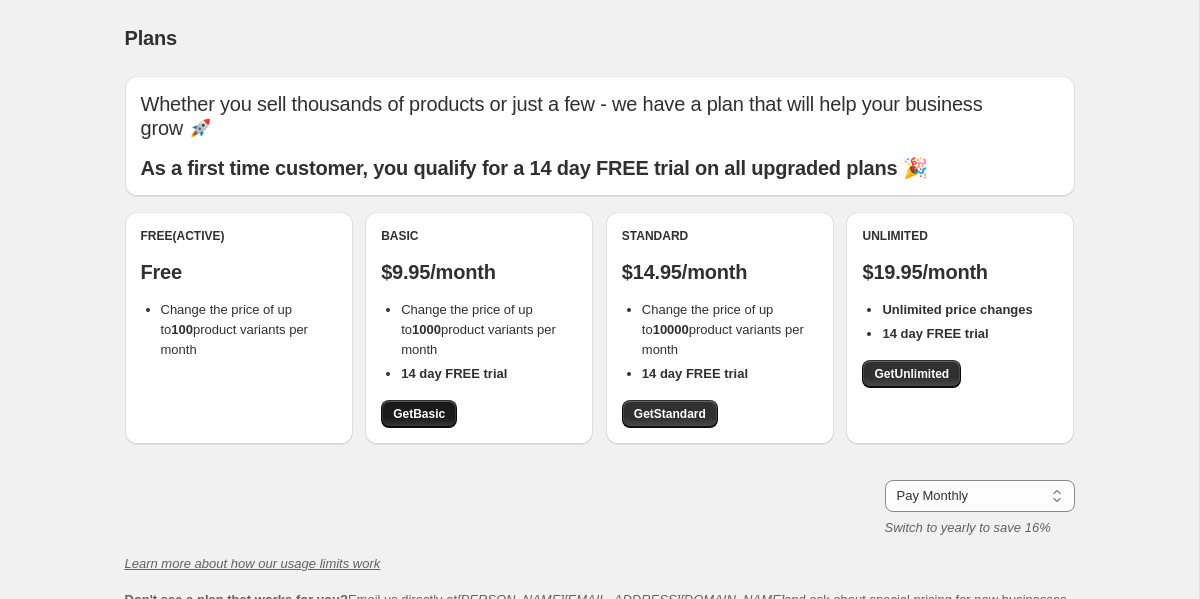 click on "Get  Basic" at bounding box center [419, 414] 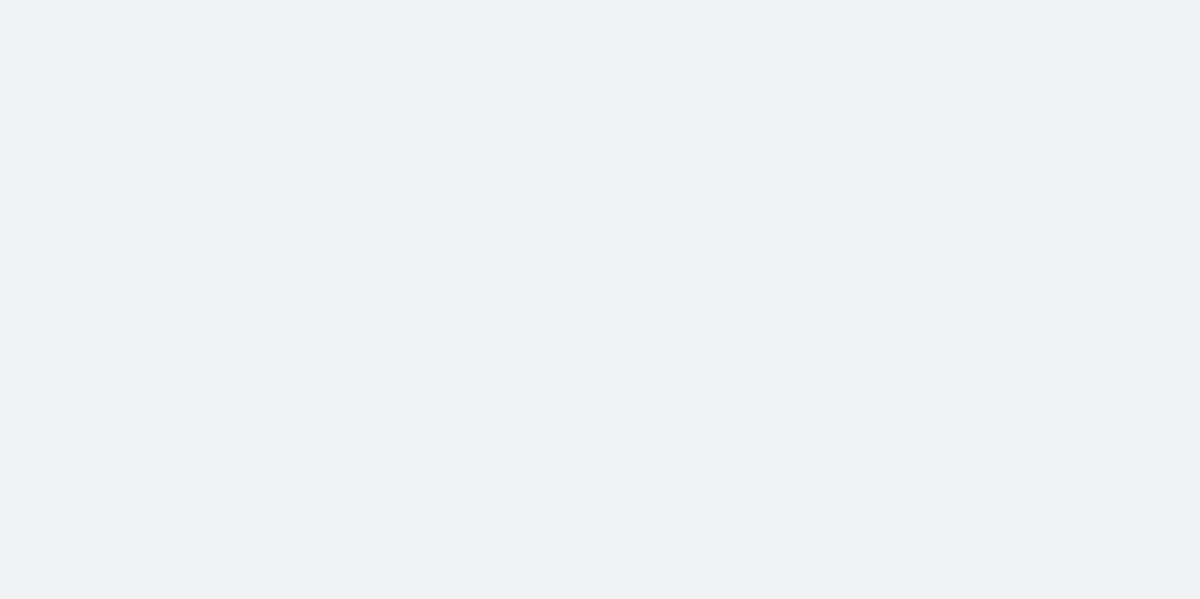 scroll, scrollTop: 0, scrollLeft: 0, axis: both 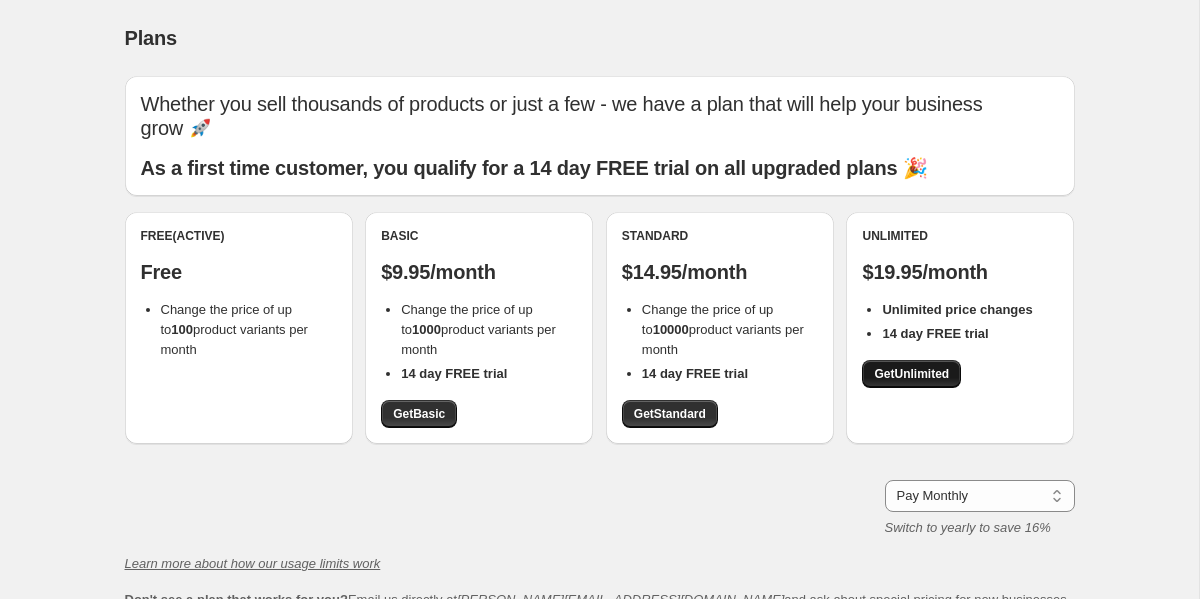 click on "Get  Unlimited" at bounding box center [911, 374] 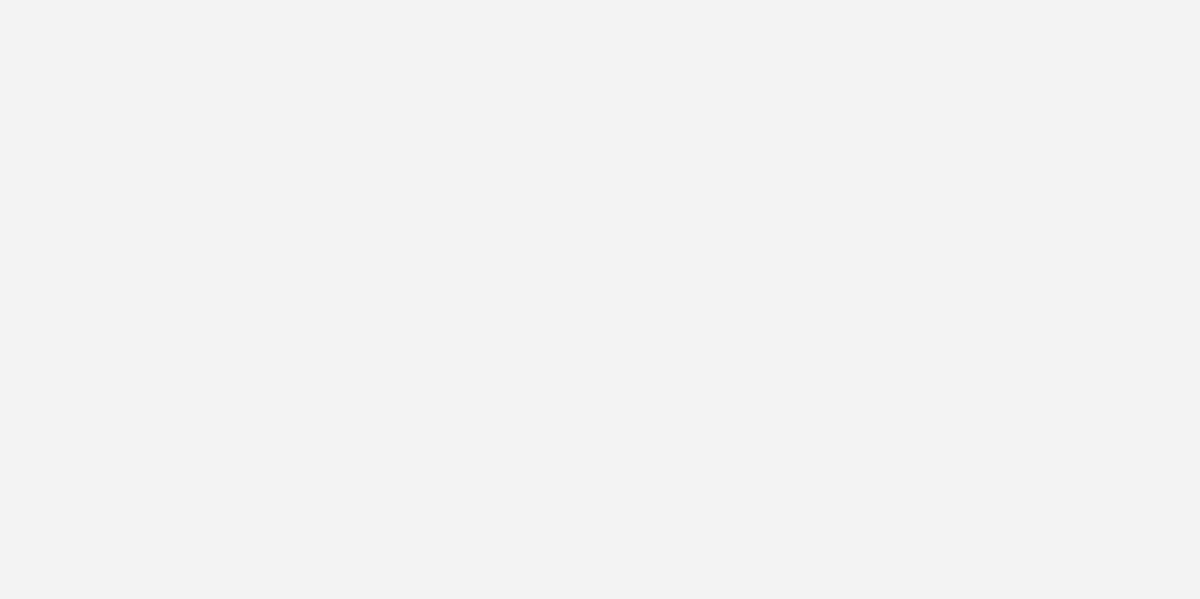 scroll, scrollTop: 0, scrollLeft: 0, axis: both 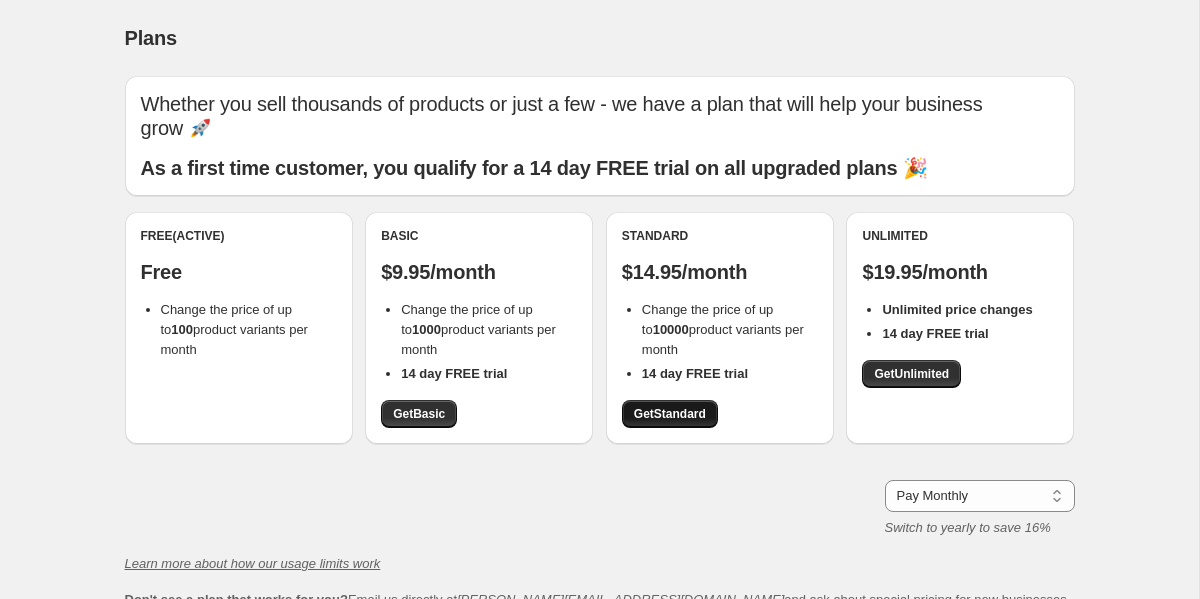 click on "Get  Standard" at bounding box center (670, 414) 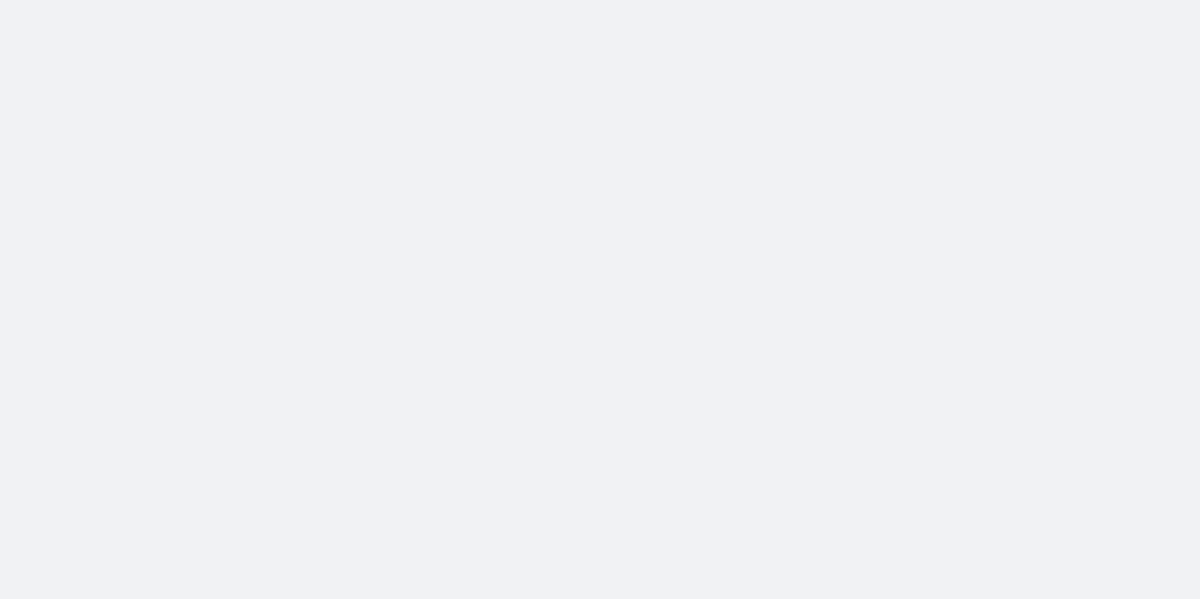 scroll, scrollTop: 0, scrollLeft: 0, axis: both 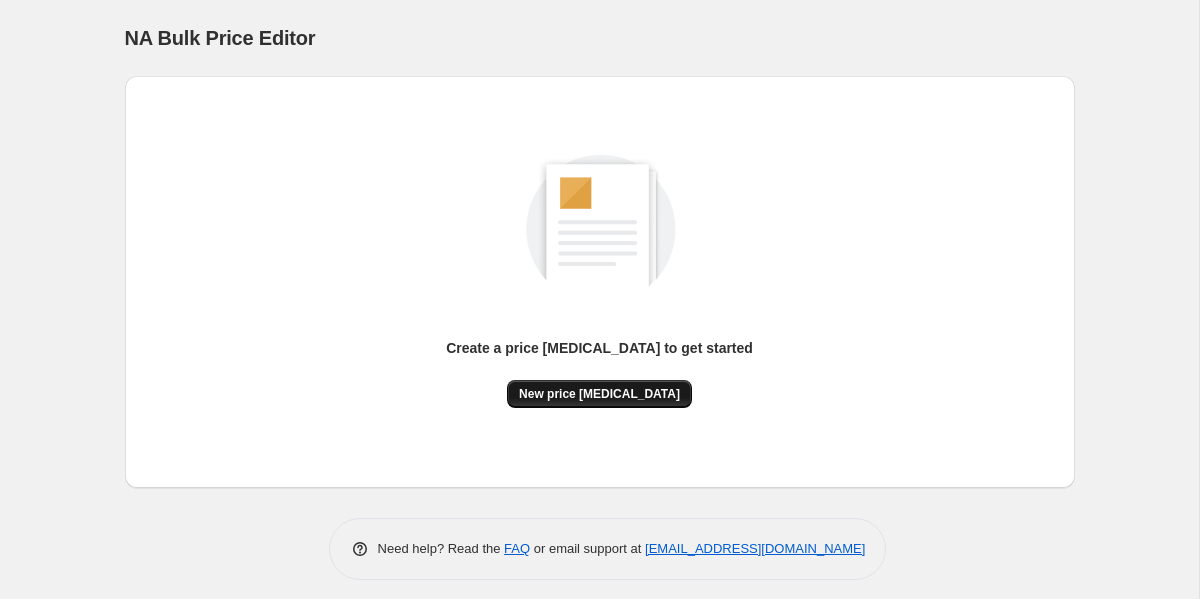 click on "New price [MEDICAL_DATA]" at bounding box center (599, 394) 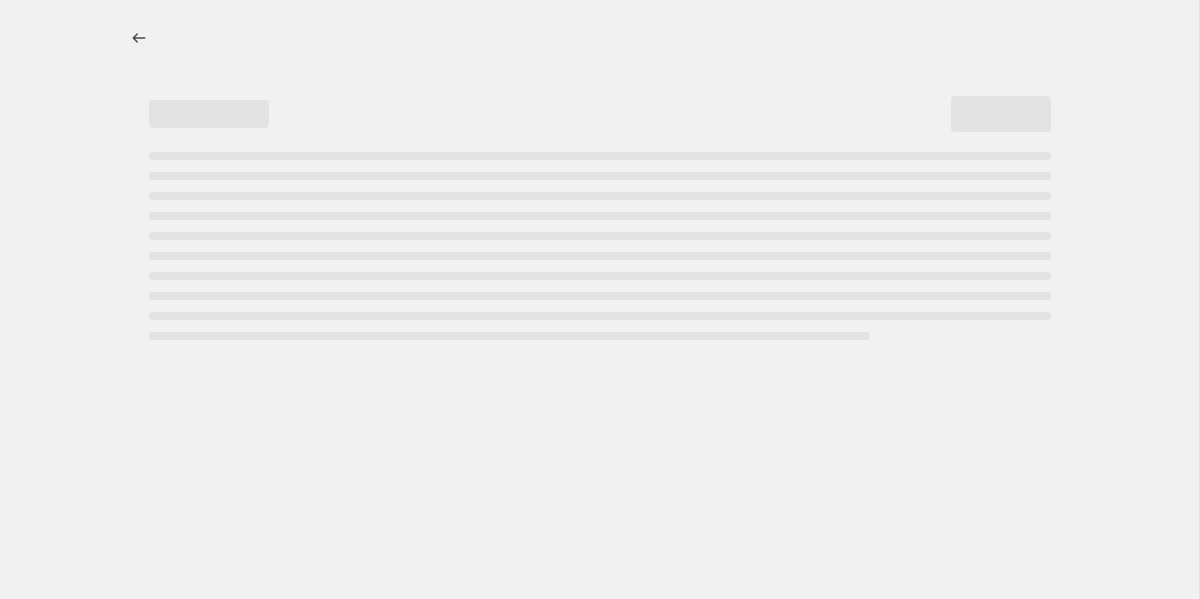 select on "percentage" 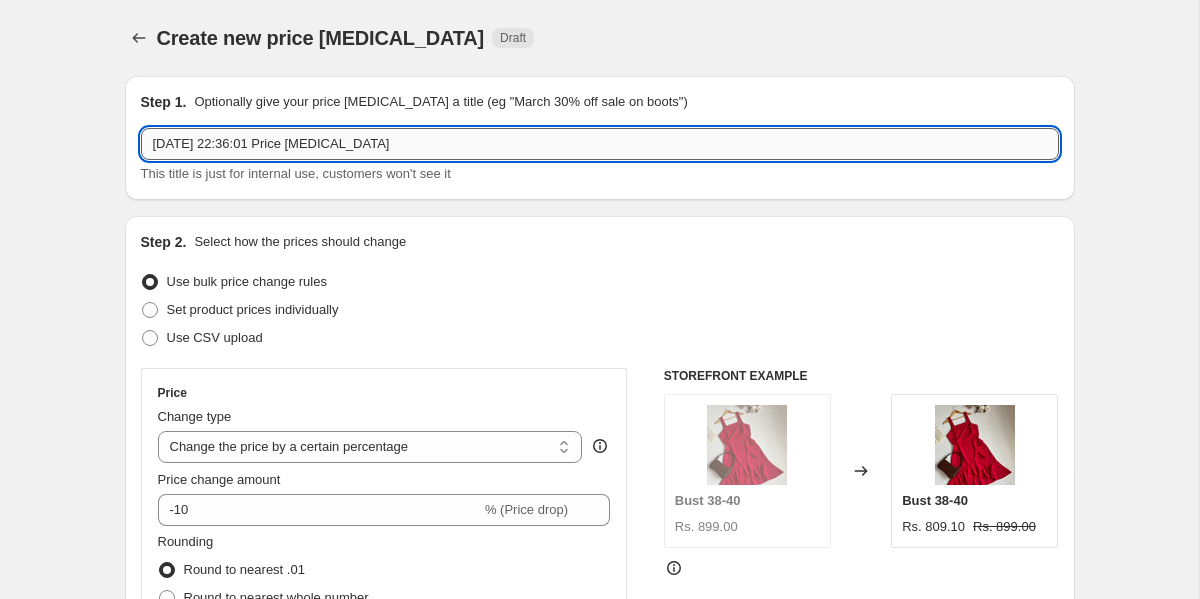 click on "[DATE] 22:36:01 Price [MEDICAL_DATA]" at bounding box center (600, 144) 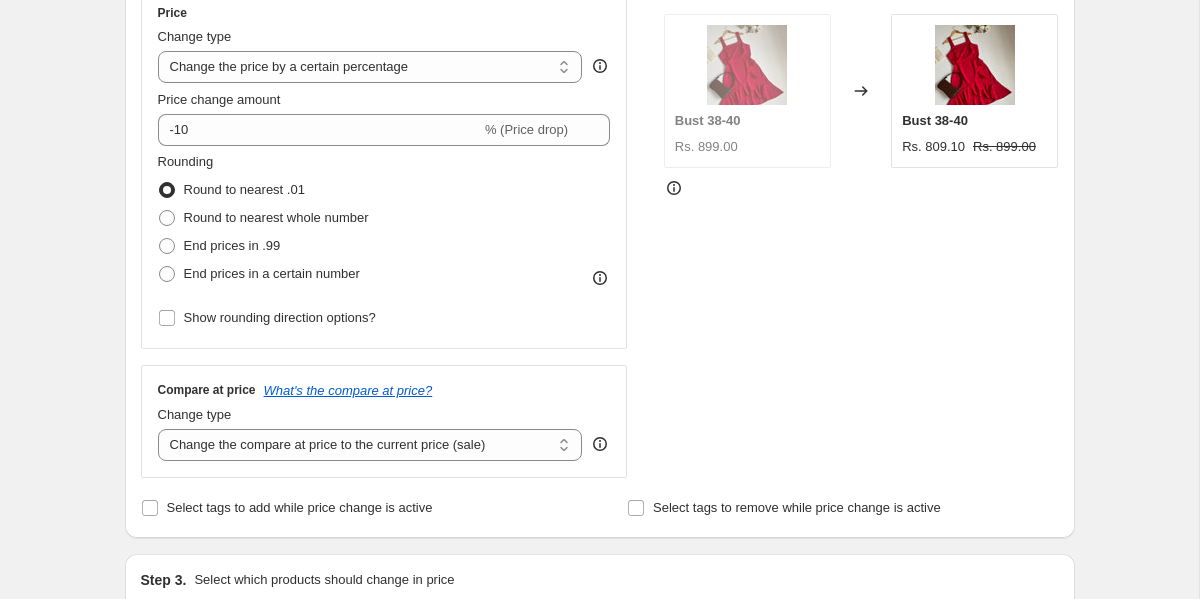 scroll, scrollTop: 374, scrollLeft: 0, axis: vertical 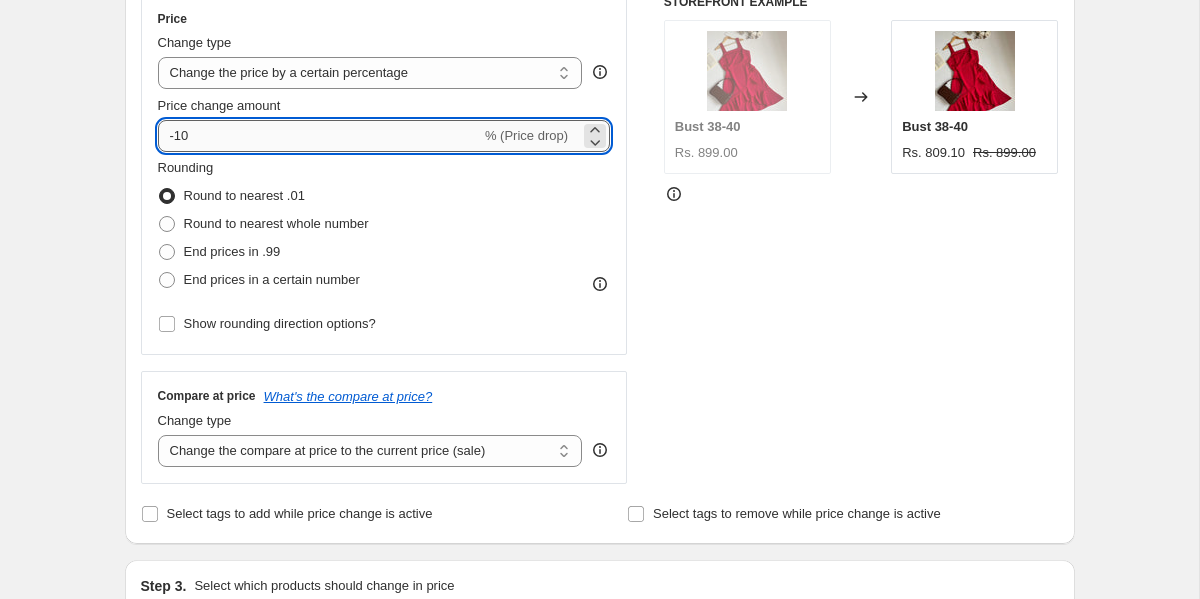 click on "-10" at bounding box center [319, 136] 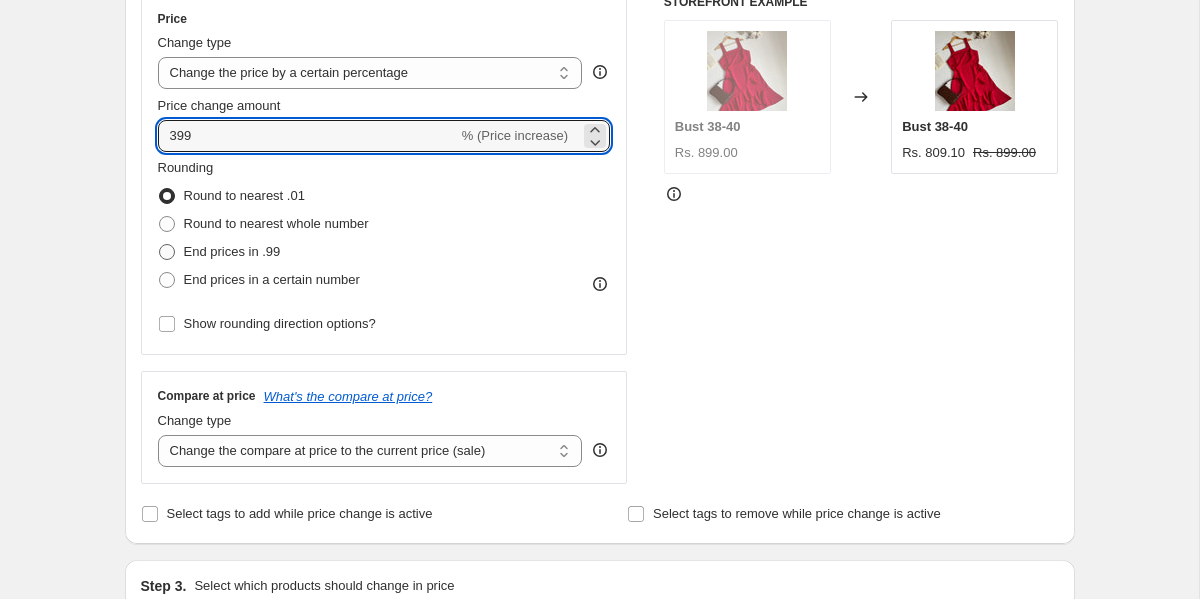 type on "399" 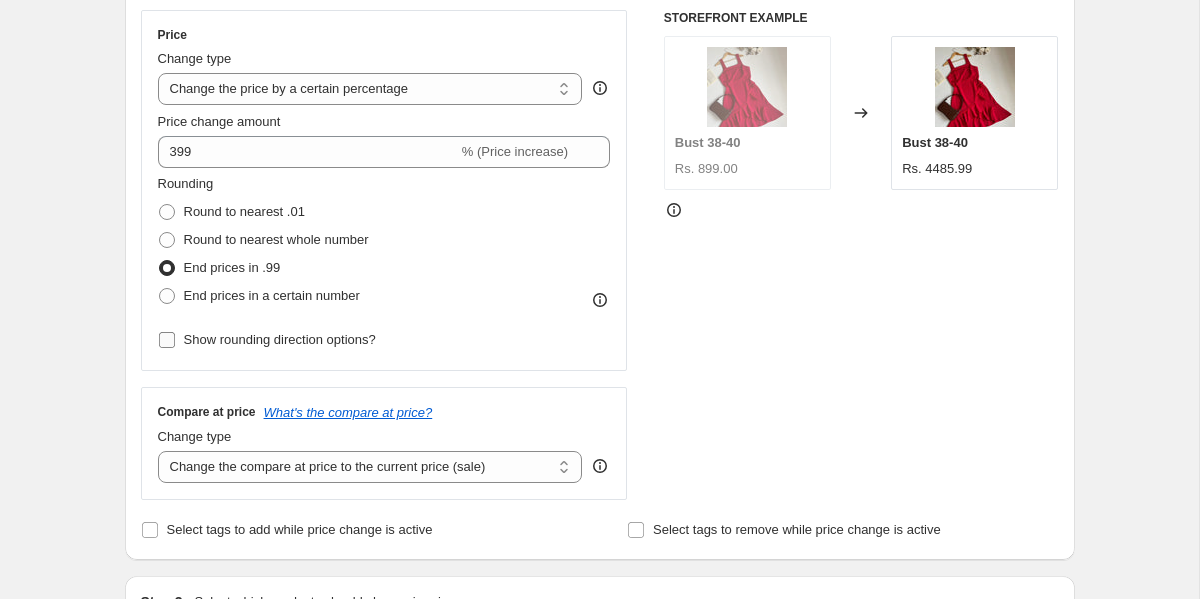 scroll, scrollTop: 350, scrollLeft: 0, axis: vertical 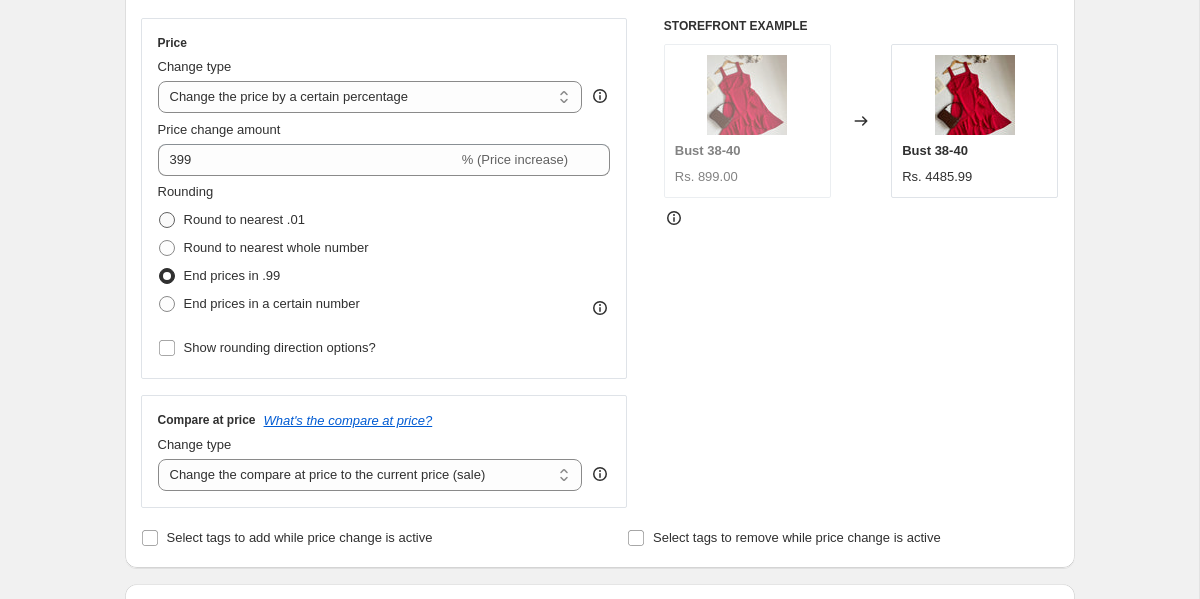 click at bounding box center (167, 220) 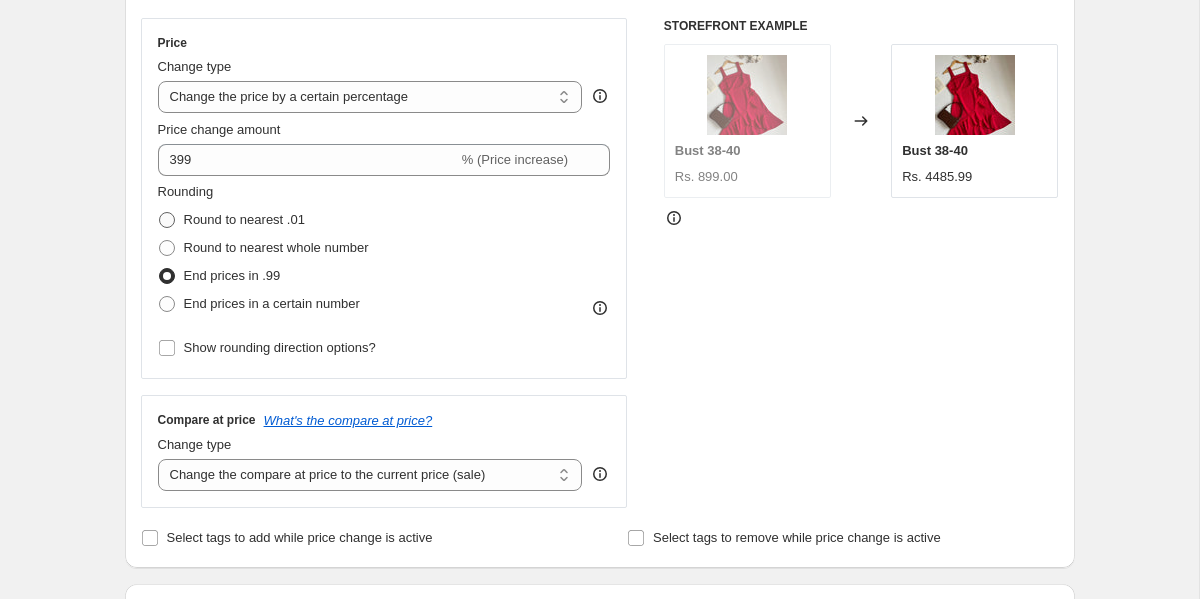 radio on "true" 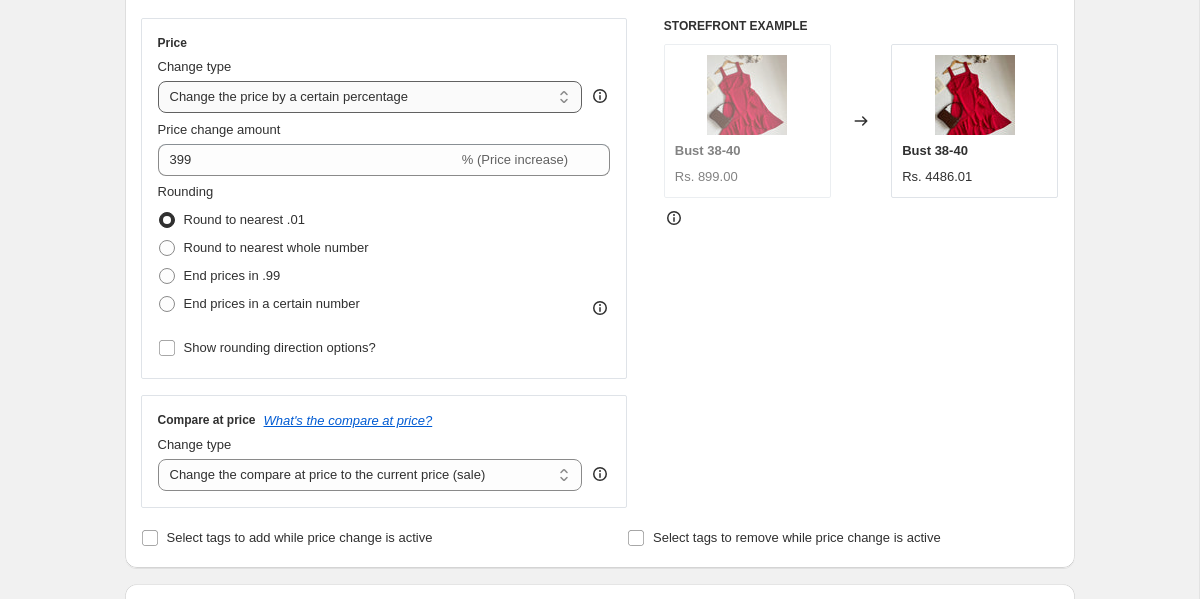 click on "Change the price to a certain amount Change the price by a certain amount Change the price by a certain percentage Change the price to the current compare at price (price before sale) Change the price by a certain amount relative to the compare at price Change the price by a certain percentage relative to the compare at price Don't change the price Change the price by a certain percentage relative to the cost per item Change price to certain cost margin" at bounding box center [370, 97] 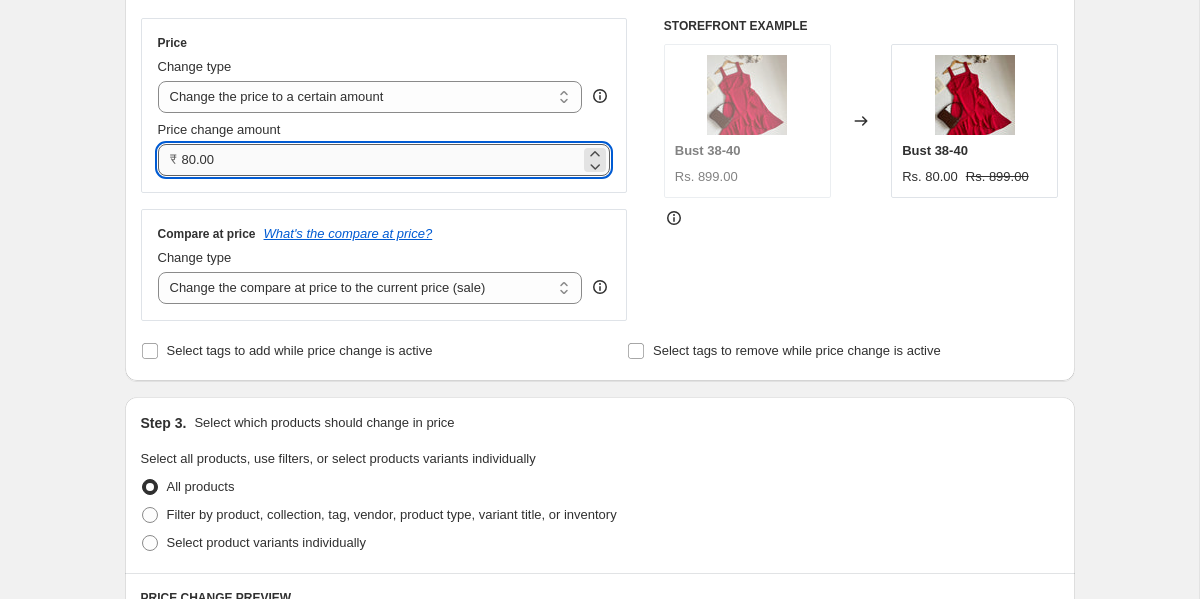 click on "80.00" at bounding box center (381, 160) 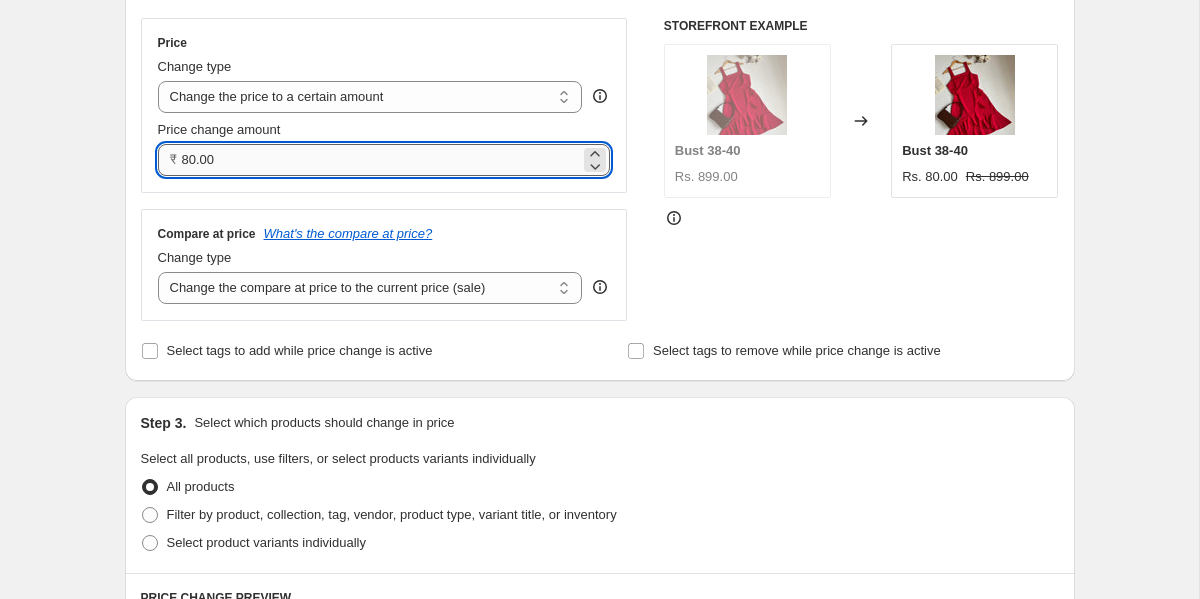 click on "80.00" at bounding box center (381, 160) 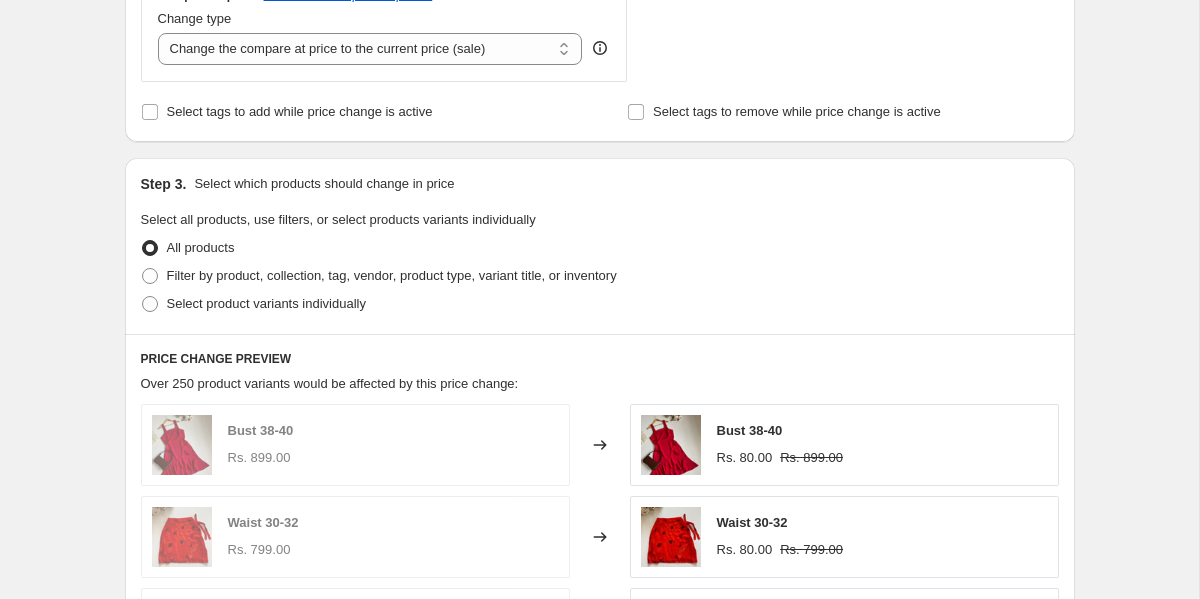 scroll, scrollTop: 604, scrollLeft: 0, axis: vertical 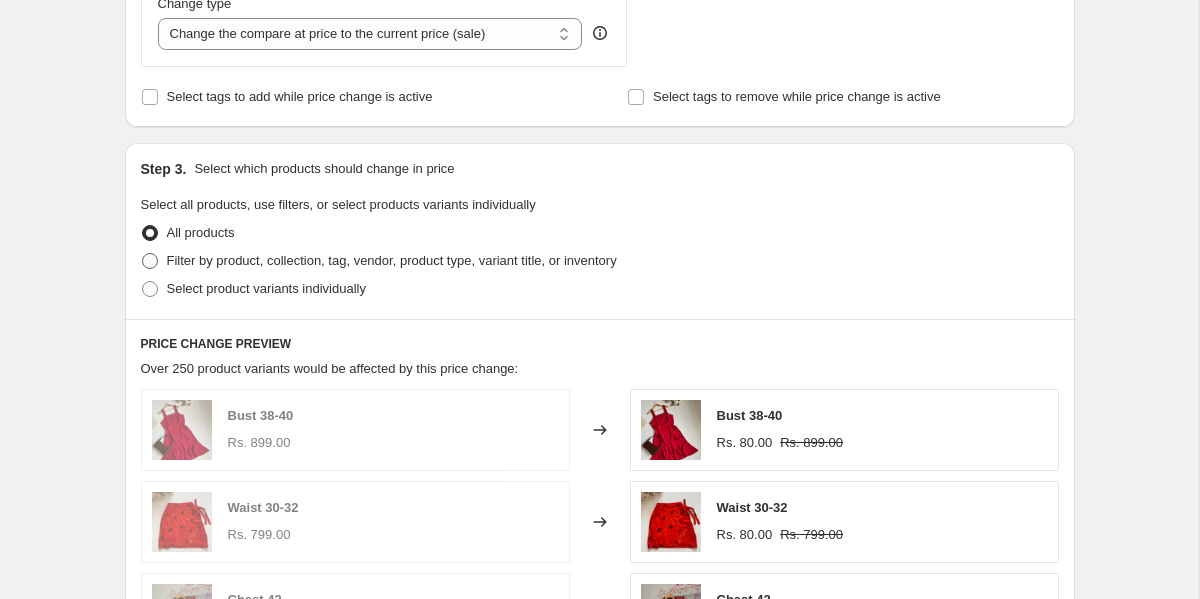 type on "399" 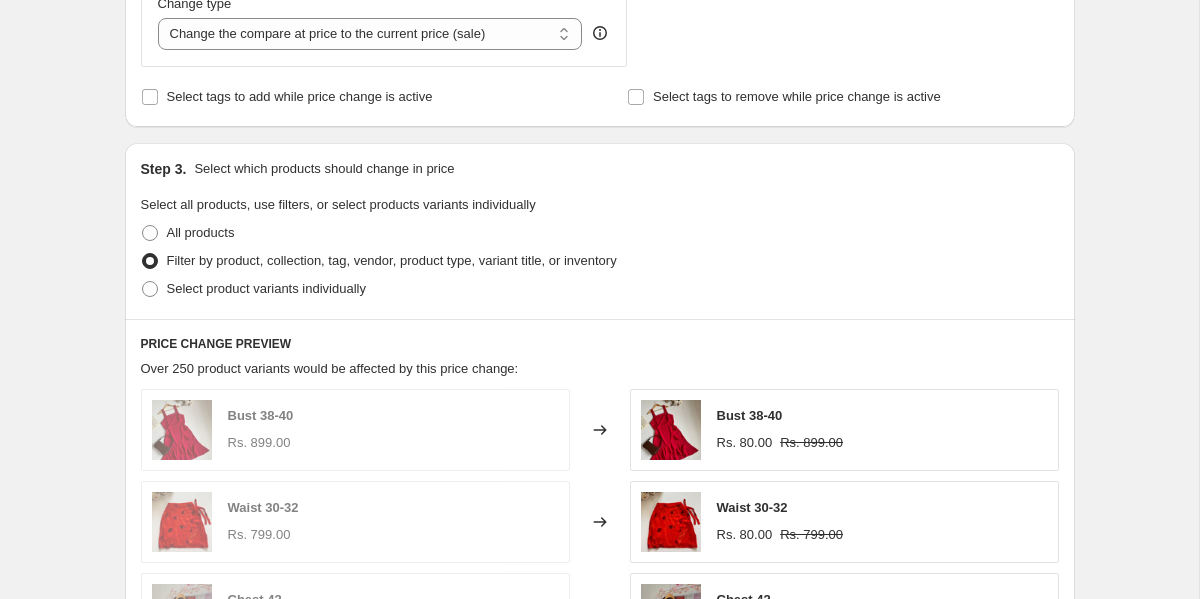 type on "399.00" 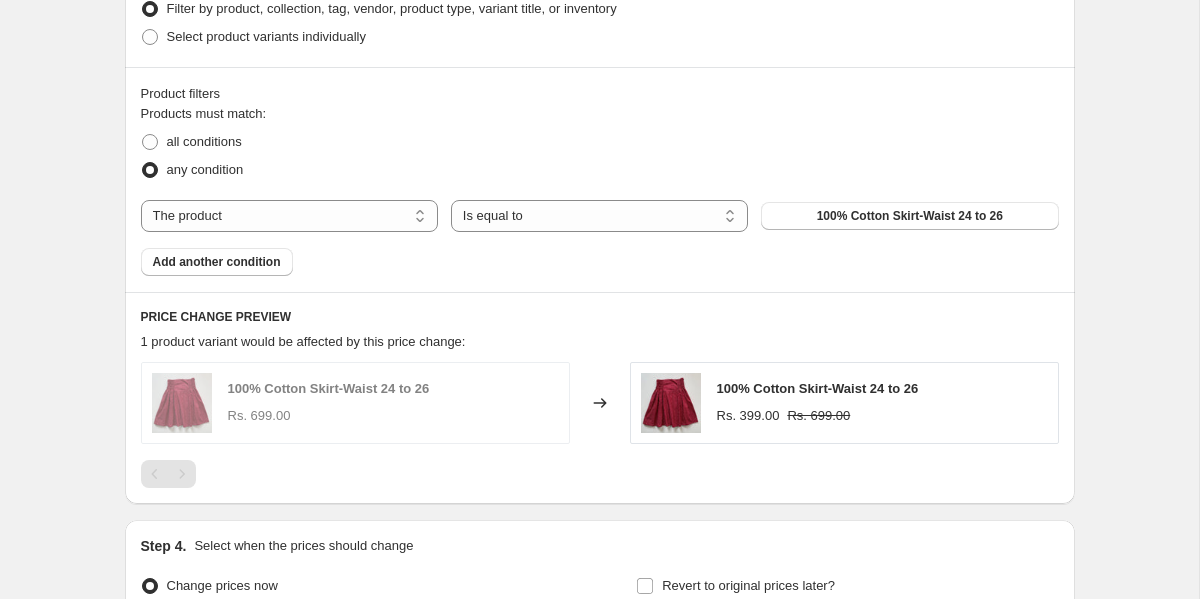 scroll, scrollTop: 864, scrollLeft: 0, axis: vertical 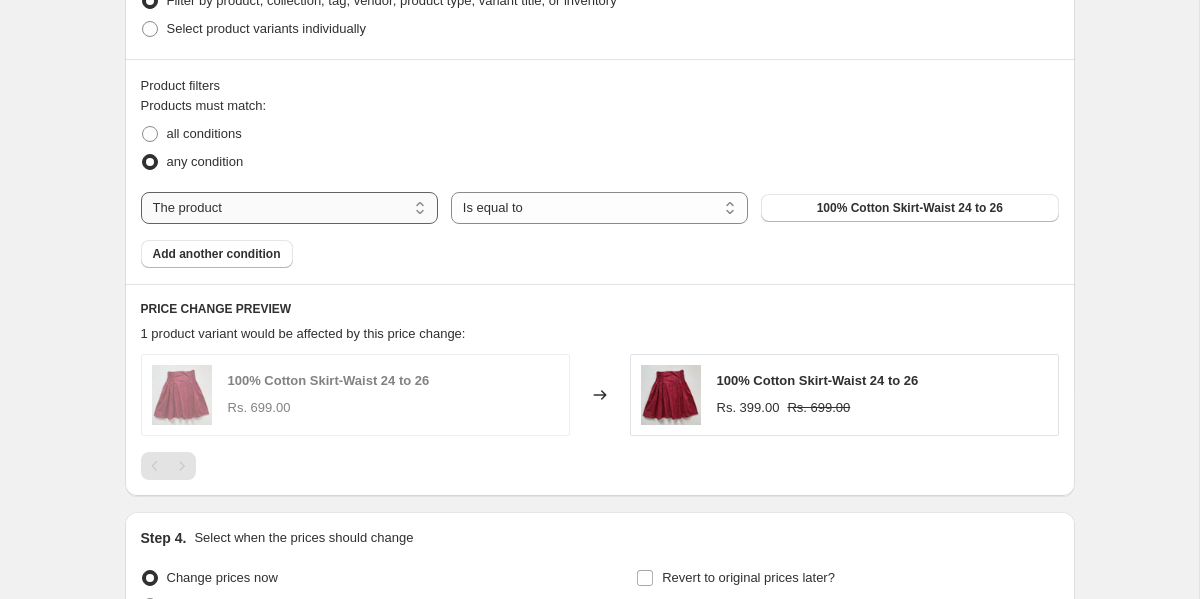click on "The product The product's collection The product's tag The product's vendor The product's status The variant's title Inventory quantity" at bounding box center [289, 208] 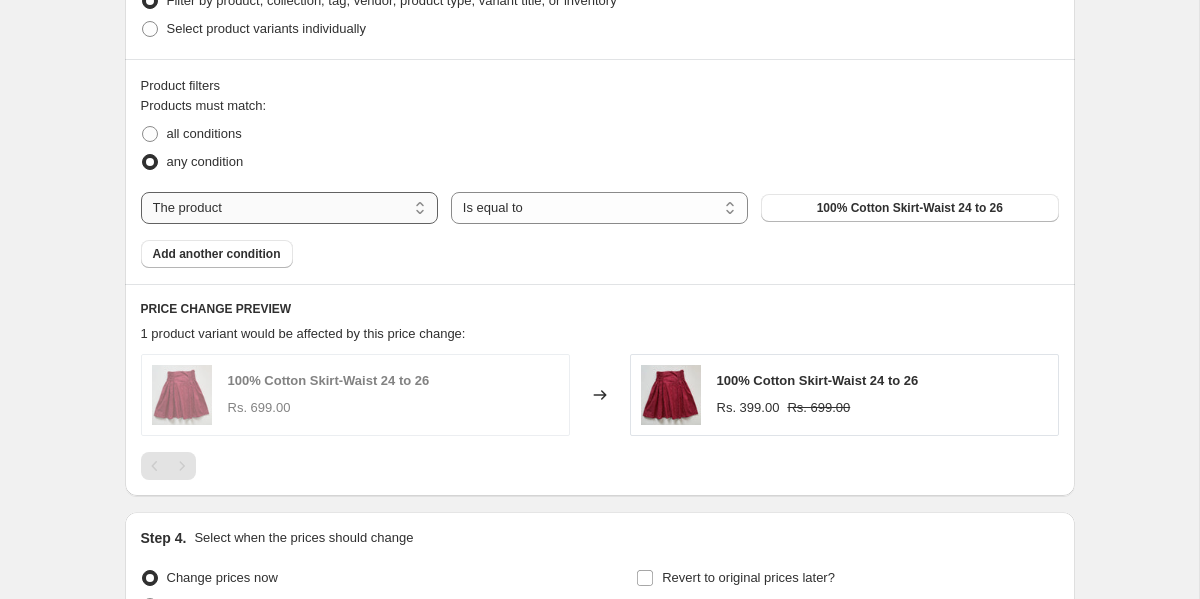 select on "collection" 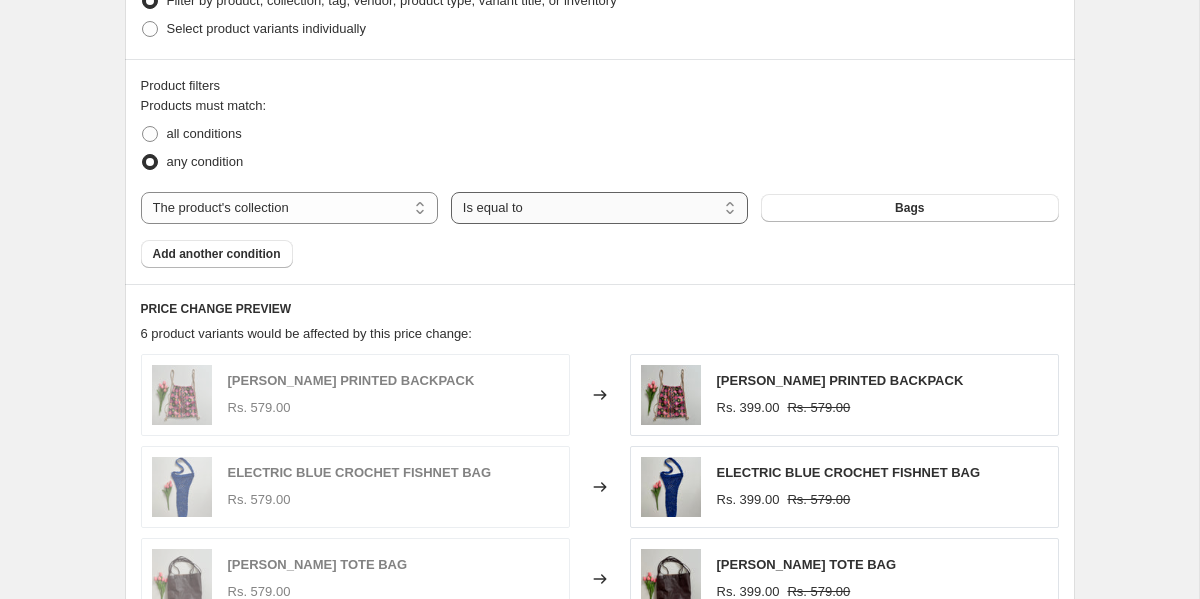 click on "Is equal to Is not equal to" at bounding box center (599, 208) 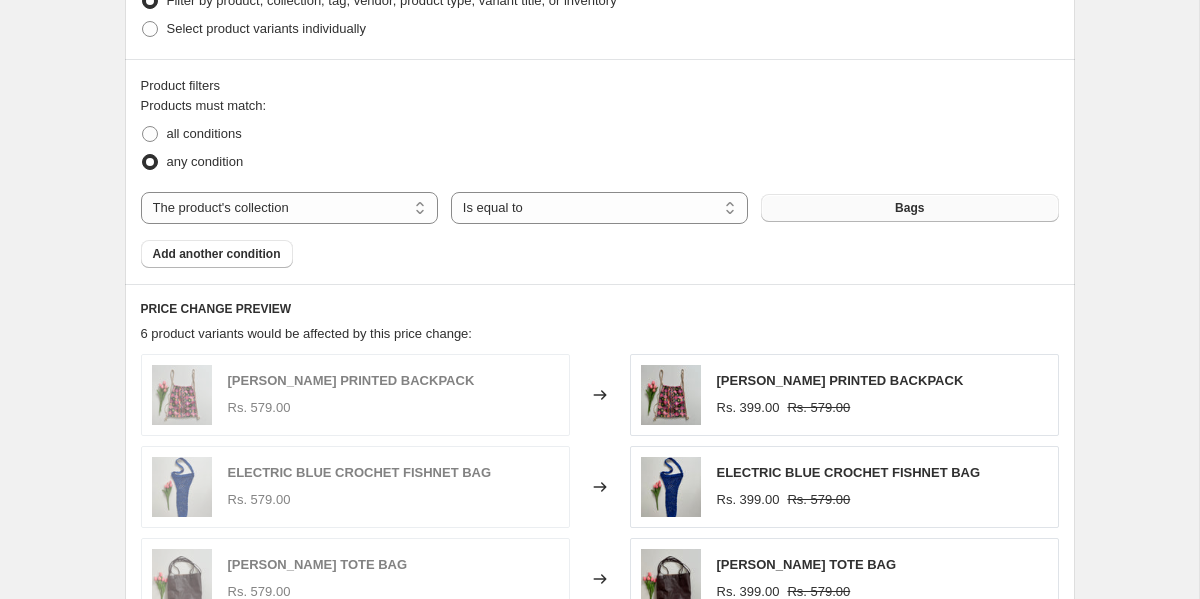 click on "Bags" at bounding box center (909, 208) 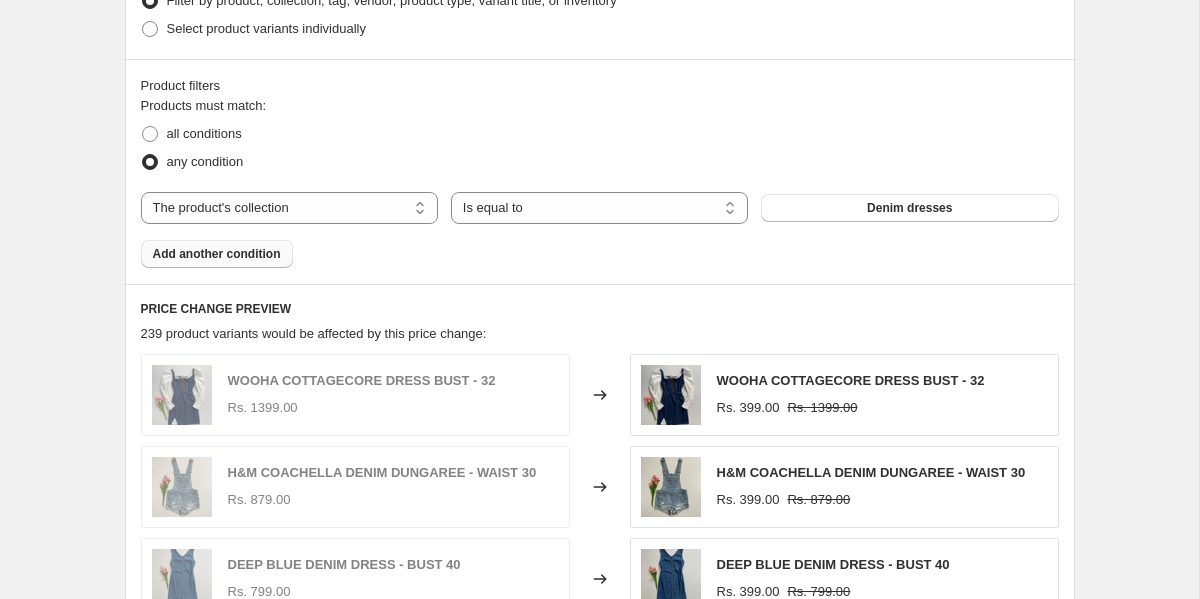 click on "Add another condition" at bounding box center [217, 254] 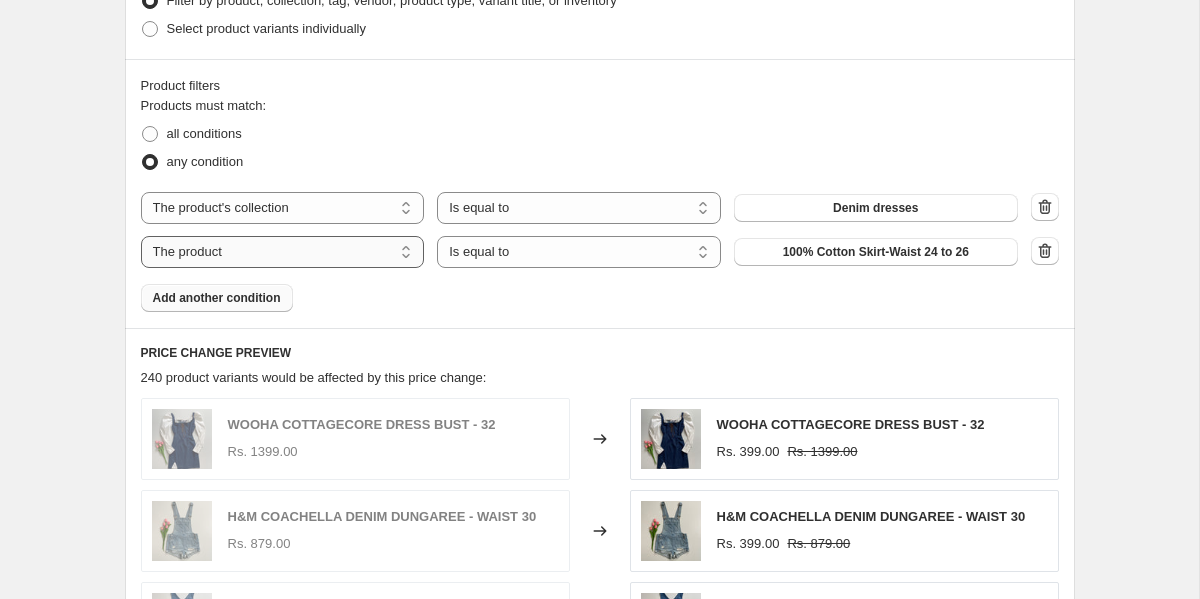 click on "The product The product's collection The product's tag The product's vendor The product's status The variant's title Inventory quantity" at bounding box center (283, 252) 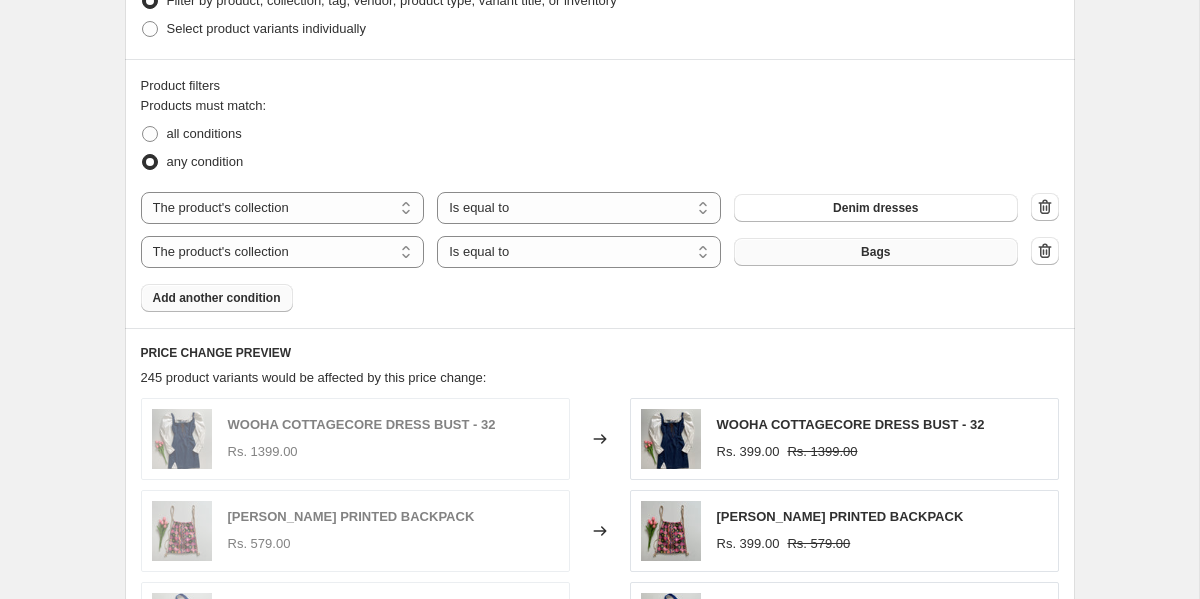click on "Bags" at bounding box center (876, 252) 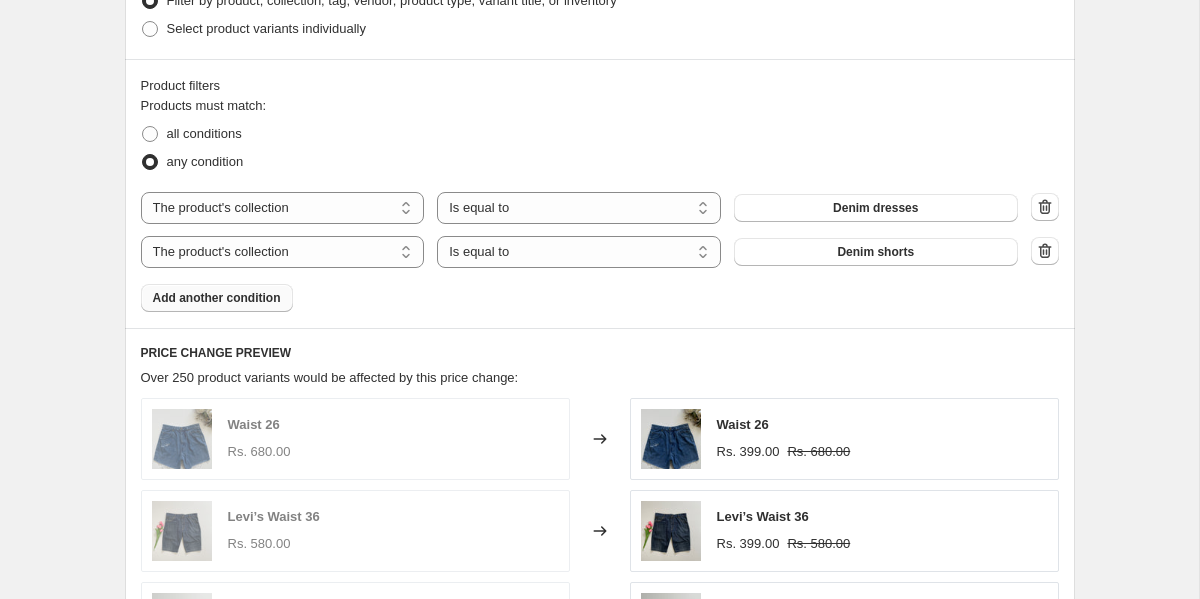 click on "Add another condition" at bounding box center [217, 298] 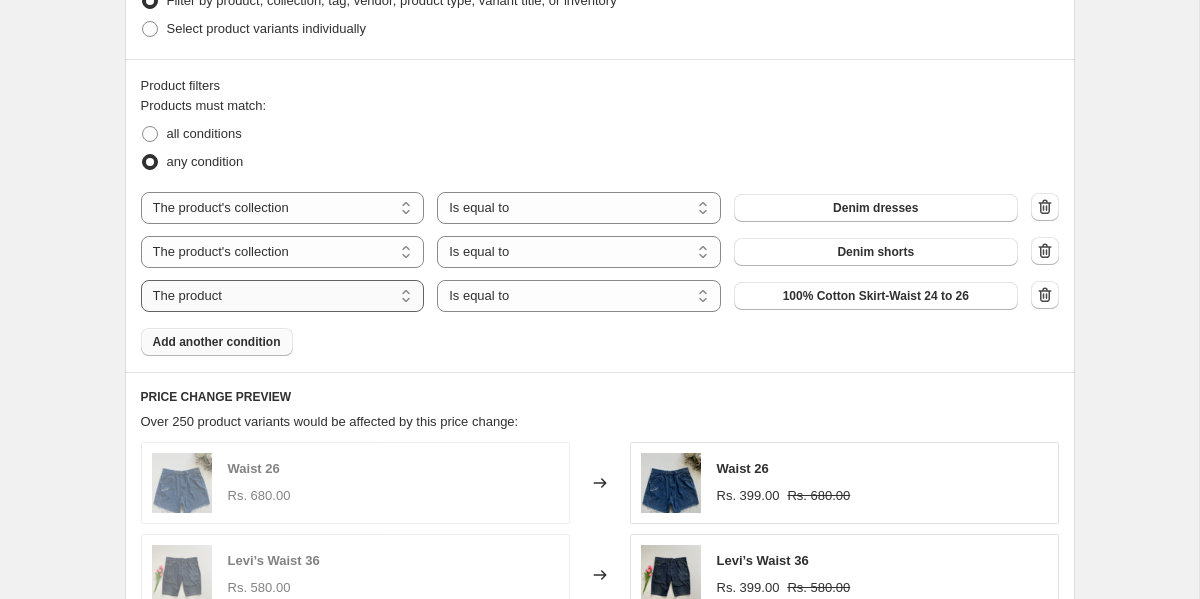 click on "The product The product's collection The product's tag The product's vendor The product's status The variant's title Inventory quantity" at bounding box center (283, 296) 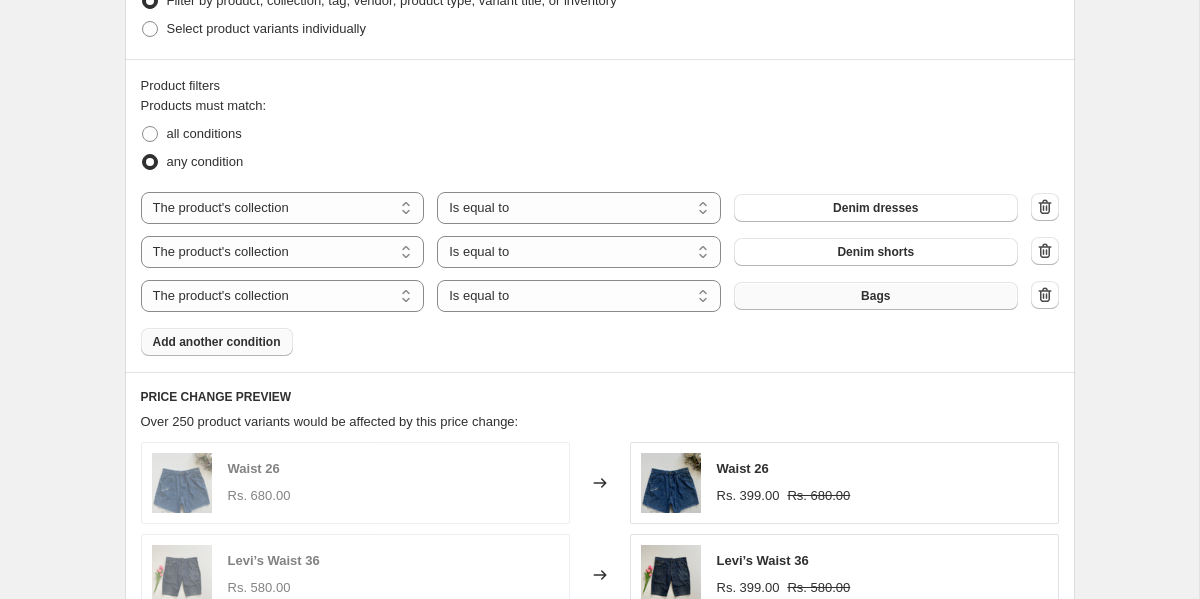 click on "Bags" at bounding box center [876, 296] 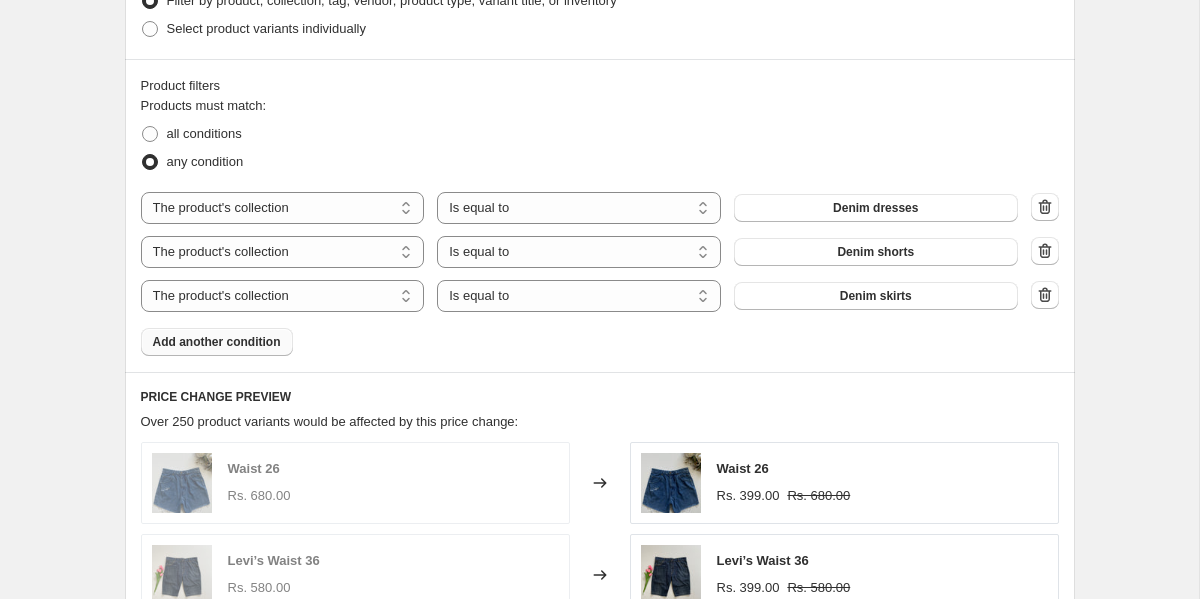 click on "Add another condition" at bounding box center [217, 342] 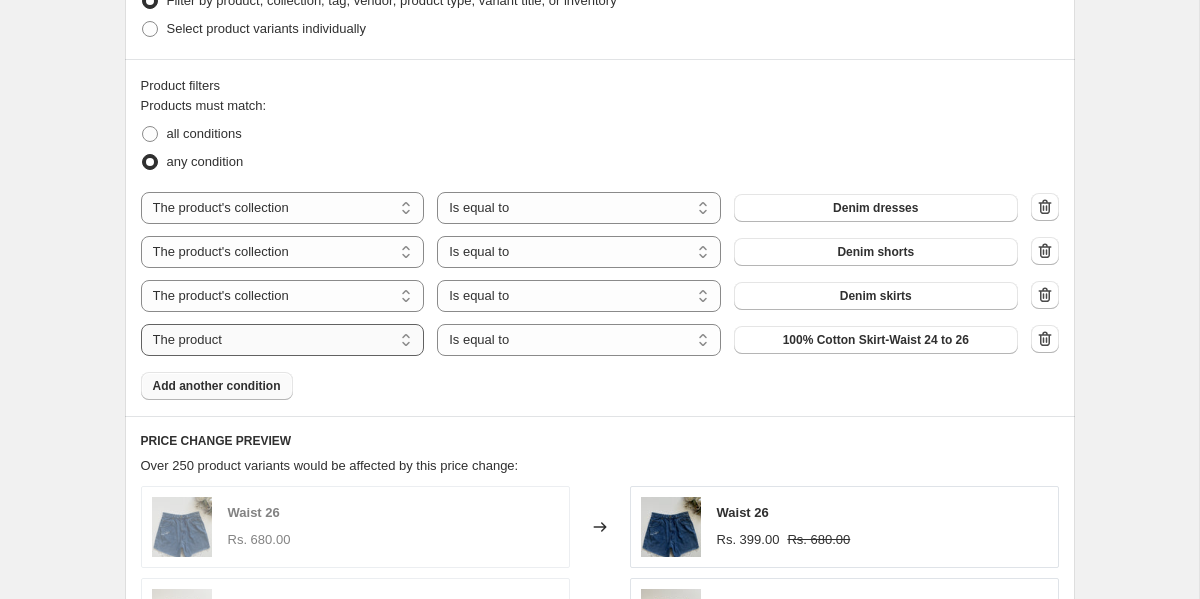 click on "The product The product's collection The product's tag The product's vendor The product's status The variant's title Inventory quantity" at bounding box center (283, 340) 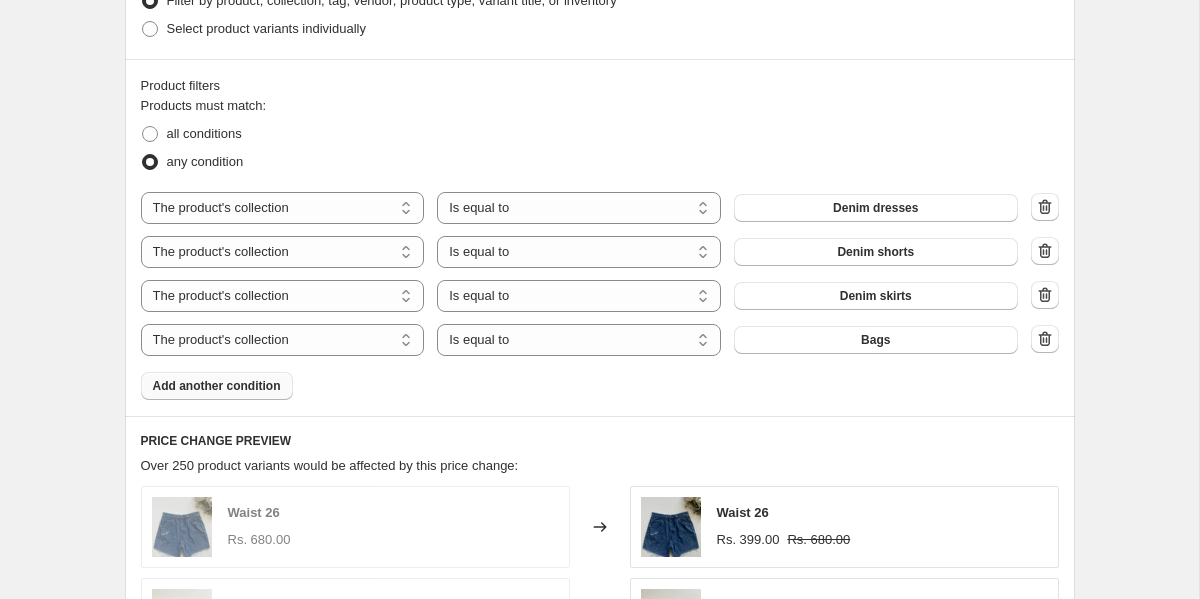click on "Bags" at bounding box center (876, 340) 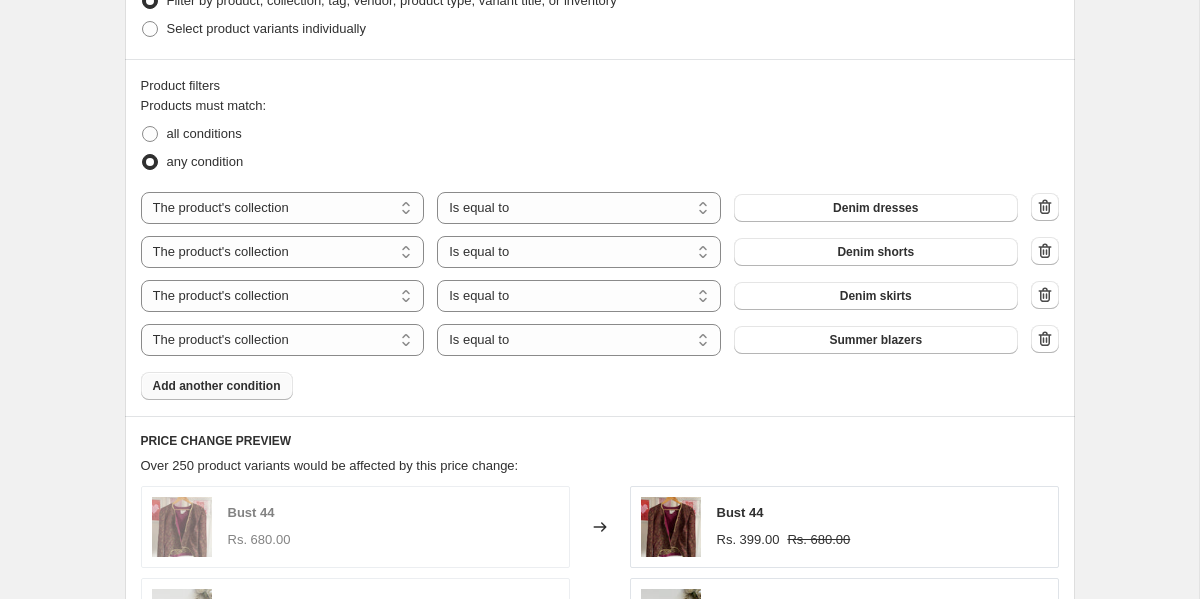 click on "Add another condition" at bounding box center (217, 386) 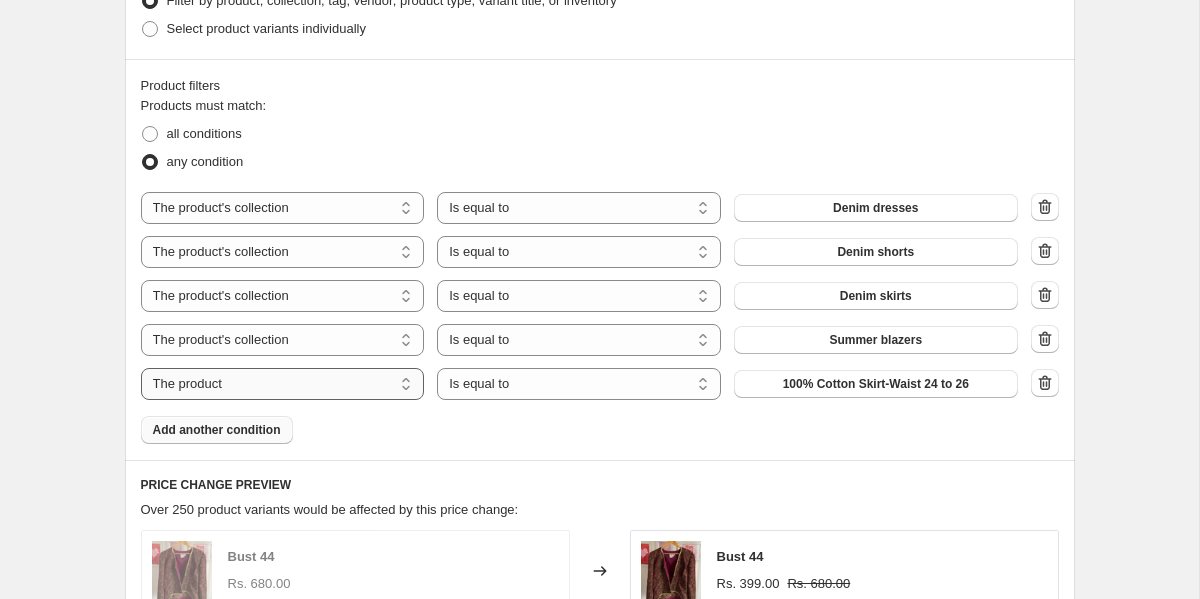 click on "The product The product's collection The product's tag The product's vendor The product's status The variant's title Inventory quantity" at bounding box center (283, 384) 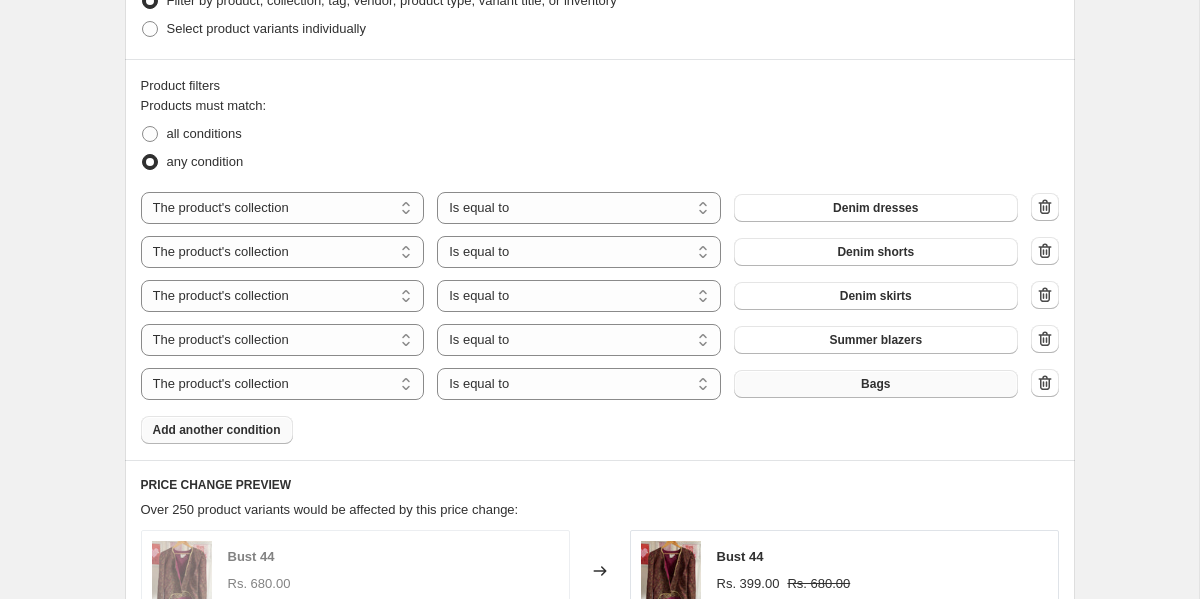 click on "Bags" at bounding box center [876, 384] 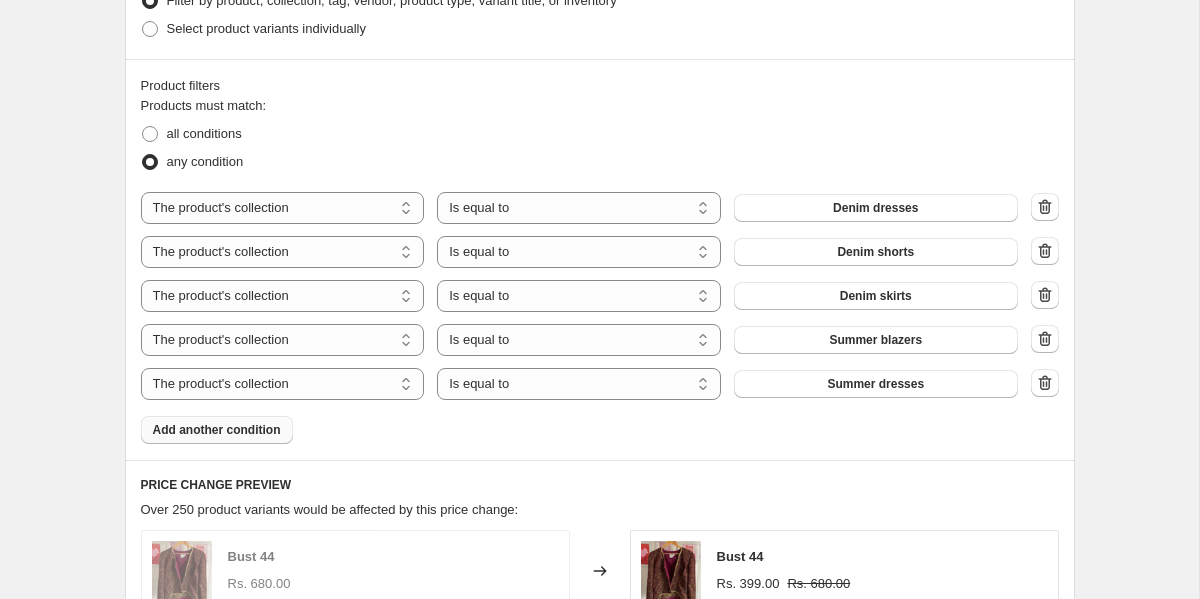 click on "Add another condition" at bounding box center (217, 430) 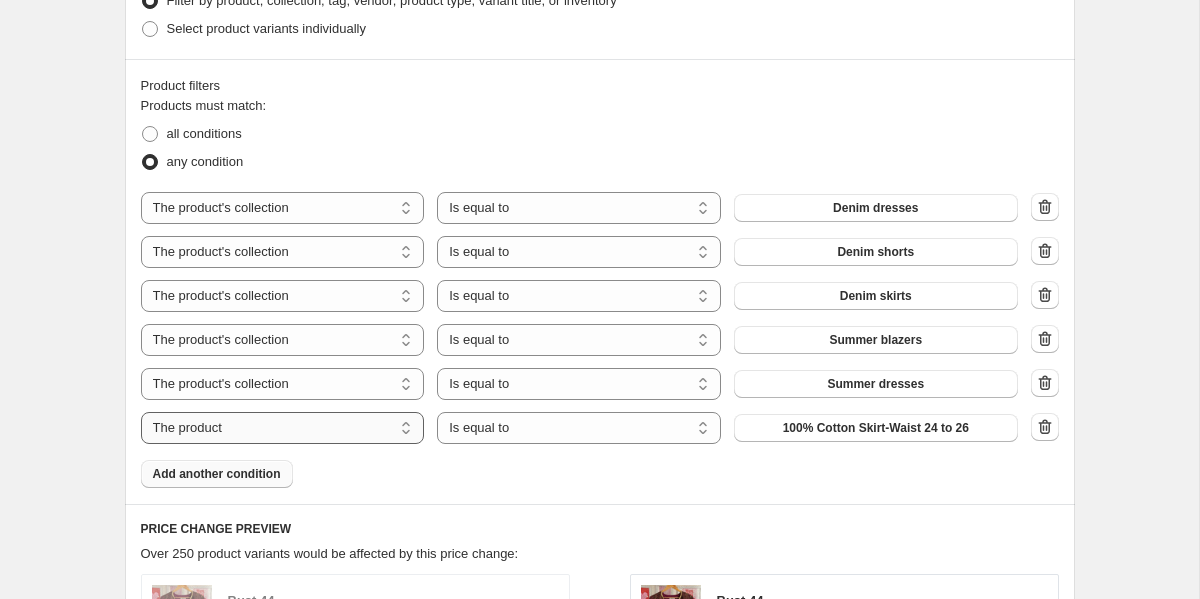 click on "The product The product's collection The product's tag The product's vendor The product's status The variant's title Inventory quantity" at bounding box center [283, 428] 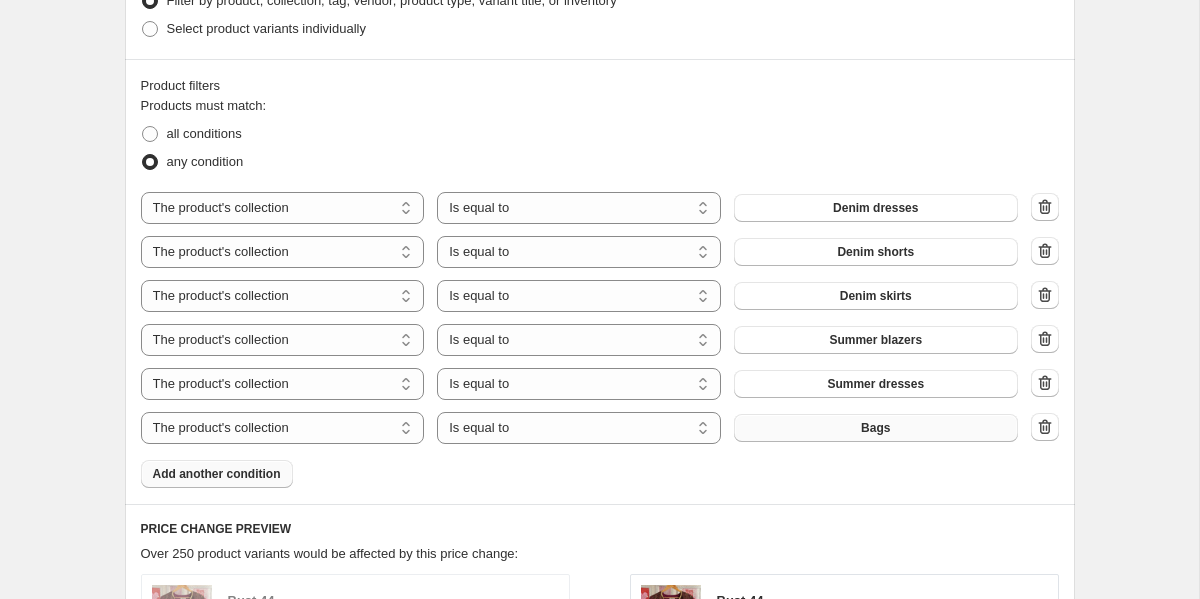 click on "Bags" at bounding box center [876, 428] 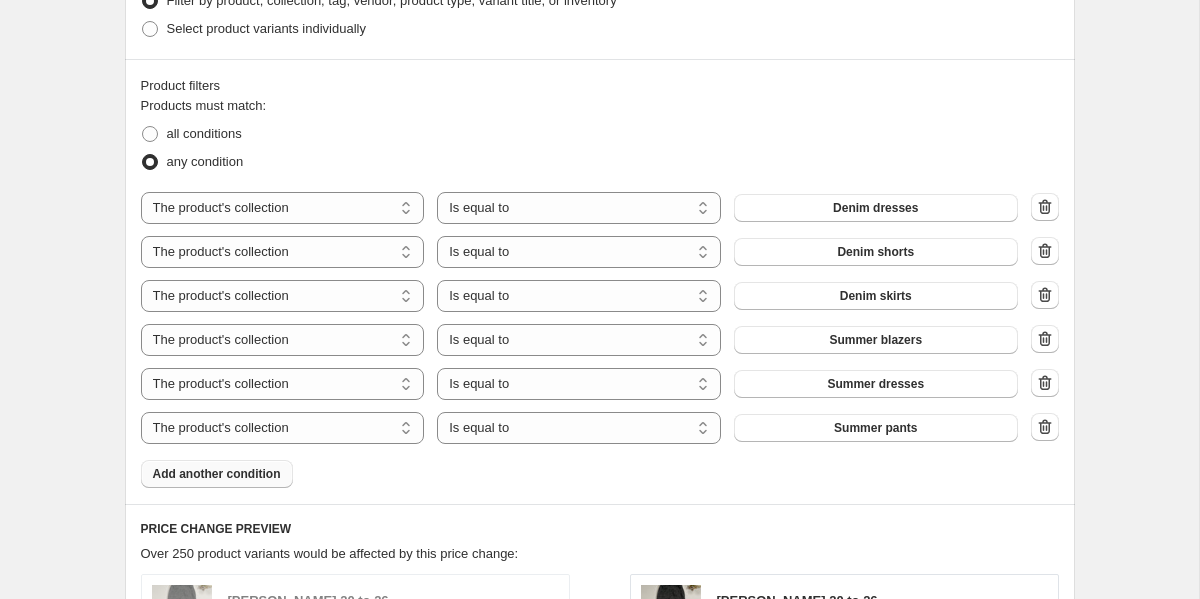 click on "Add another condition" at bounding box center [217, 474] 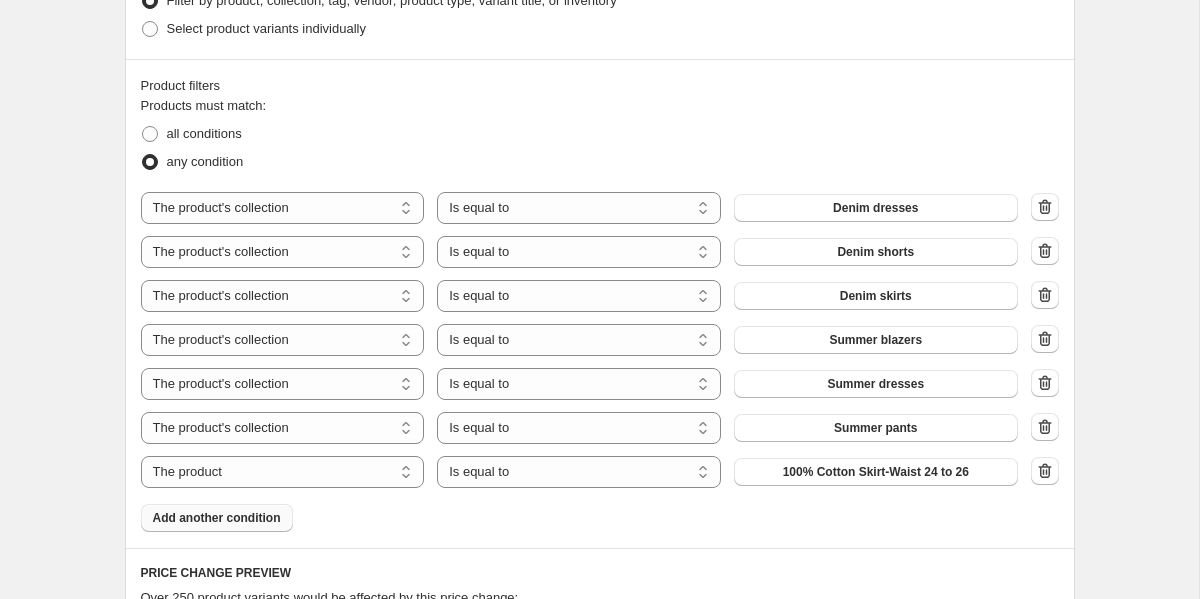 click on "The product The product's collection The product's tag The product's vendor The product's status The variant's title Inventory quantity" at bounding box center [283, 472] 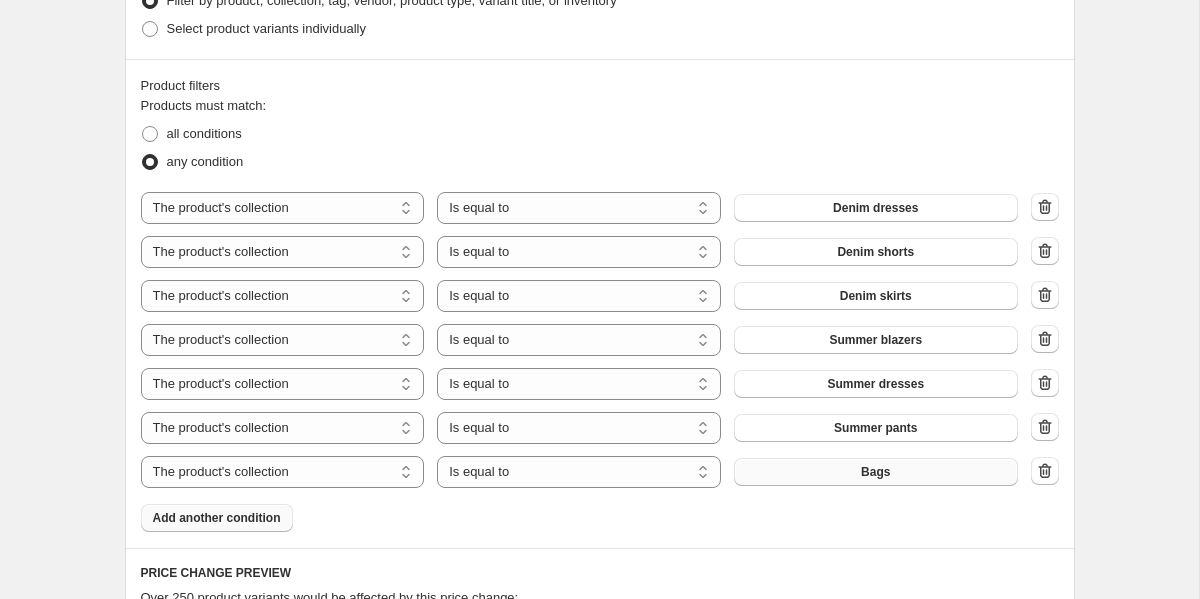 click on "Bags" at bounding box center [876, 472] 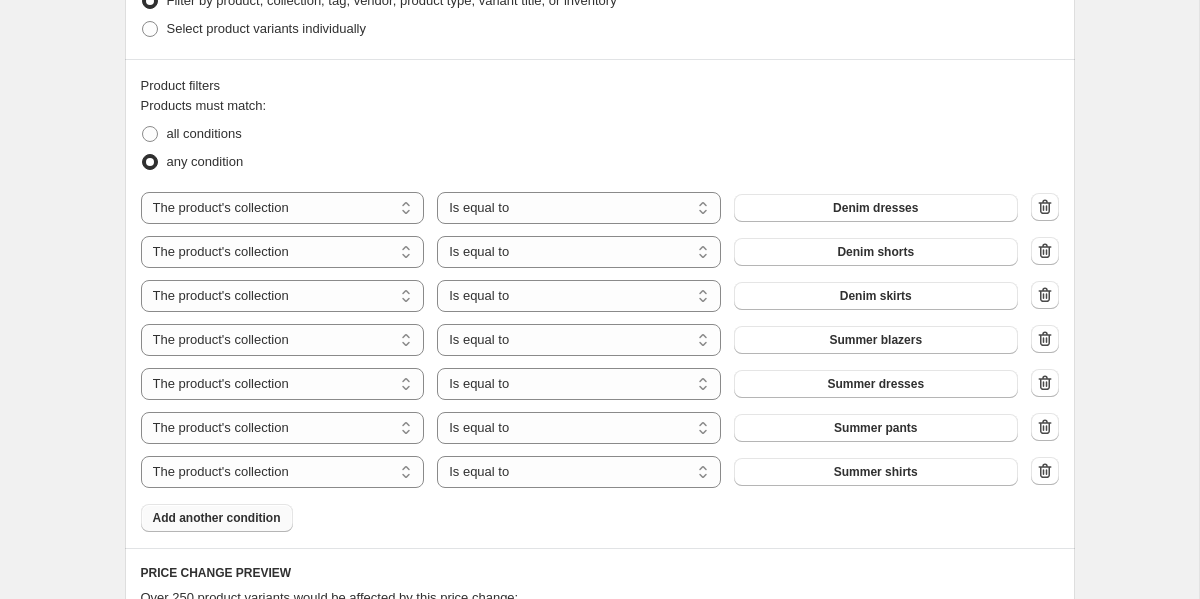 click on "Add another condition" at bounding box center [217, 518] 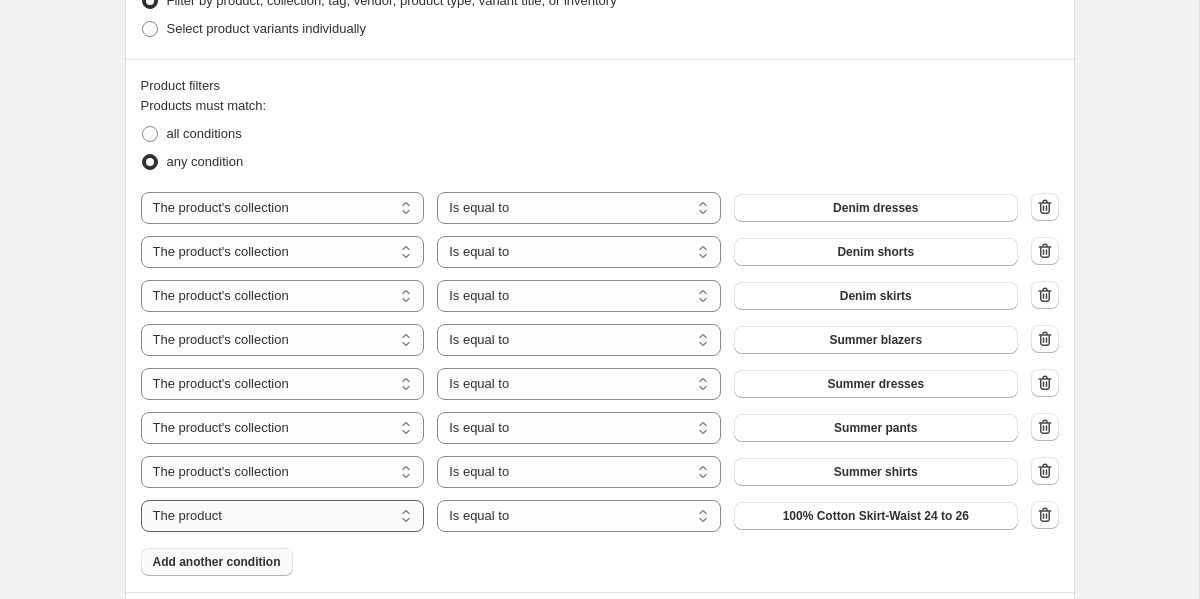 click on "The product The product's collection The product's tag The product's vendor The product's status The variant's title Inventory quantity" at bounding box center [283, 516] 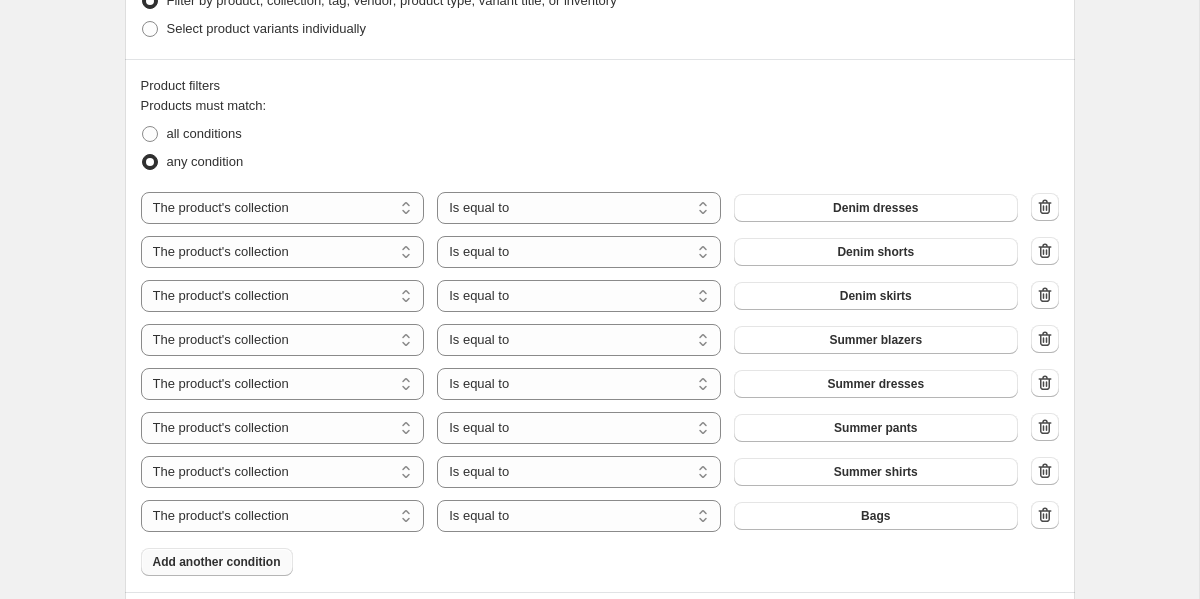 click on "Bags" at bounding box center (876, 516) 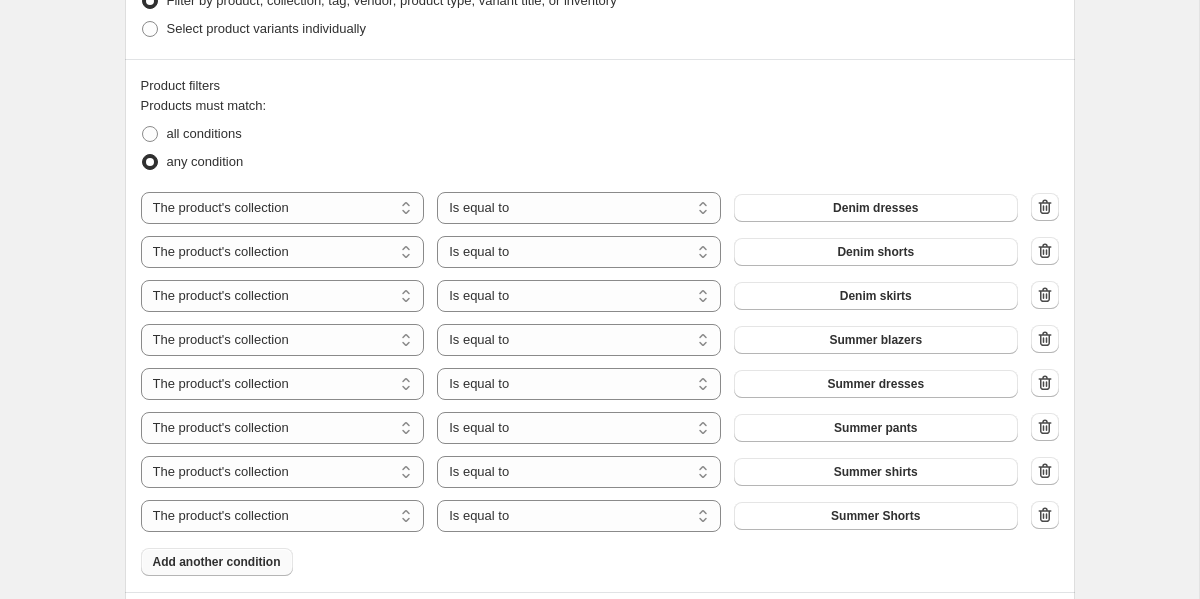 click on "Add another condition" at bounding box center [217, 562] 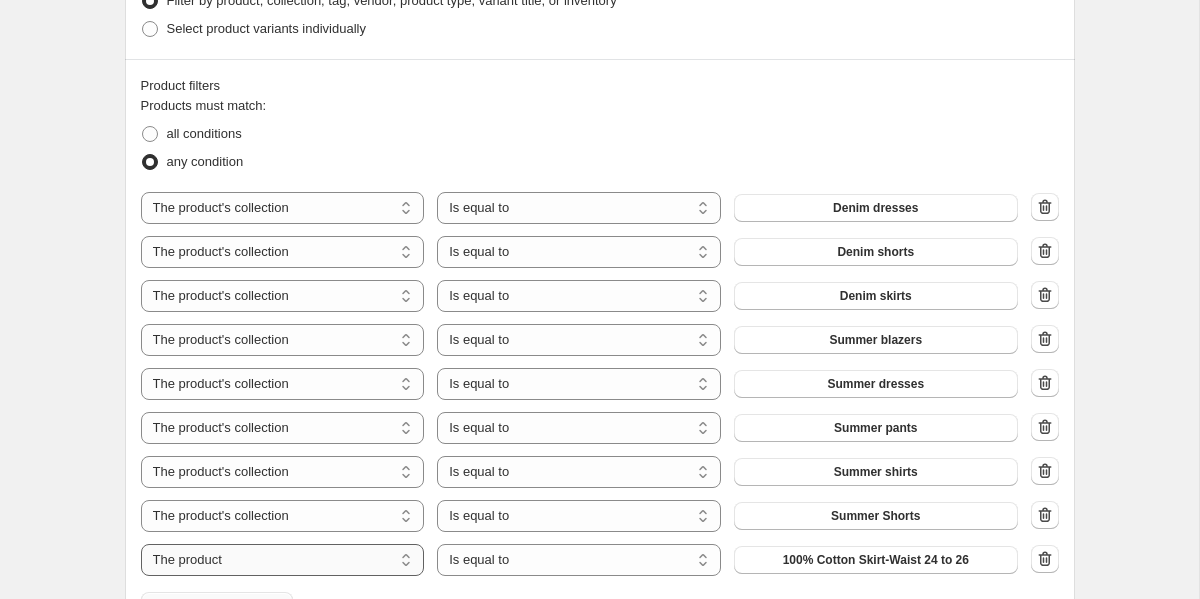 click on "The product The product's collection The product's tag The product's vendor The product's status The variant's title Inventory quantity" at bounding box center (283, 560) 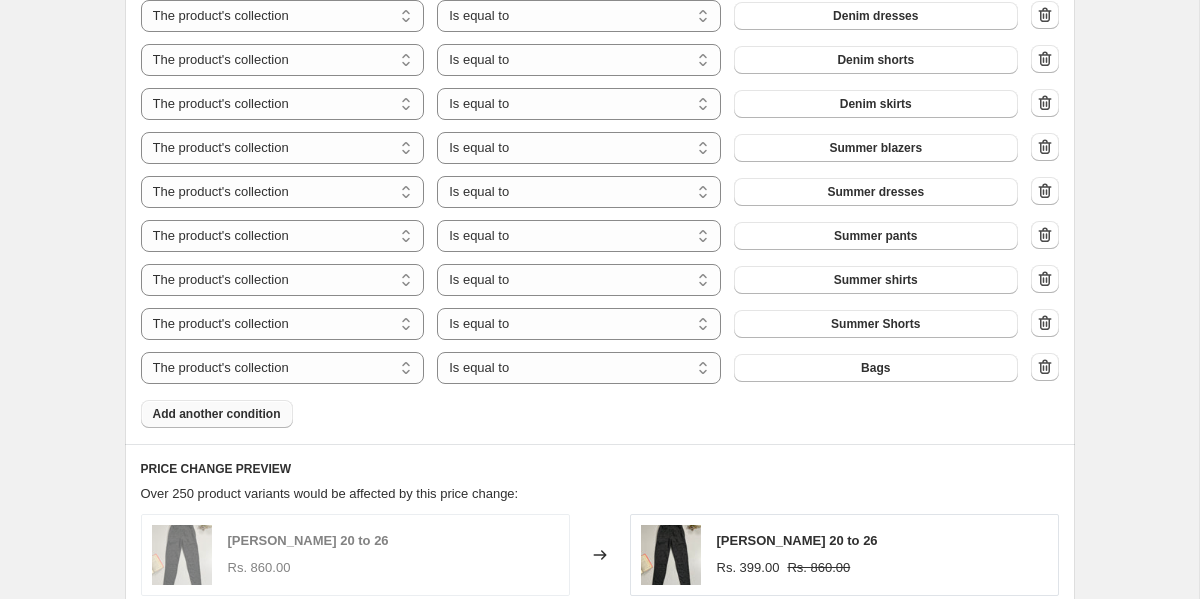 scroll, scrollTop: 1069, scrollLeft: 0, axis: vertical 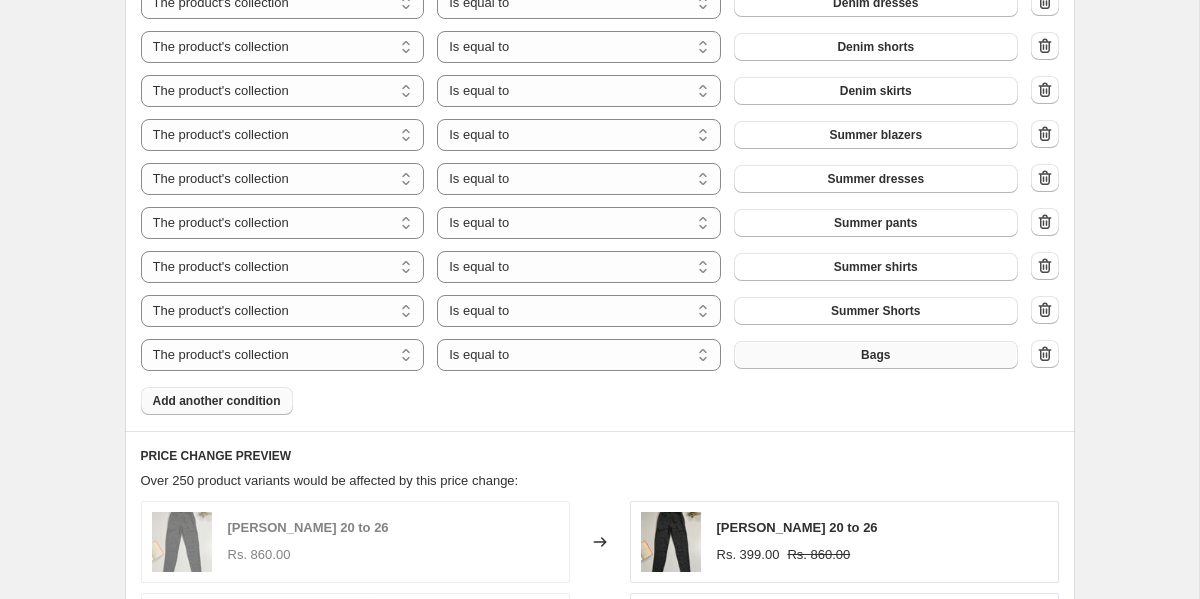 click on "Bags" at bounding box center [876, 355] 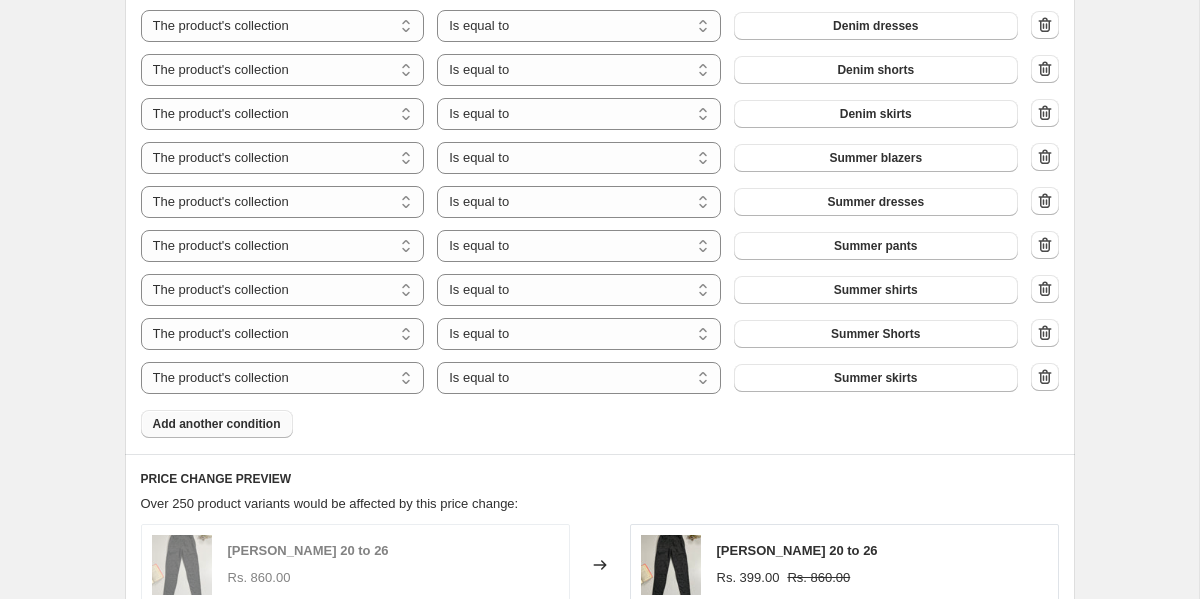 scroll, scrollTop: 1043, scrollLeft: 0, axis: vertical 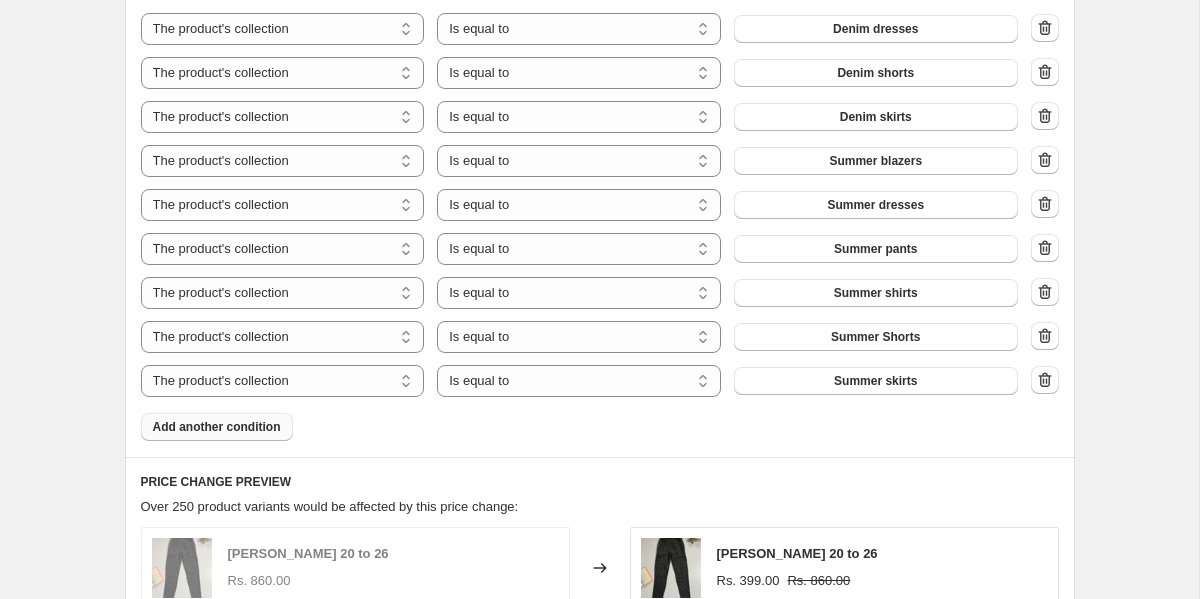 click on "Add another condition" at bounding box center (217, 427) 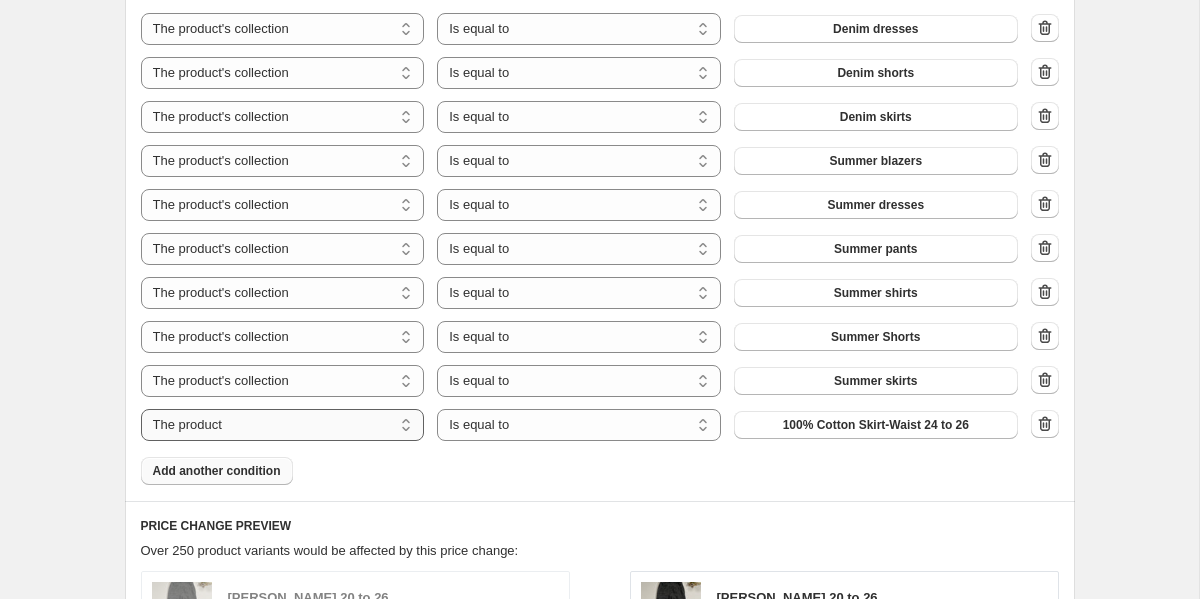 click on "The product The product's collection The product's tag The product's vendor The product's status The variant's title Inventory quantity" at bounding box center (283, 425) 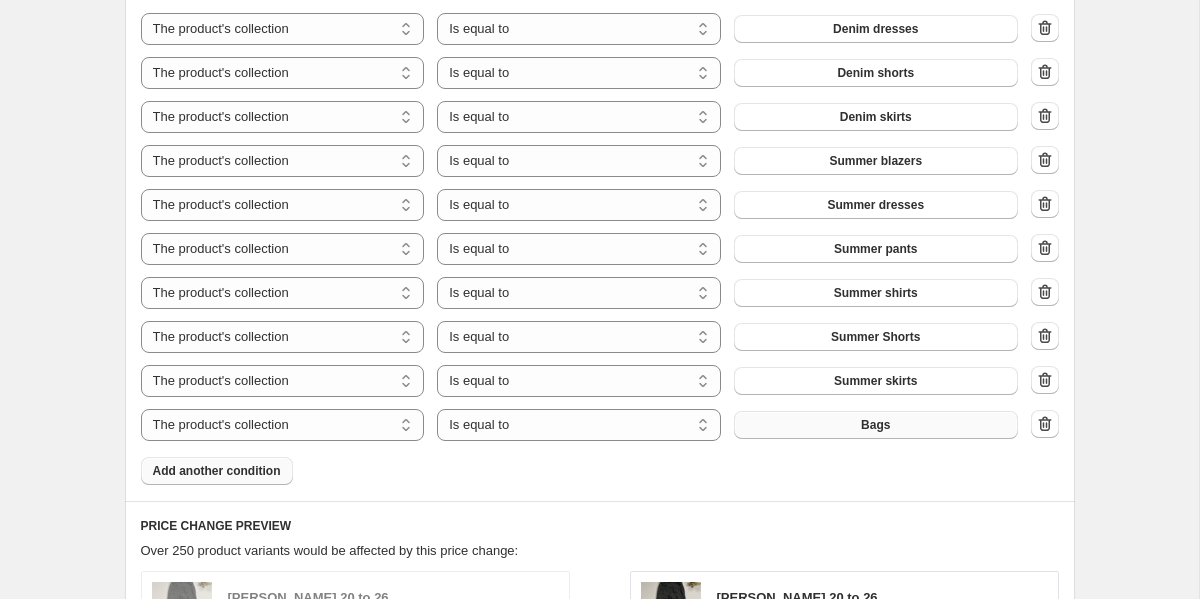 click on "Bags" at bounding box center (876, 425) 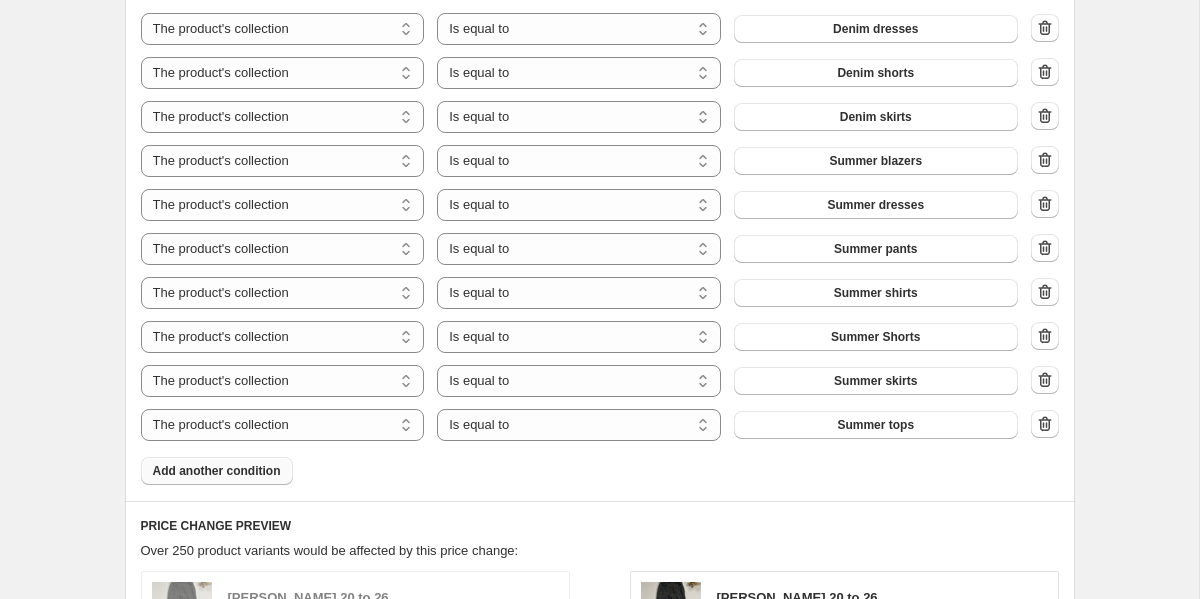 click on "Add another condition" at bounding box center [217, 471] 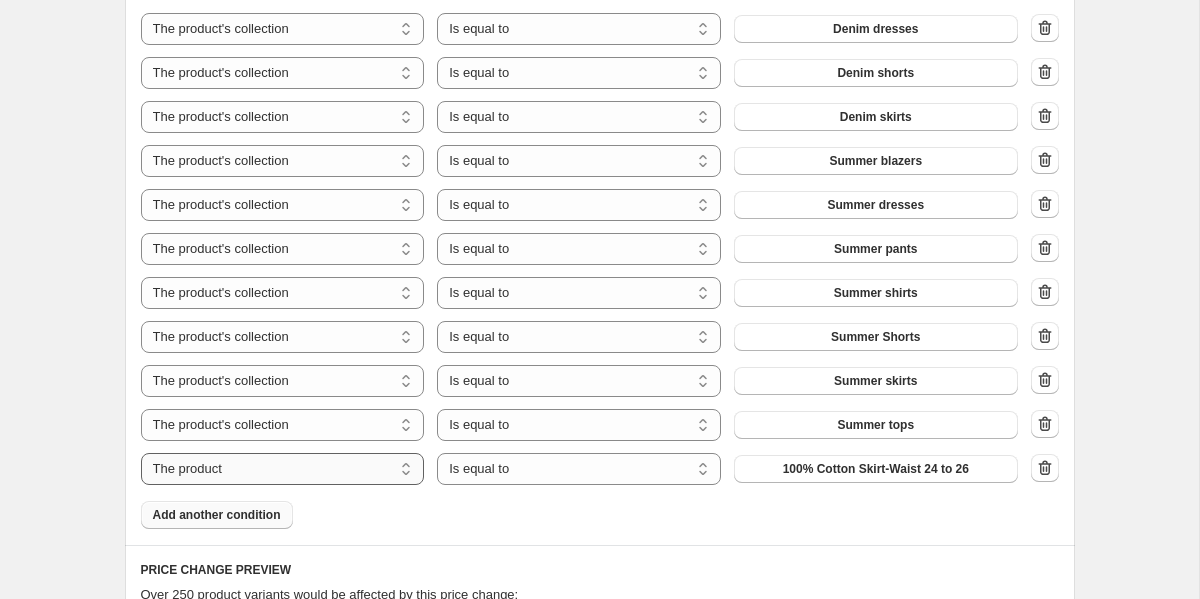 click on "The product The product's collection The product's tag The product's vendor The product's status The variant's title Inventory quantity" at bounding box center [283, 469] 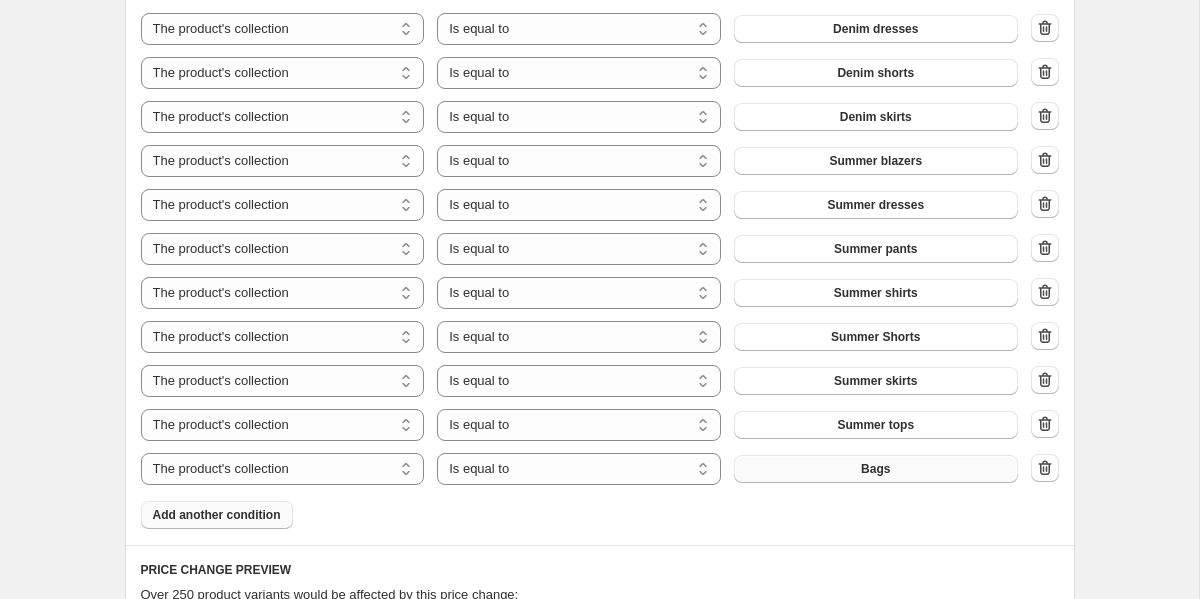 click on "Bags" at bounding box center (876, 469) 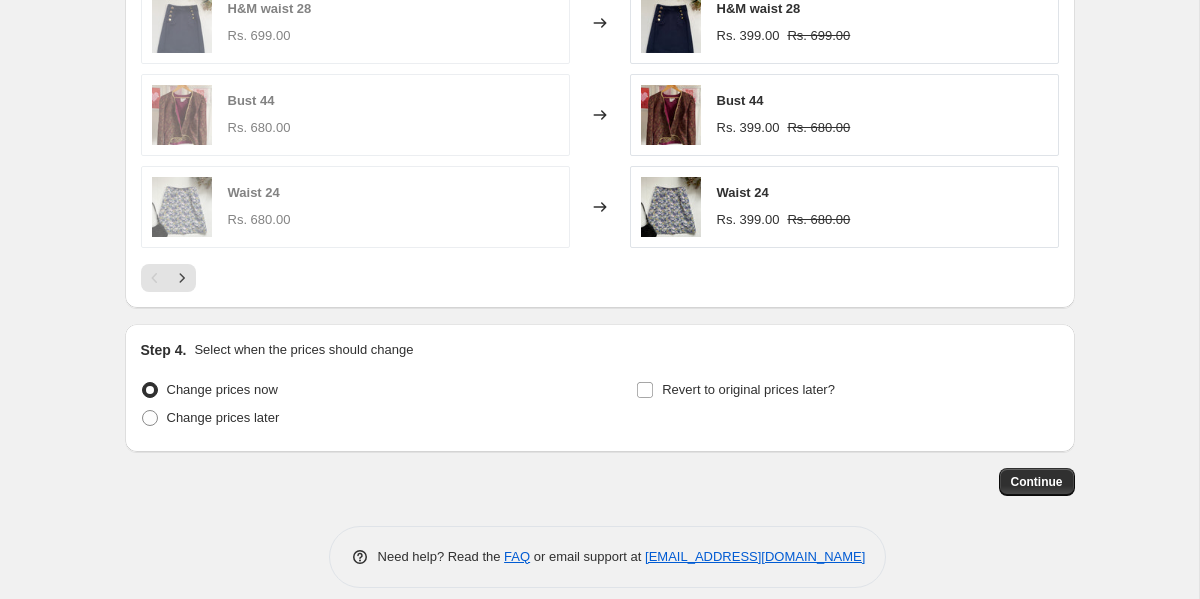 scroll, scrollTop: 1878, scrollLeft: 0, axis: vertical 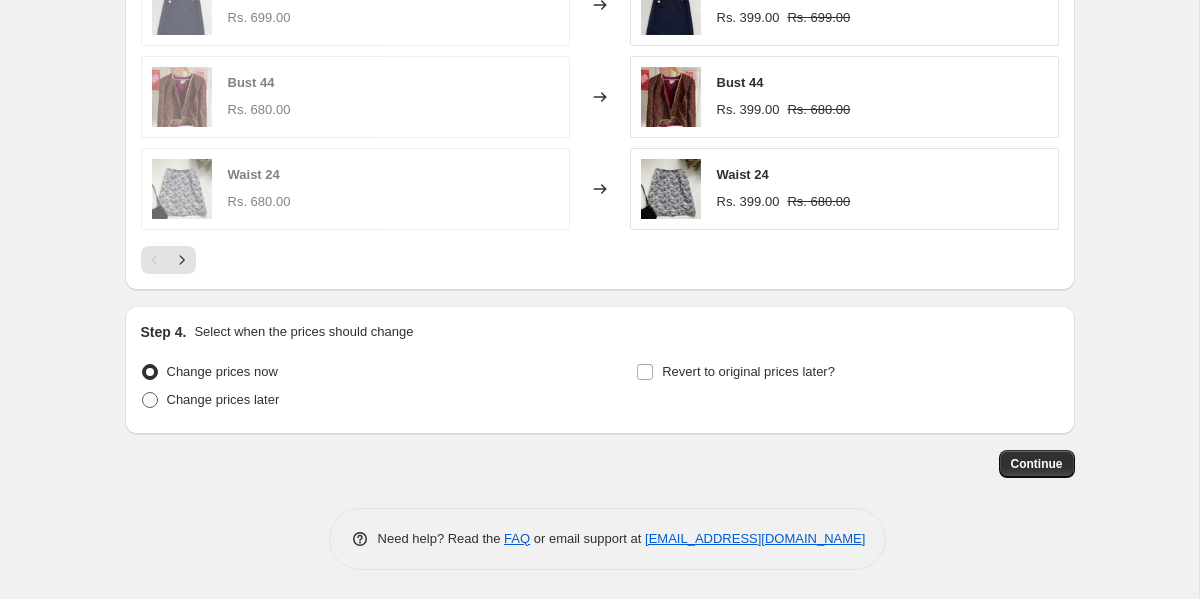 click on "Change prices later" at bounding box center [210, 400] 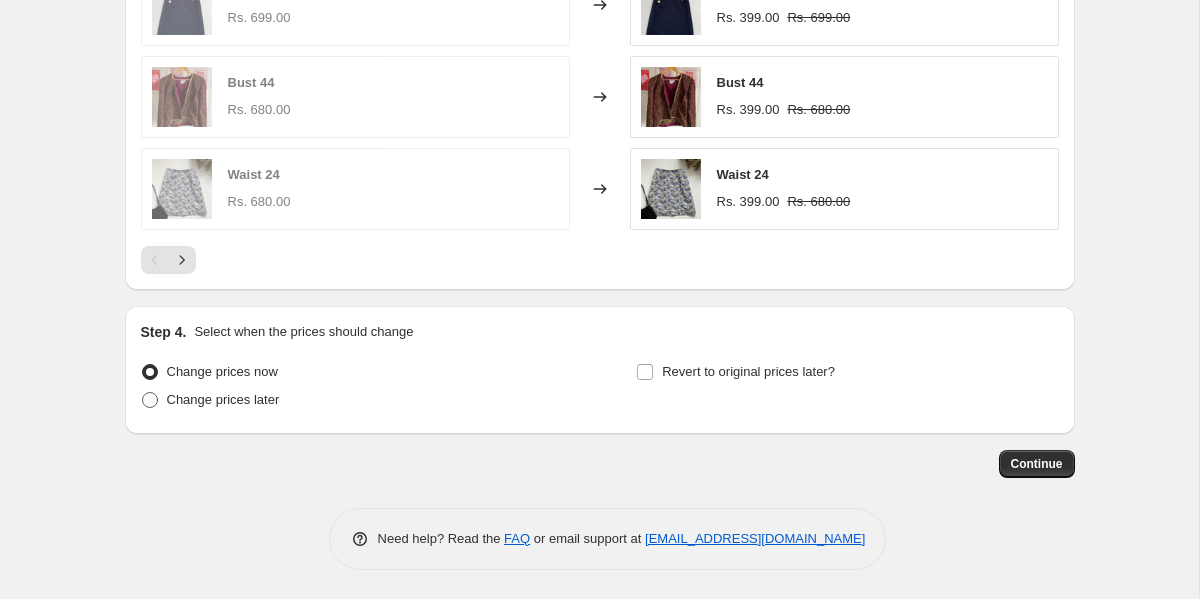 radio on "true" 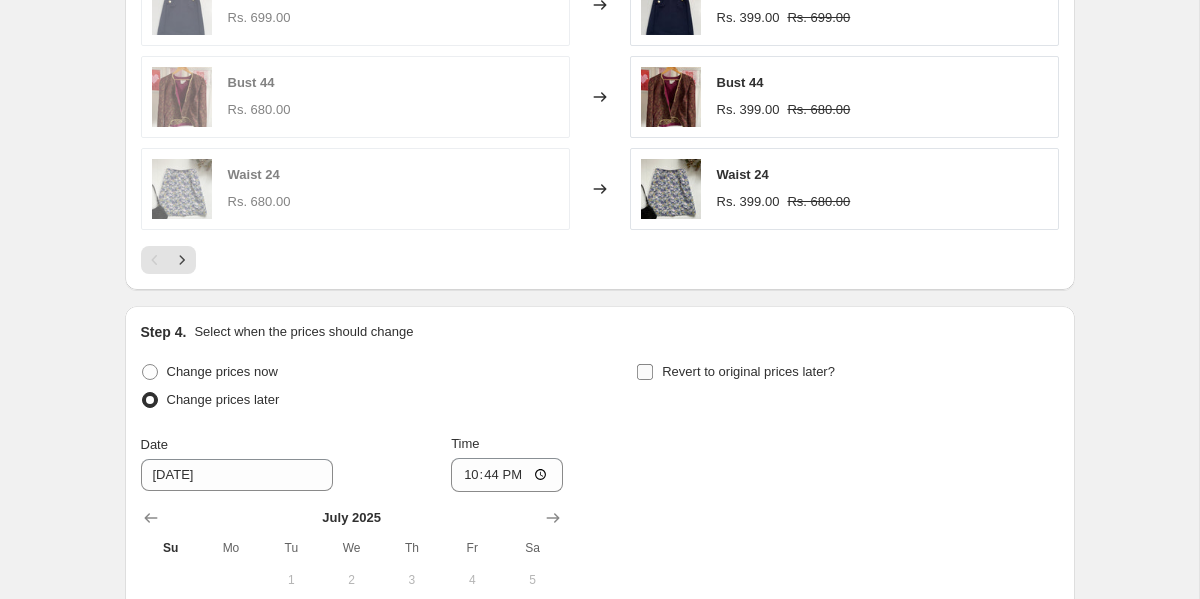 click at bounding box center [645, 372] 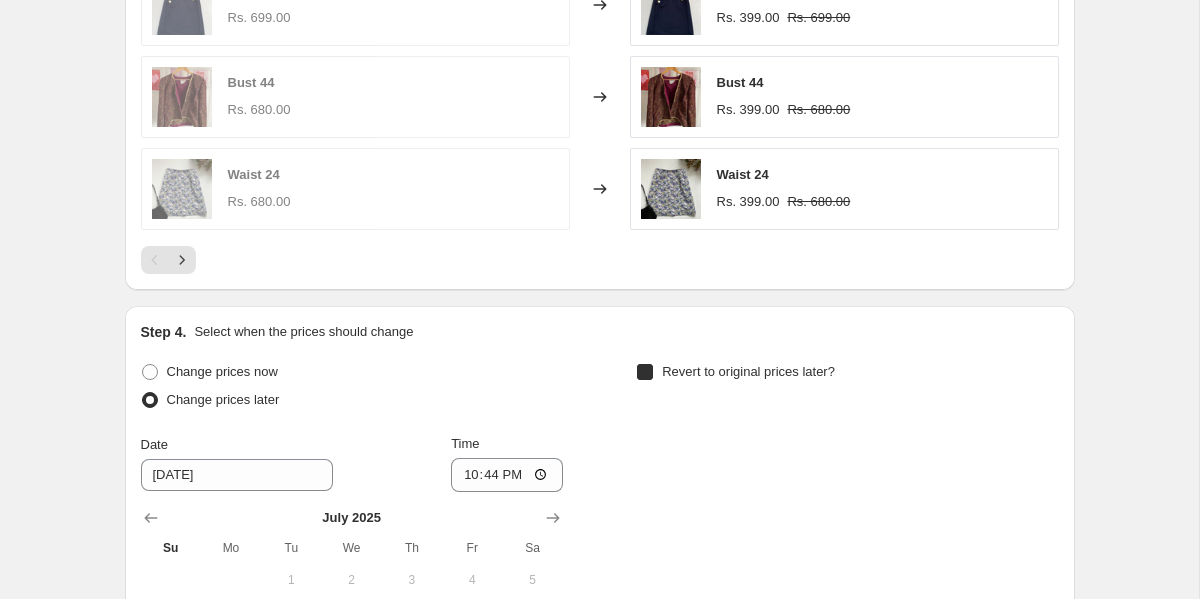 checkbox on "true" 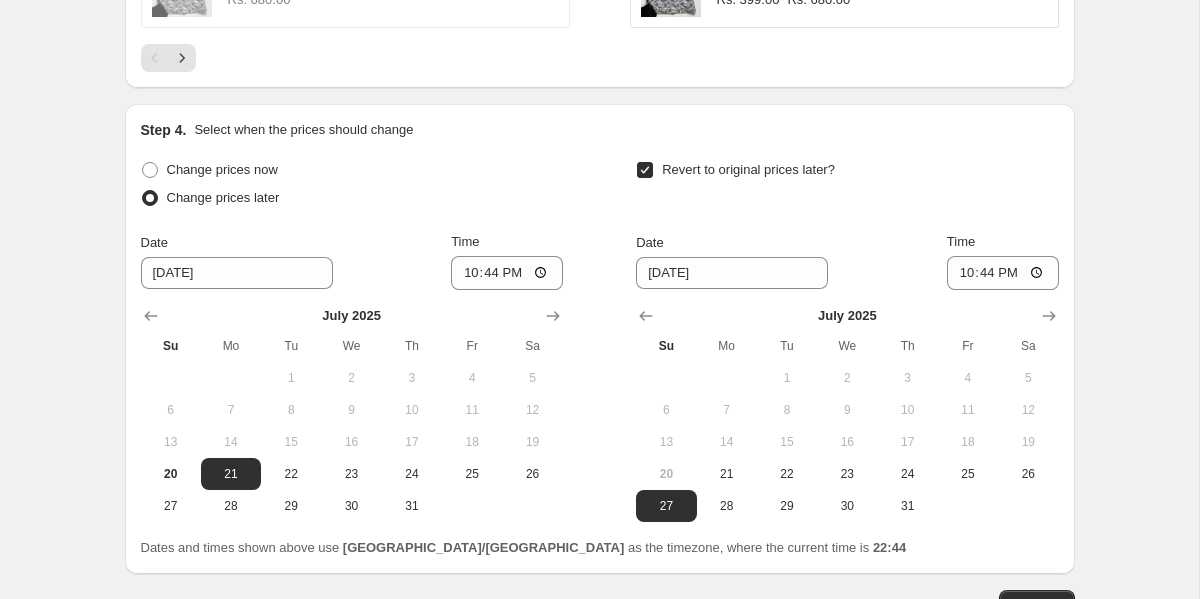 scroll, scrollTop: 2084, scrollLeft: 0, axis: vertical 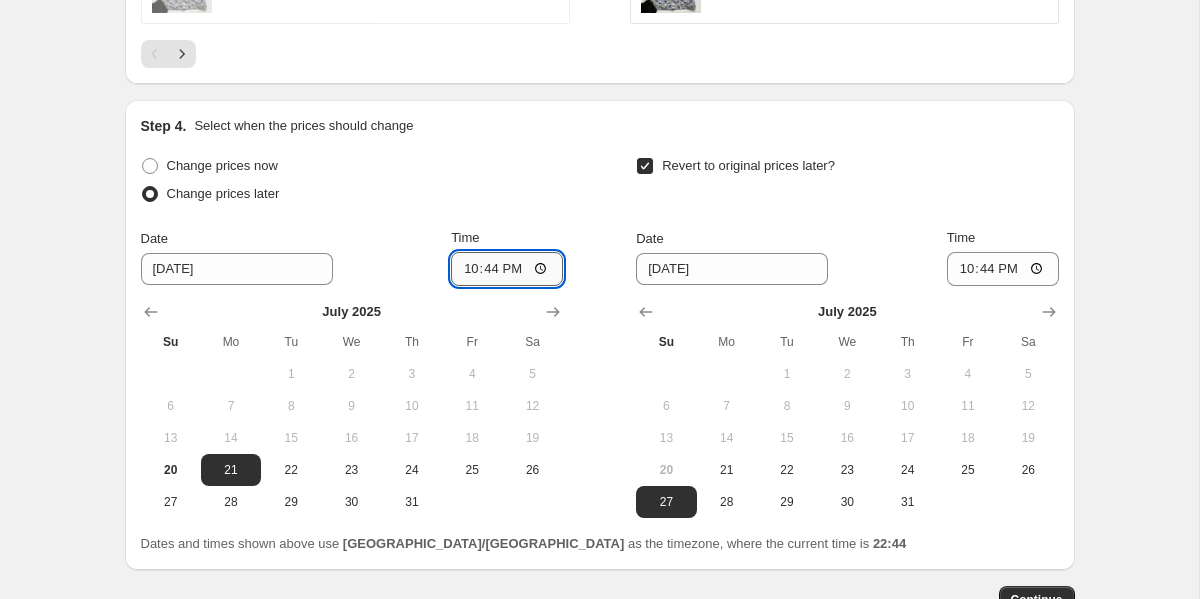 click on "22:44" at bounding box center [507, 269] 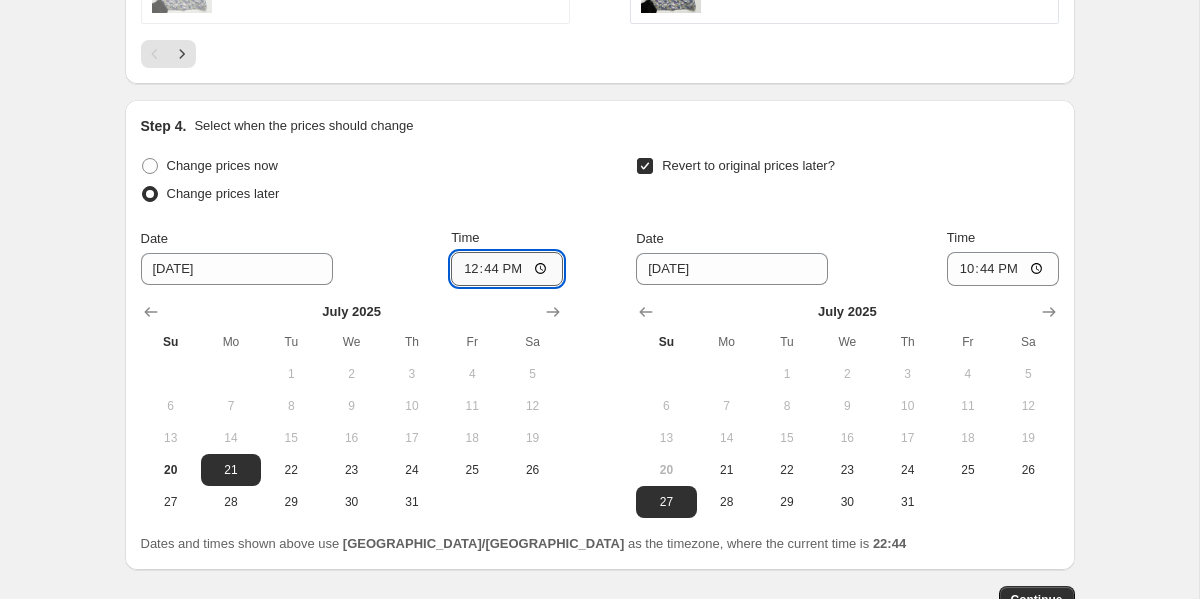 type on "12:00" 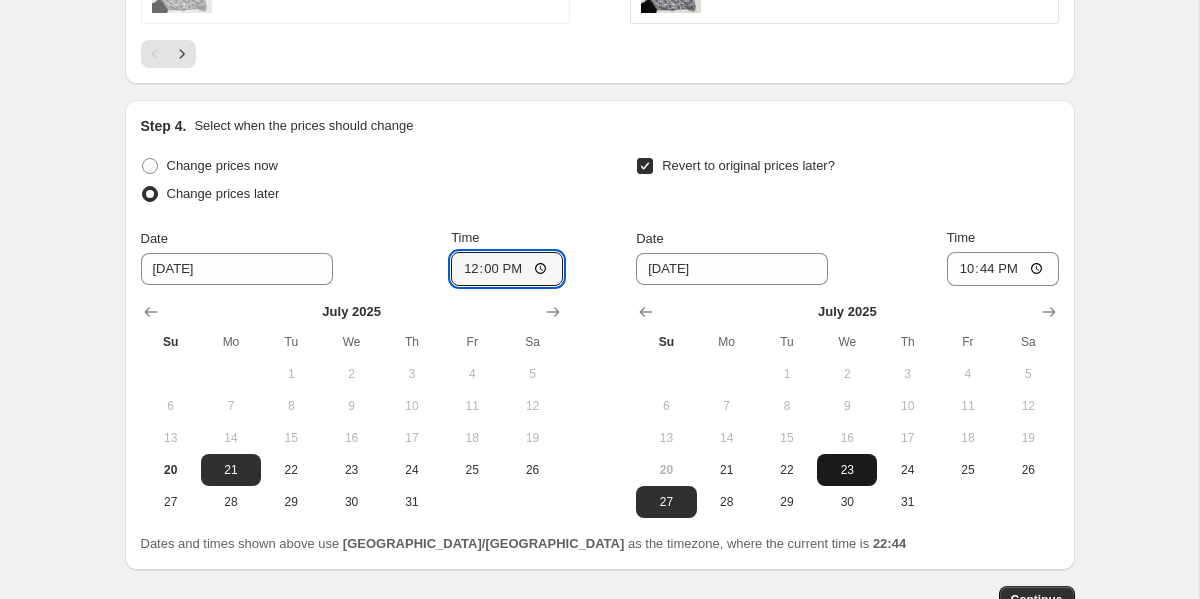click on "23" at bounding box center (847, 470) 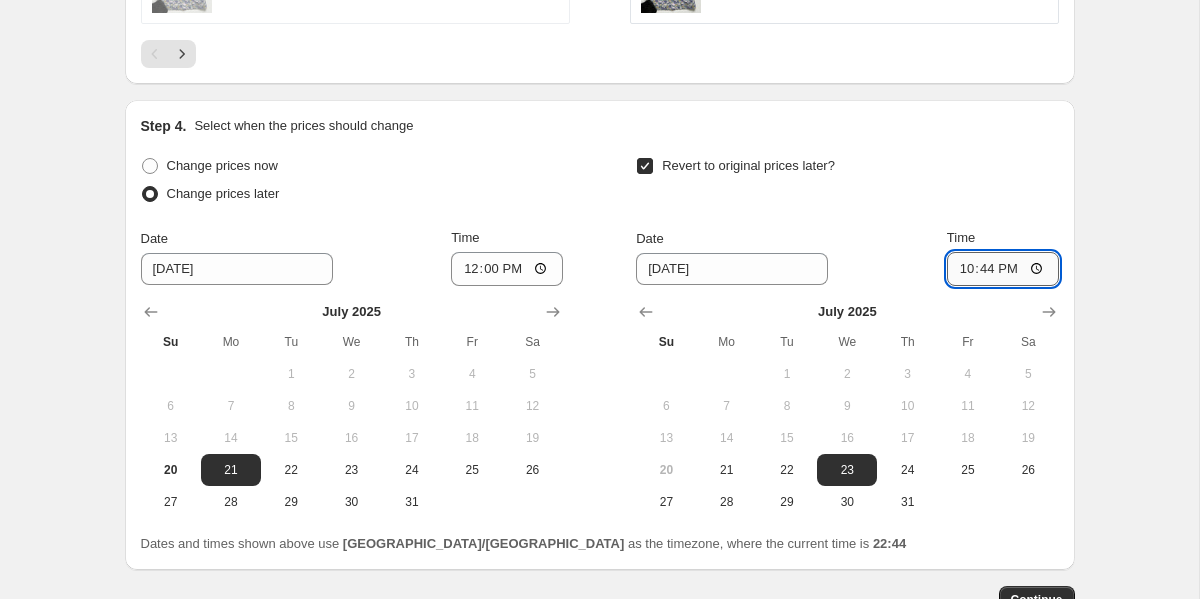click on "22:44" at bounding box center [1003, 269] 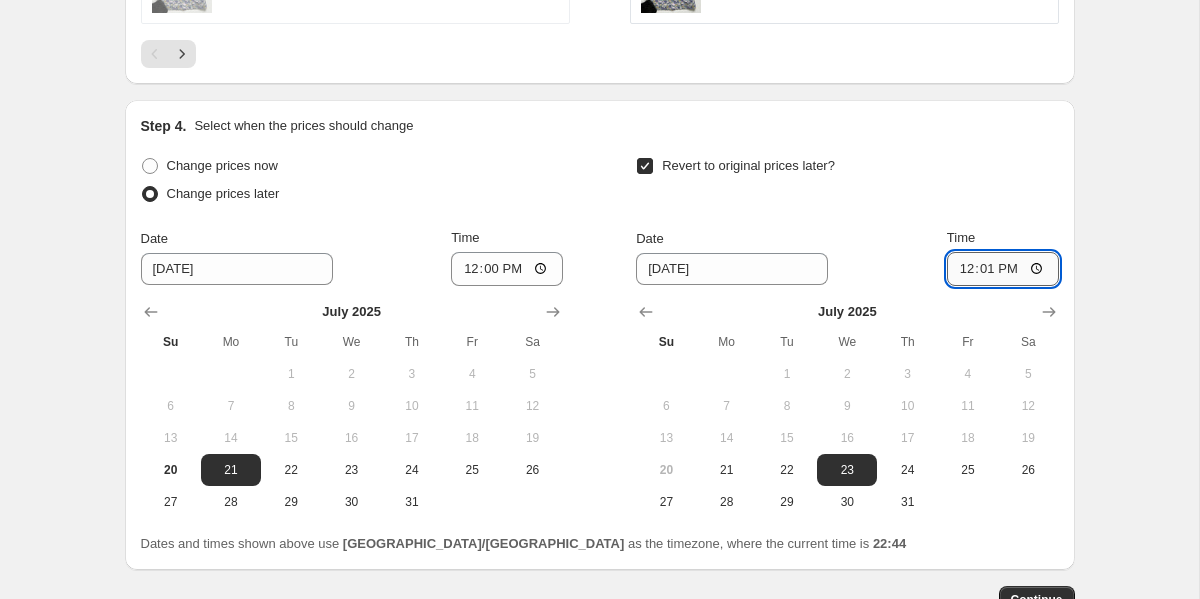 type on "00:01" 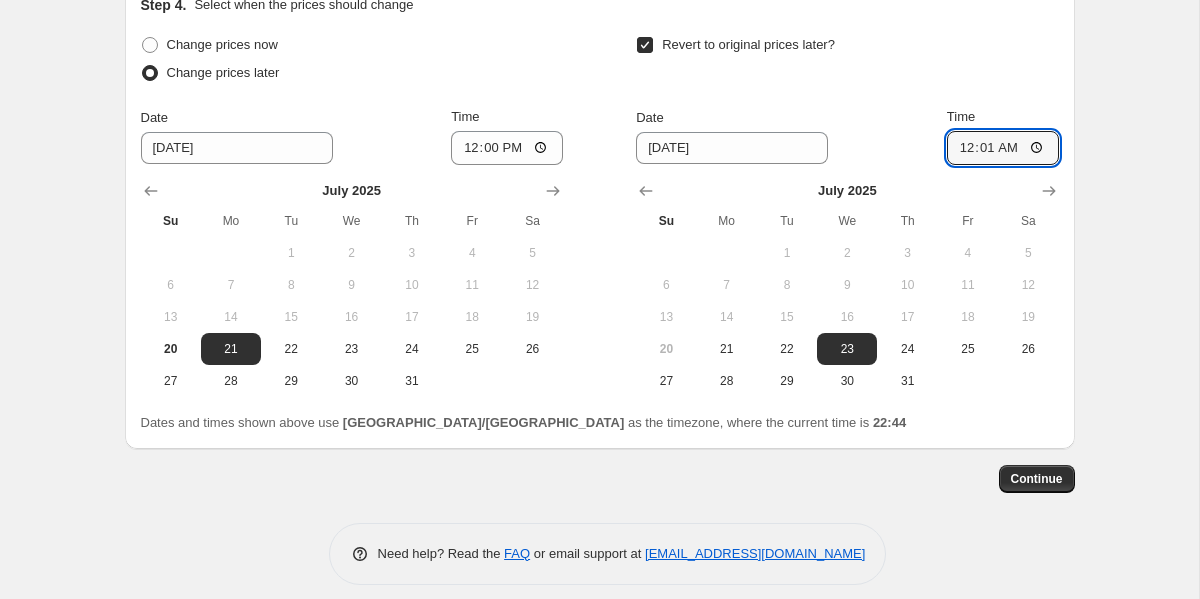 scroll, scrollTop: 2220, scrollLeft: 0, axis: vertical 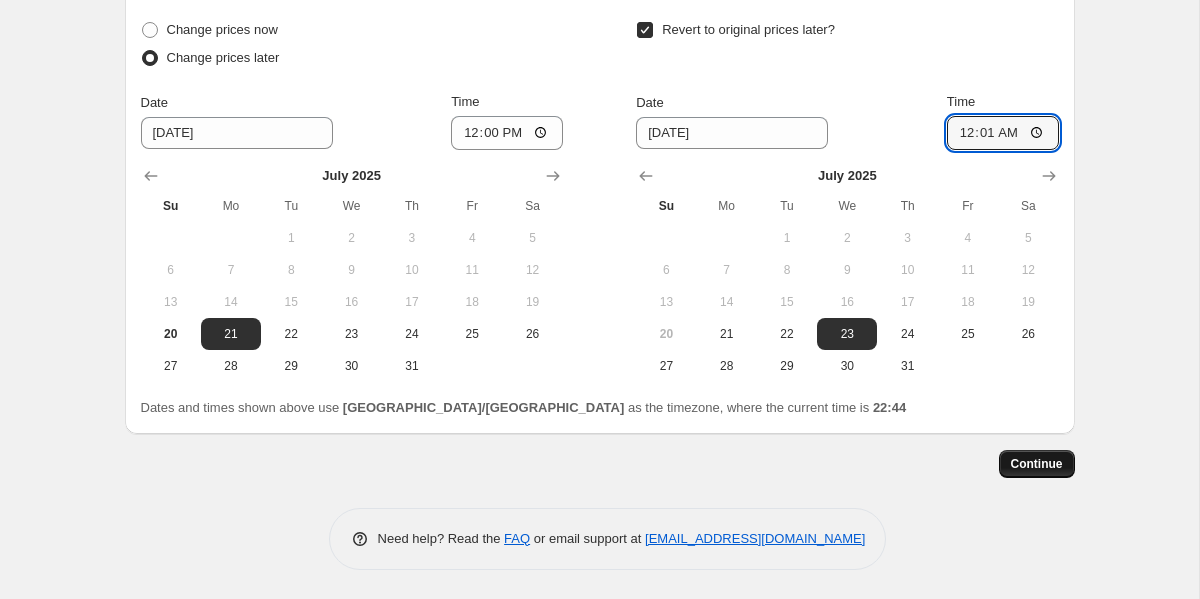 click on "Continue" at bounding box center [1037, 464] 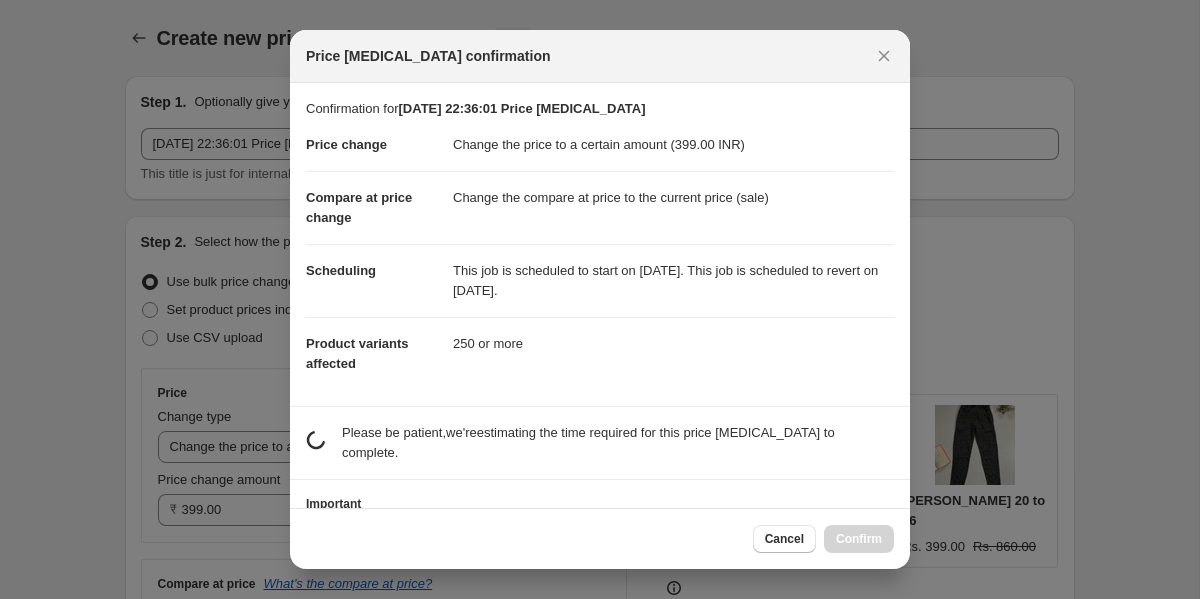 scroll, scrollTop: 0, scrollLeft: 0, axis: both 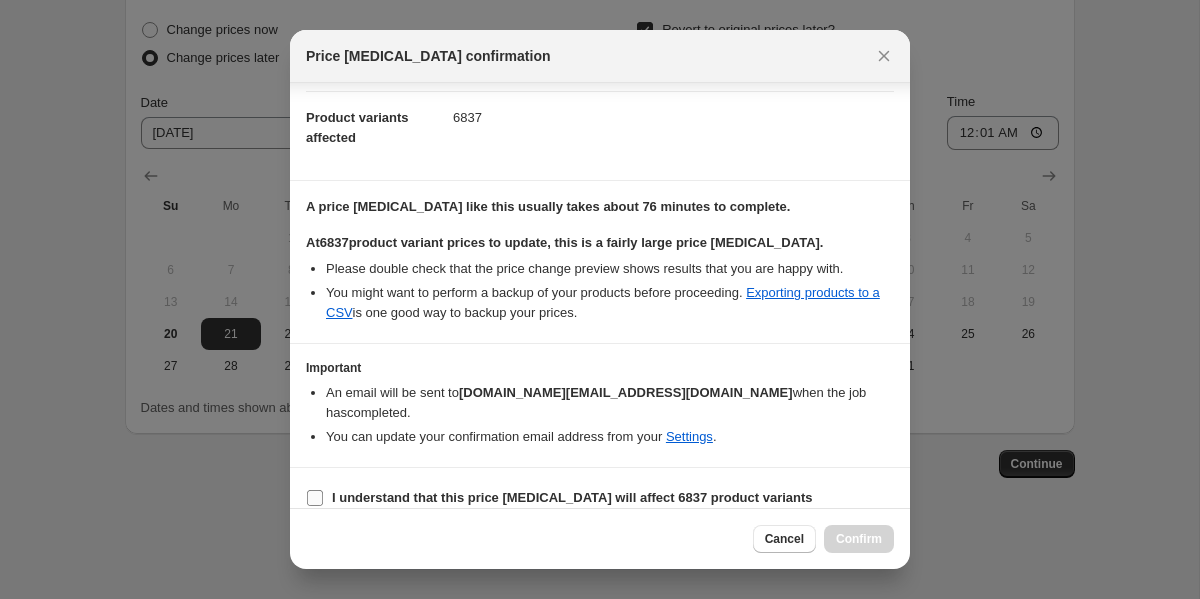 click on "I understand that this price [MEDICAL_DATA] will affect 6837 product variants" at bounding box center (572, 497) 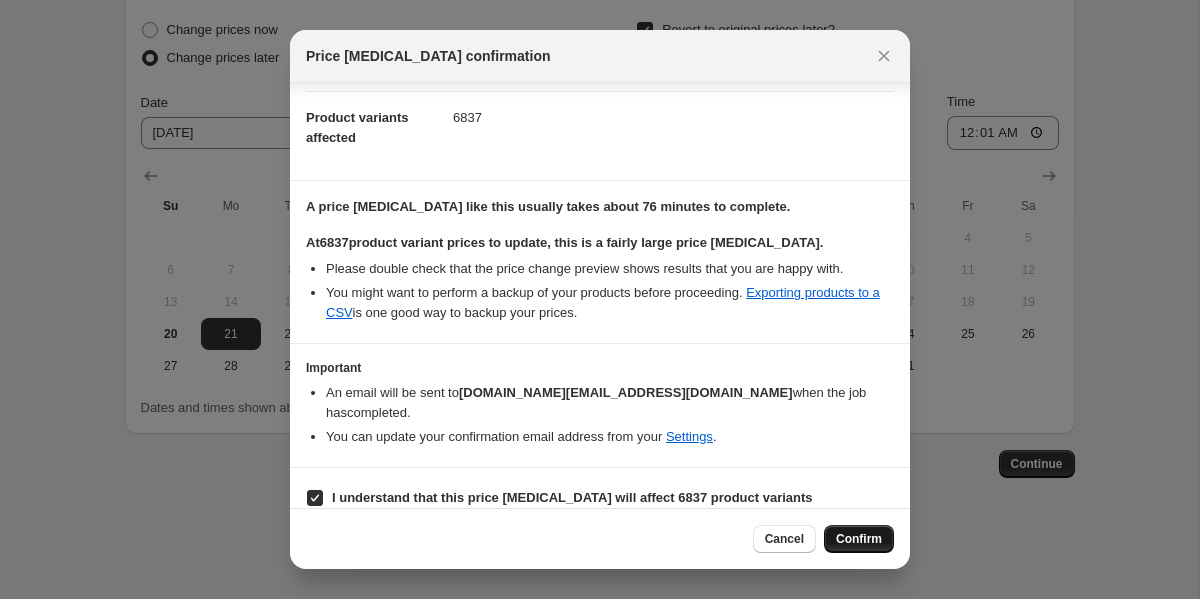click on "Confirm" at bounding box center [859, 539] 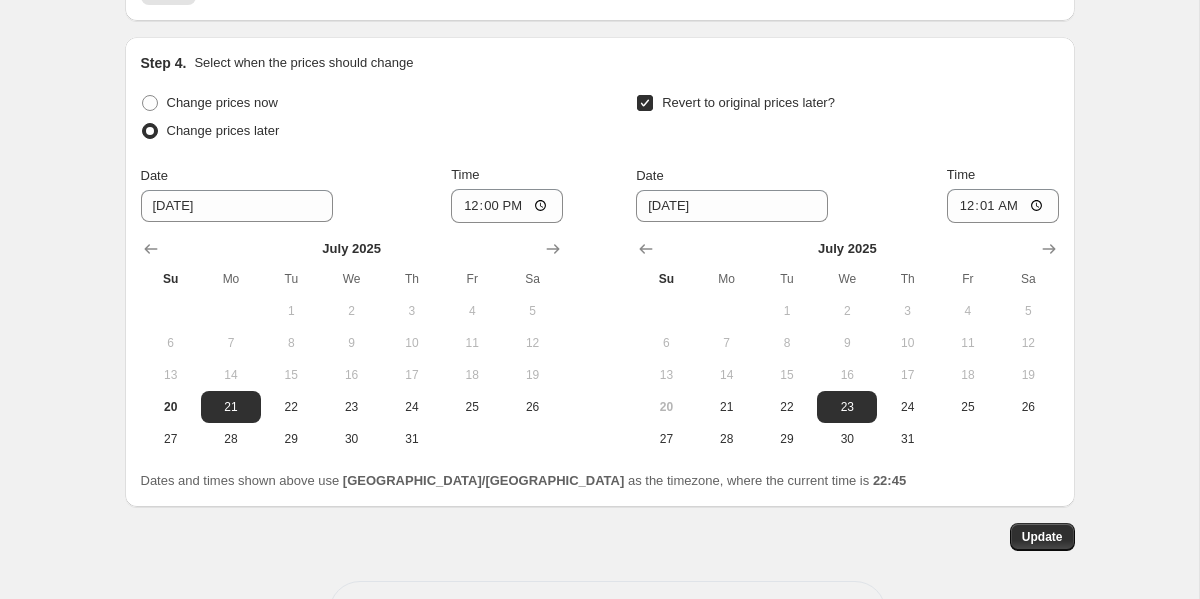 scroll, scrollTop: 2342, scrollLeft: 0, axis: vertical 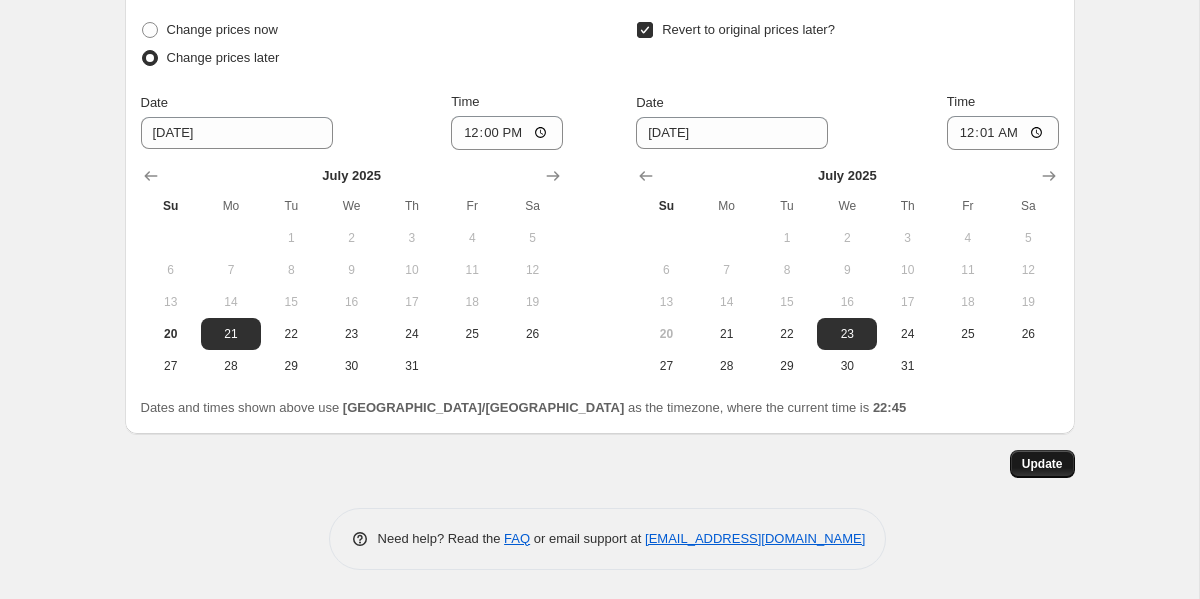 click on "Update" at bounding box center (1042, 464) 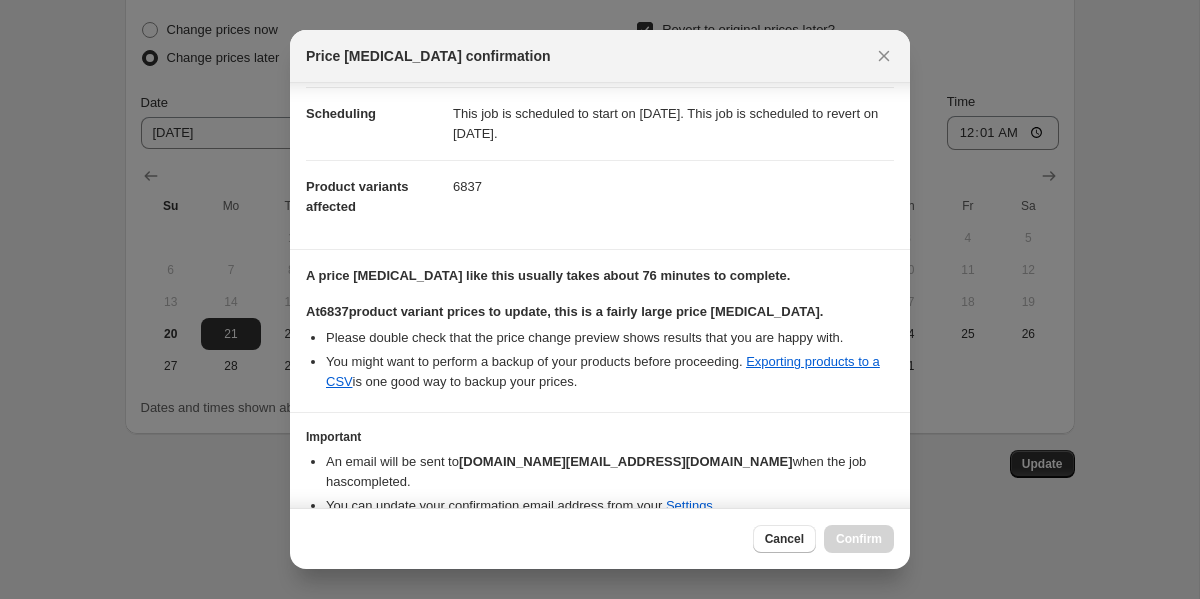 scroll, scrollTop: 226, scrollLeft: 0, axis: vertical 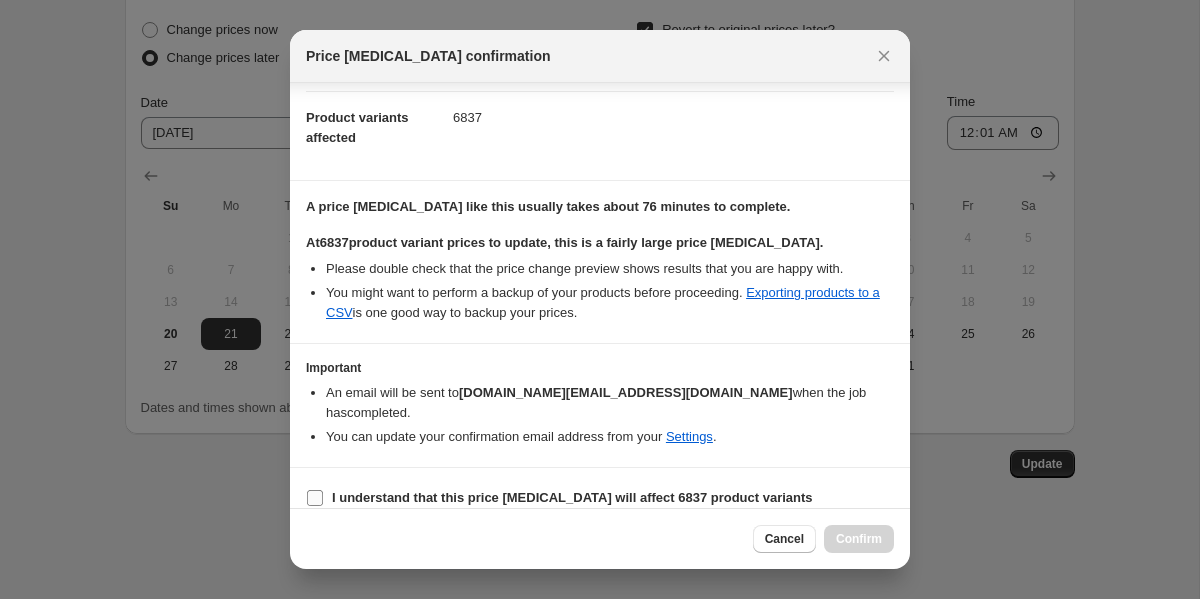 click on "I understand that this price [MEDICAL_DATA] will affect 6837 product variants" at bounding box center (572, 497) 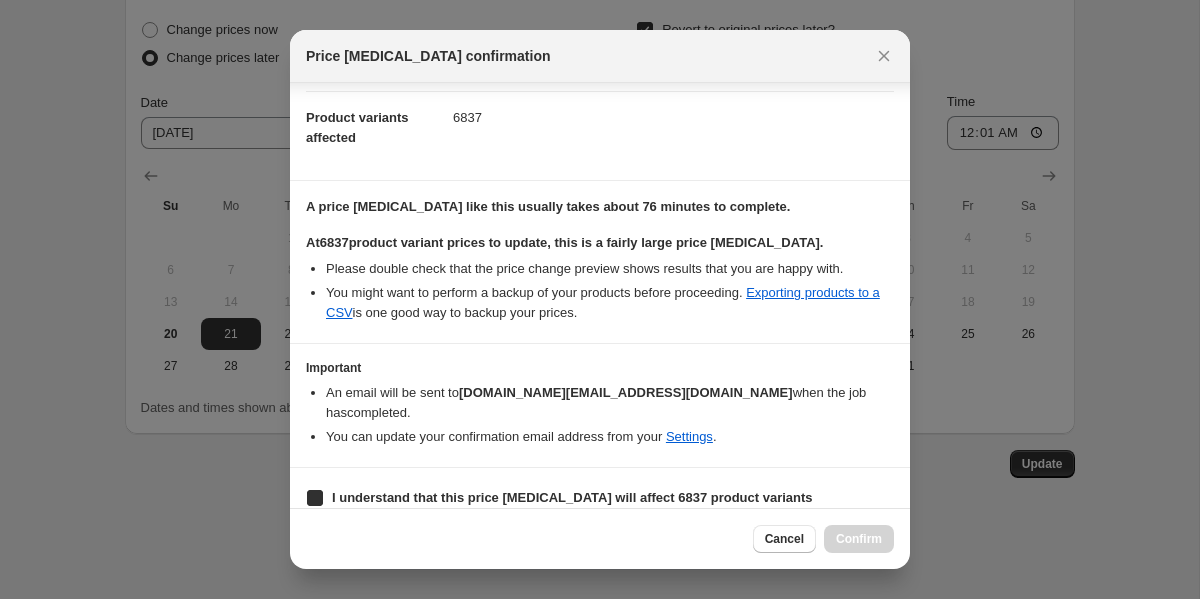 checkbox on "true" 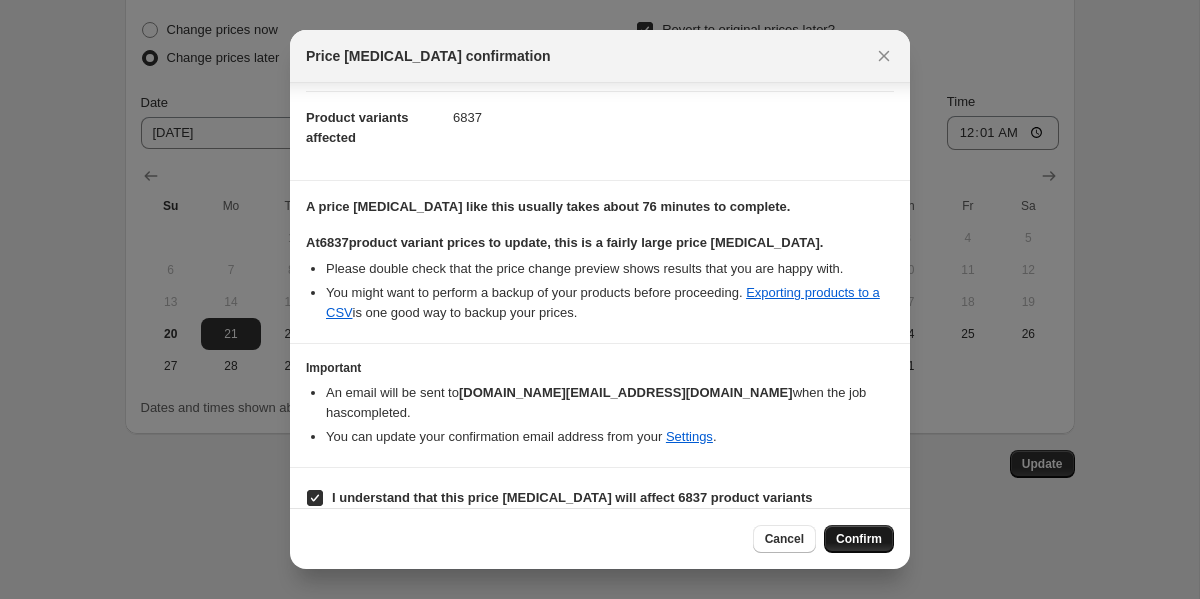 click on "Confirm" at bounding box center (859, 539) 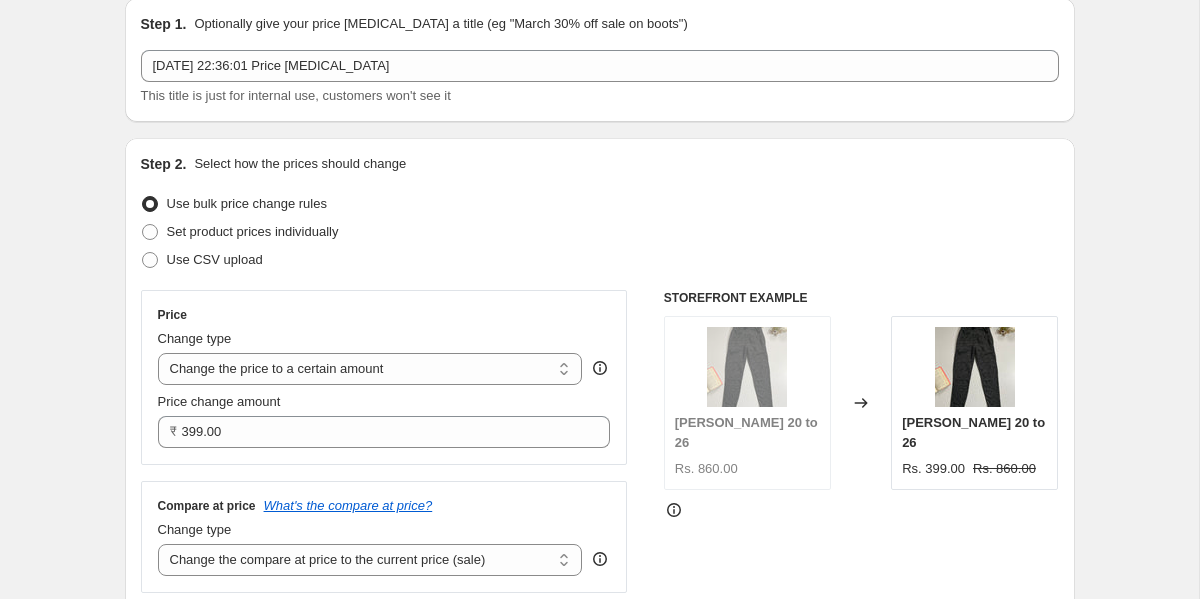 scroll, scrollTop: 0, scrollLeft: 0, axis: both 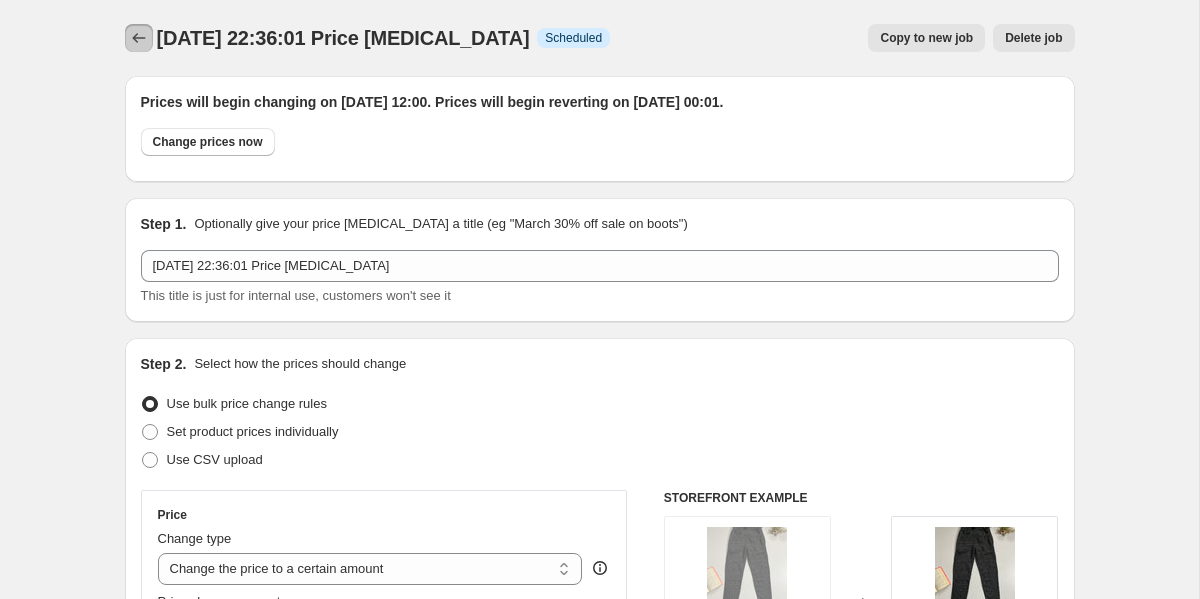 click at bounding box center [139, 38] 